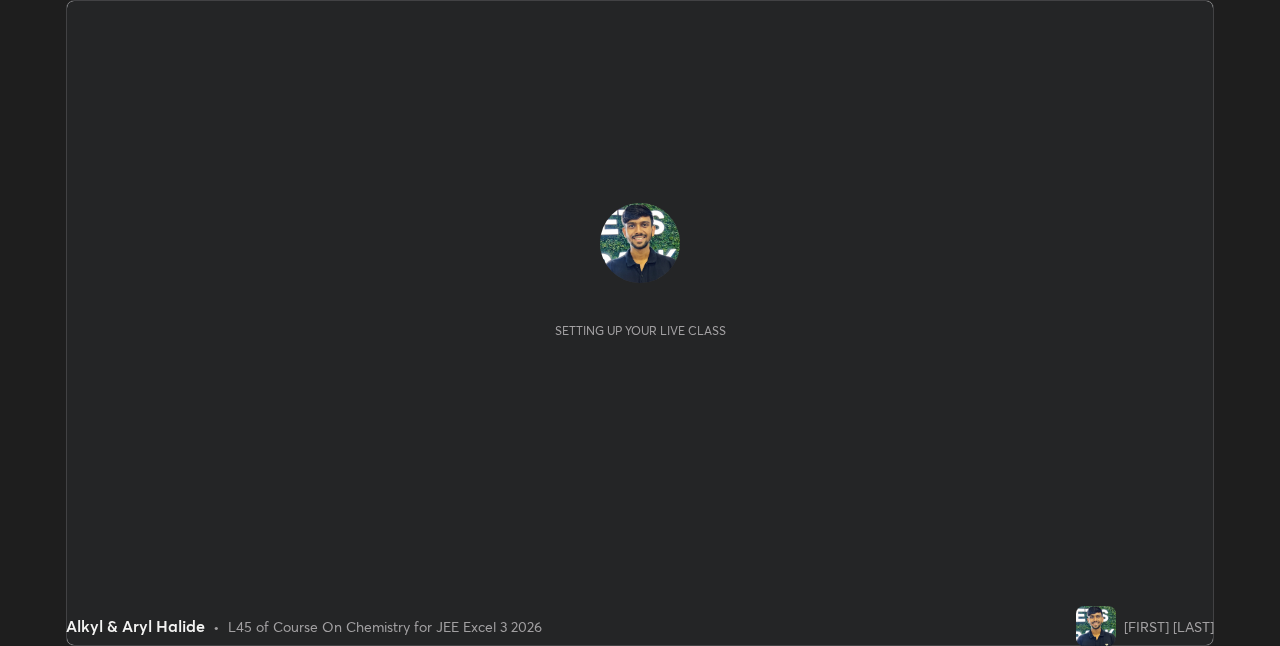 scroll, scrollTop: 0, scrollLeft: 0, axis: both 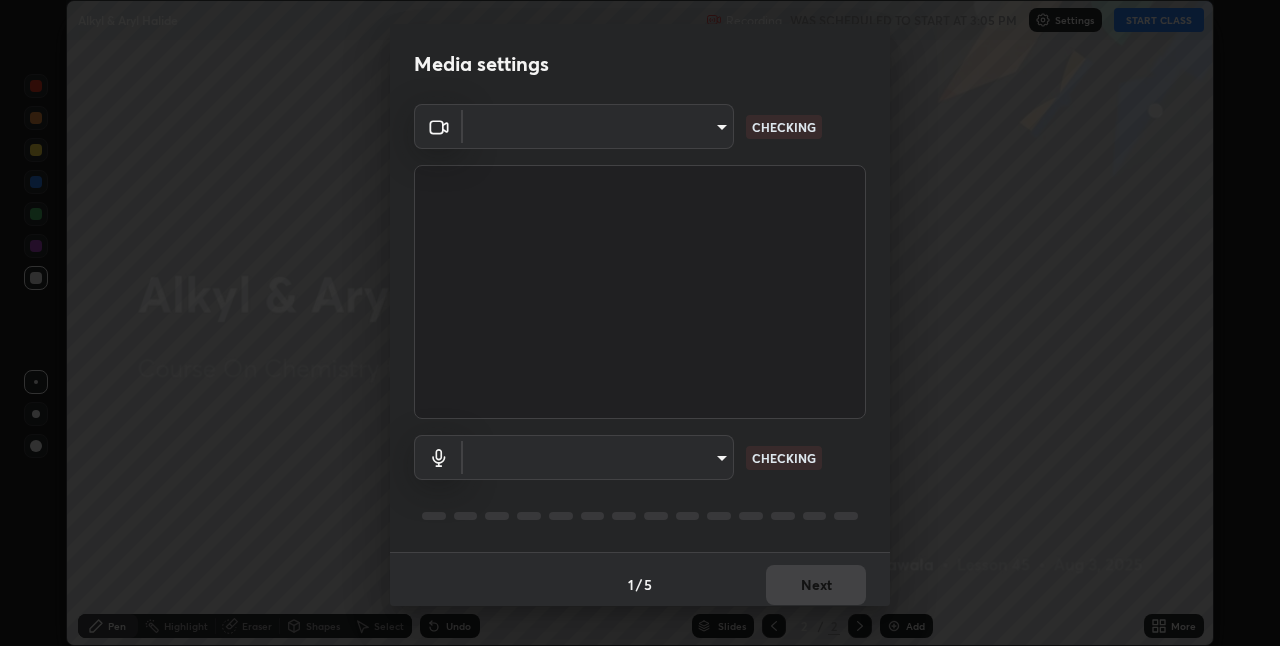 type on "ddf3b4b9105fdc81afbc44368f91a24737767c4c68b93bb528deb36e4364d8a6" 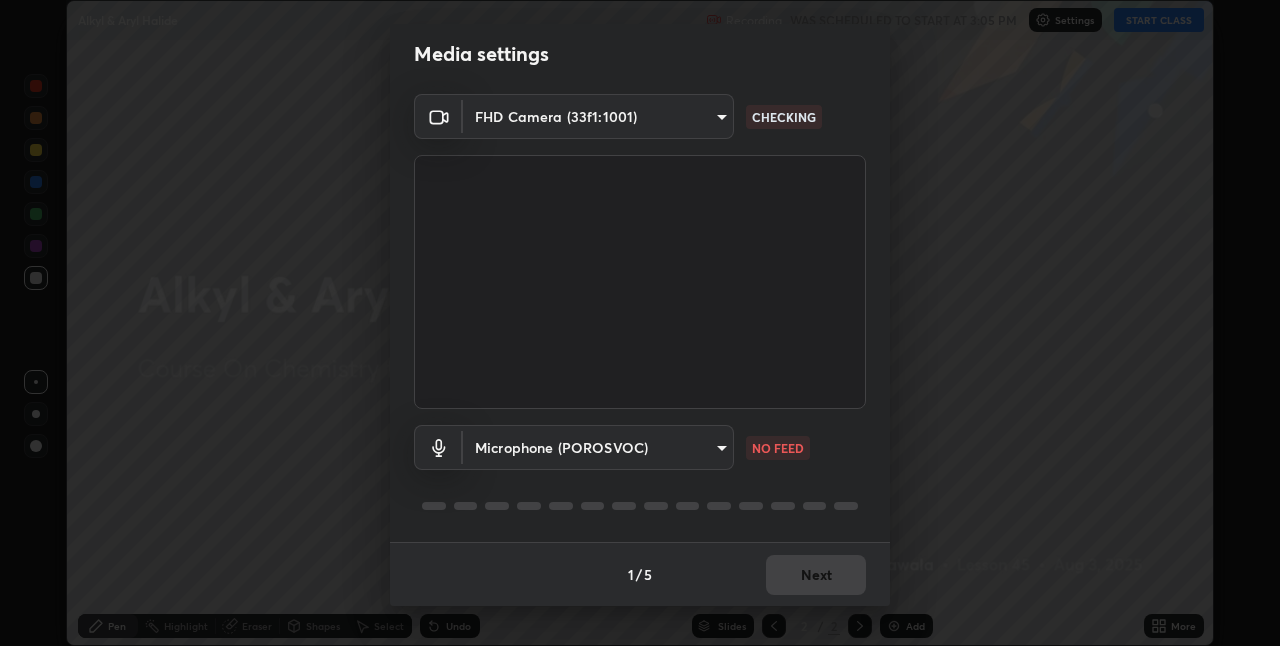 scroll, scrollTop: 0, scrollLeft: 0, axis: both 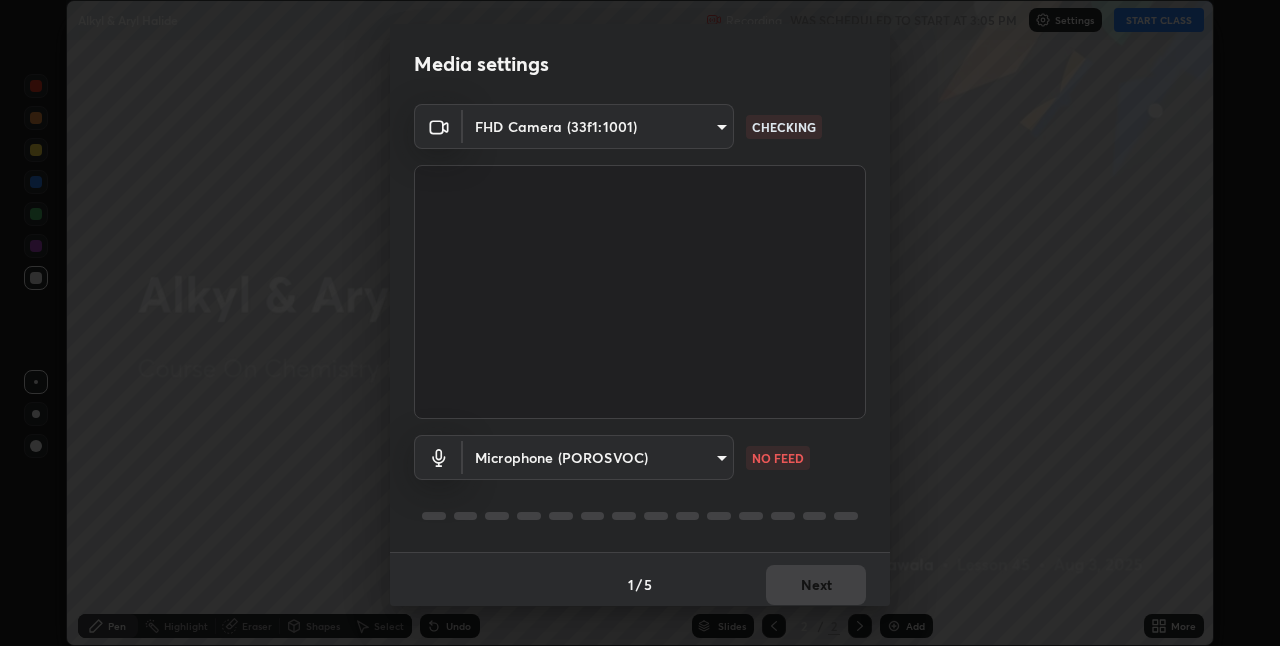click on "Erase all Alkyl & Aryl Halide Recording WAS SCHEDULED TO START AT  3:05 PM Settings START CLASS Setting up your live class Alkyl & Aryl Halide • L45 of Course On Chemistry for JEE Excel 3 2026 [FIRST] [LAST] Pen Highlight Eraser Shapes Select Undo Slides 2 / 2 Add More No doubts shared Encourage your learners to ask a doubt for better clarity Report an issue Reason for reporting Buffering Chat not working Audio - Video sync issue Educator video quality low ​ Attach an image Report Media settings FHD Camera (33f1:1001) ddf3b4b9105fdc81afbc44368f91a24737767c4c68b93bb528deb36e4364d8a6 CHECKING Microphone (POROSVOC) 3a42fd7fe269e10b96e2798996d81aaeda5a539628c08b284a298553a686c034 NO FEED 1 / 5 Next" at bounding box center [640, 323] 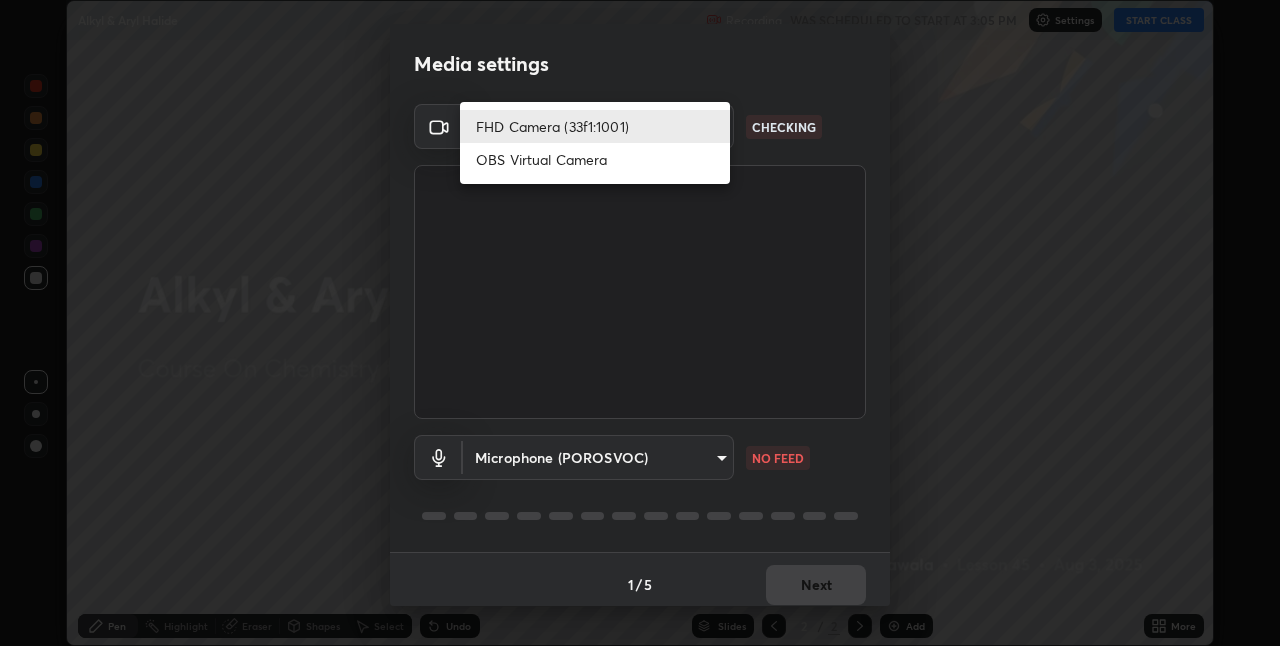 click on "FHD Camera (33f1:1001)" at bounding box center (595, 126) 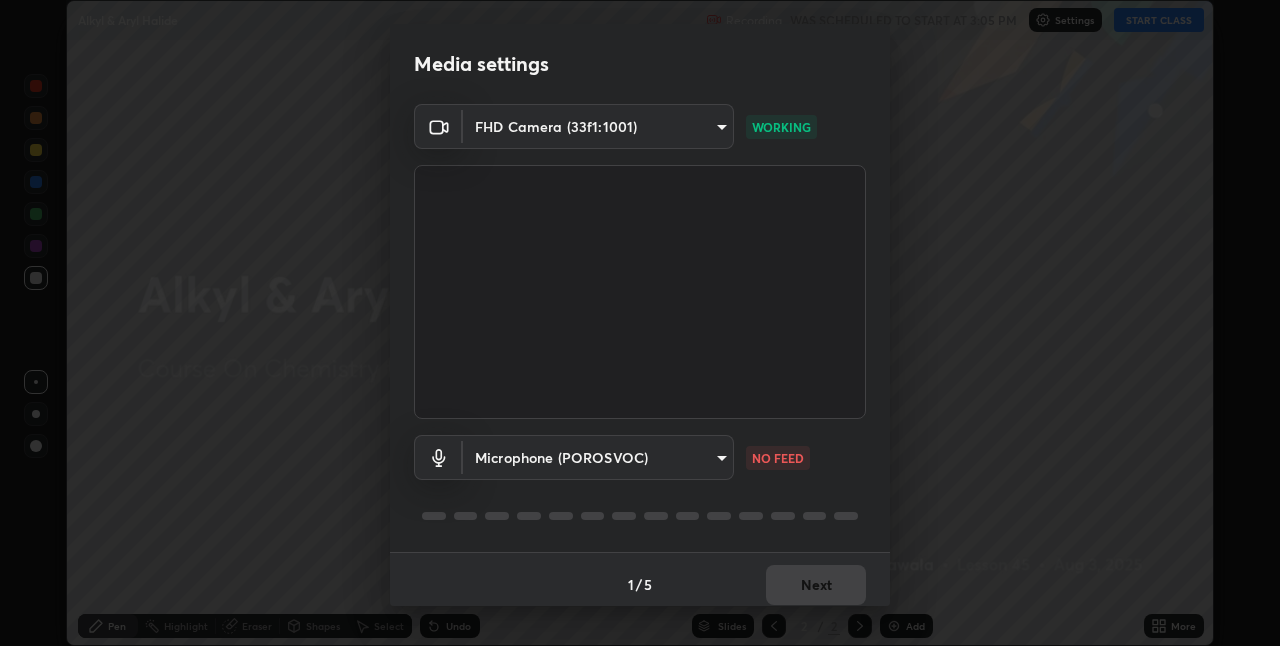 click on "Erase all Alkyl & Aryl Halide Recording WAS SCHEDULED TO START AT  3:05 PM Settings START CLASS Setting up your live class Alkyl & Aryl Halide • L45 of Course On Chemistry for JEE Excel 3 2026 [FIRST] [LAST] Pen Highlight Eraser Shapes Select Undo Slides 2 / 2 Add More No doubts shared Encourage your learners to ask a doubt for better clarity Report an issue Reason for reporting Buffering Chat not working Audio - Video sync issue Educator video quality low ​ Attach an image Report Media settings FHD Camera (33f1:1001) ddf3b4b9105fdc81afbc44368f91a24737767c4c68b93bb528deb36e4364d8a6 WORKING Microphone (POROSVOC) 3a42fd7fe269e10b96e2798996d81aaeda5a539628c08b284a298553a686c034 NO FEED 1 / 5 Next" at bounding box center (640, 323) 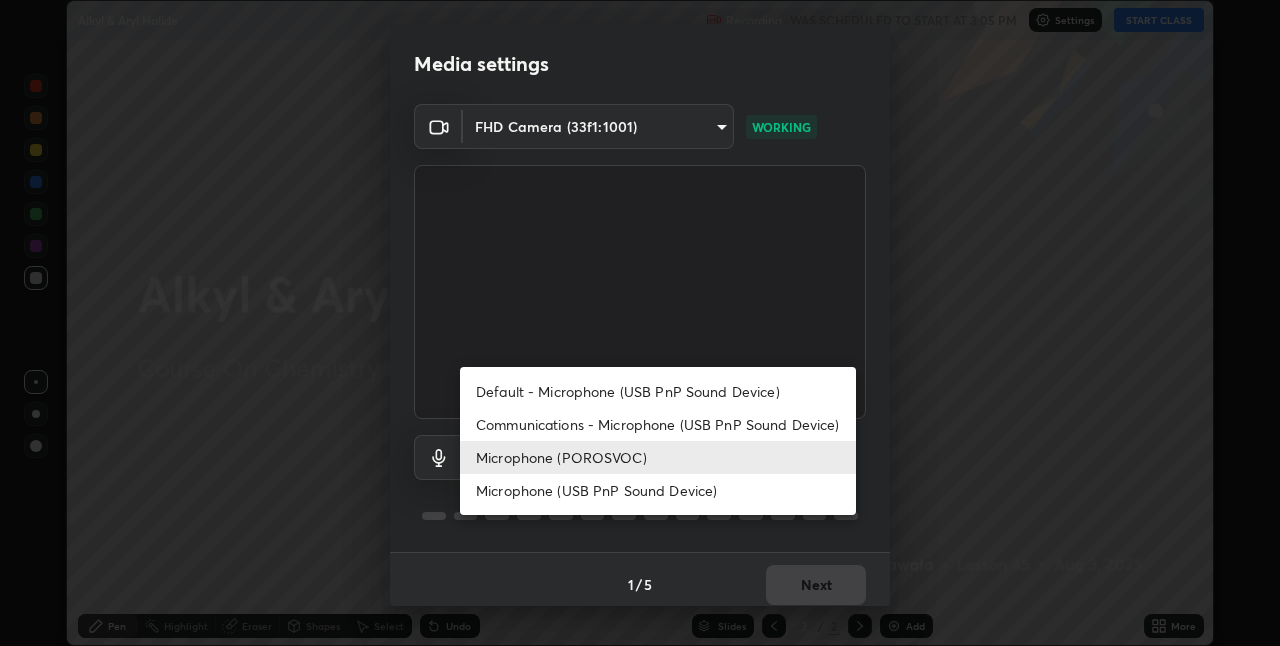 click on "Default - Microphone (USB PnP Sound Device)" at bounding box center [658, 391] 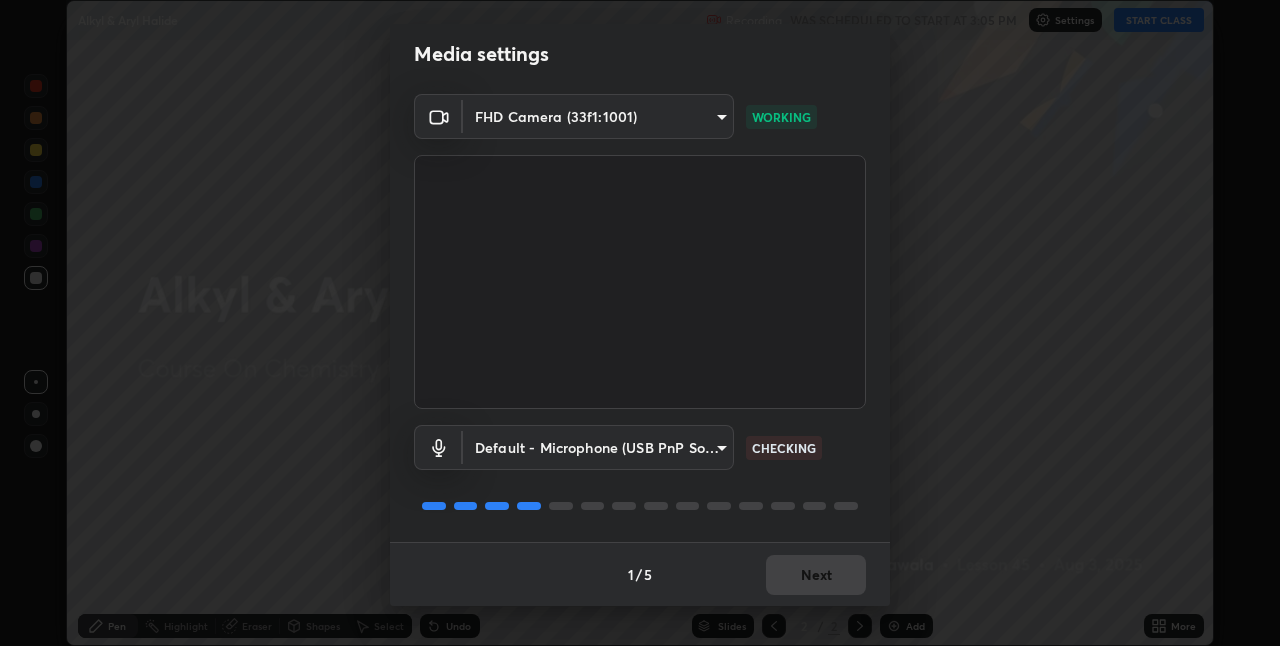 scroll, scrollTop: 0, scrollLeft: 0, axis: both 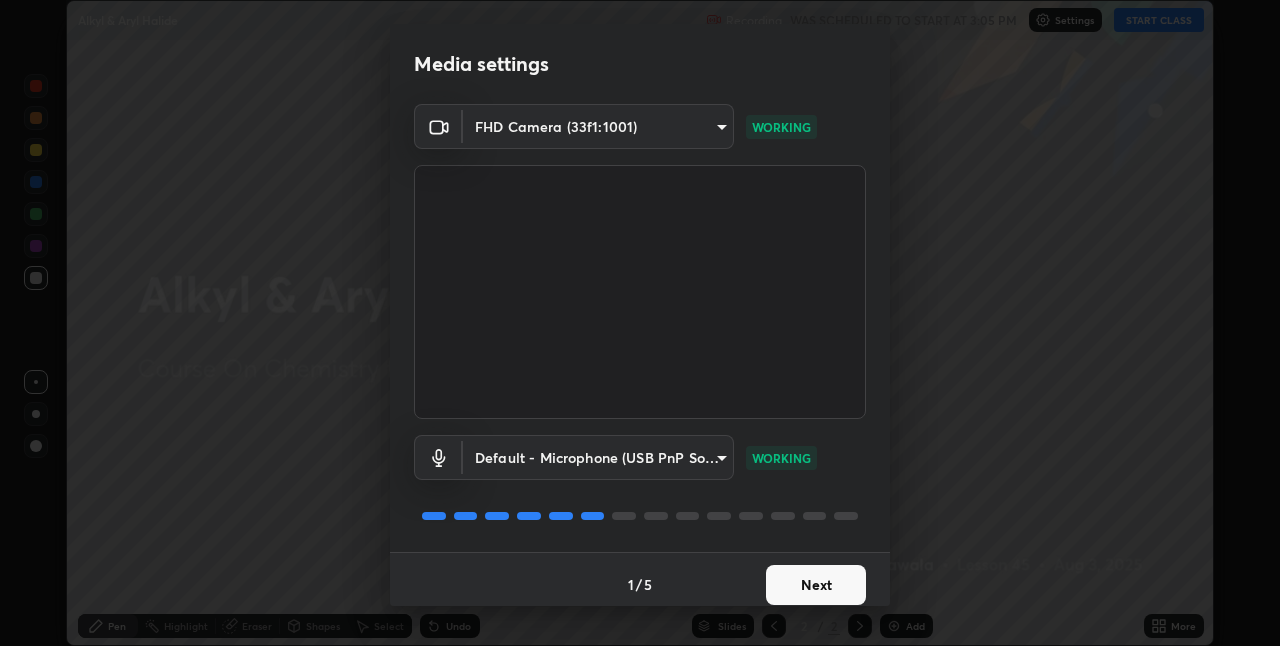 click at bounding box center (640, 292) 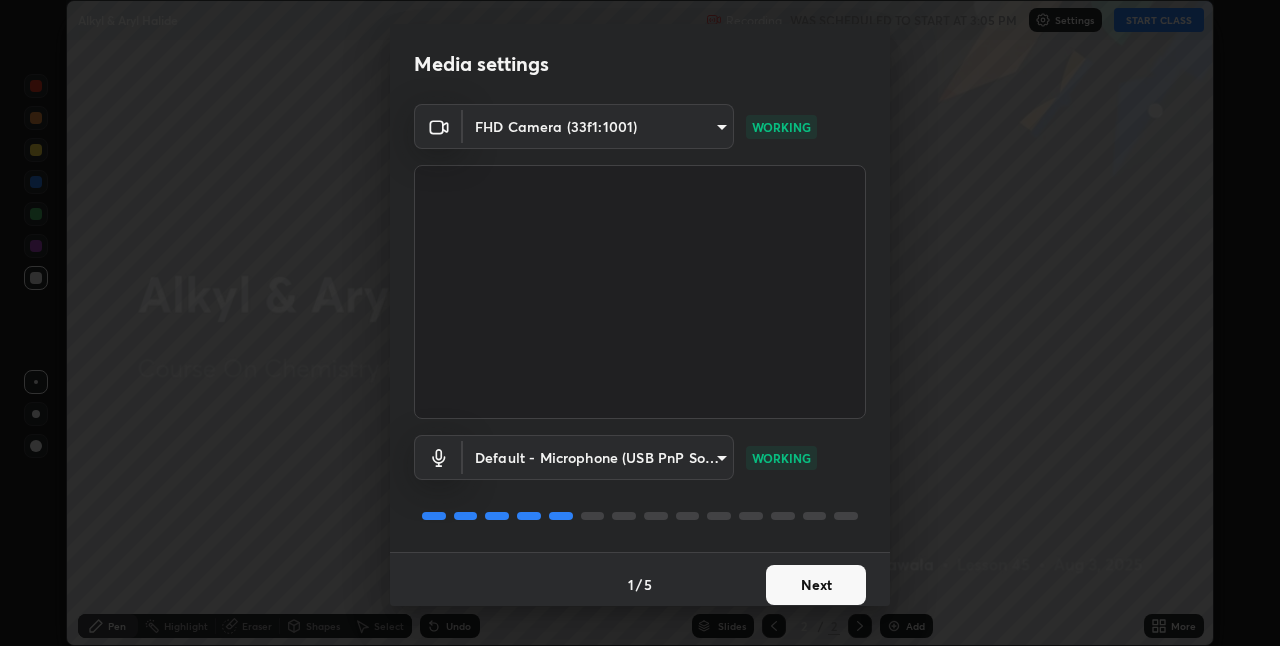 scroll, scrollTop: 10, scrollLeft: 0, axis: vertical 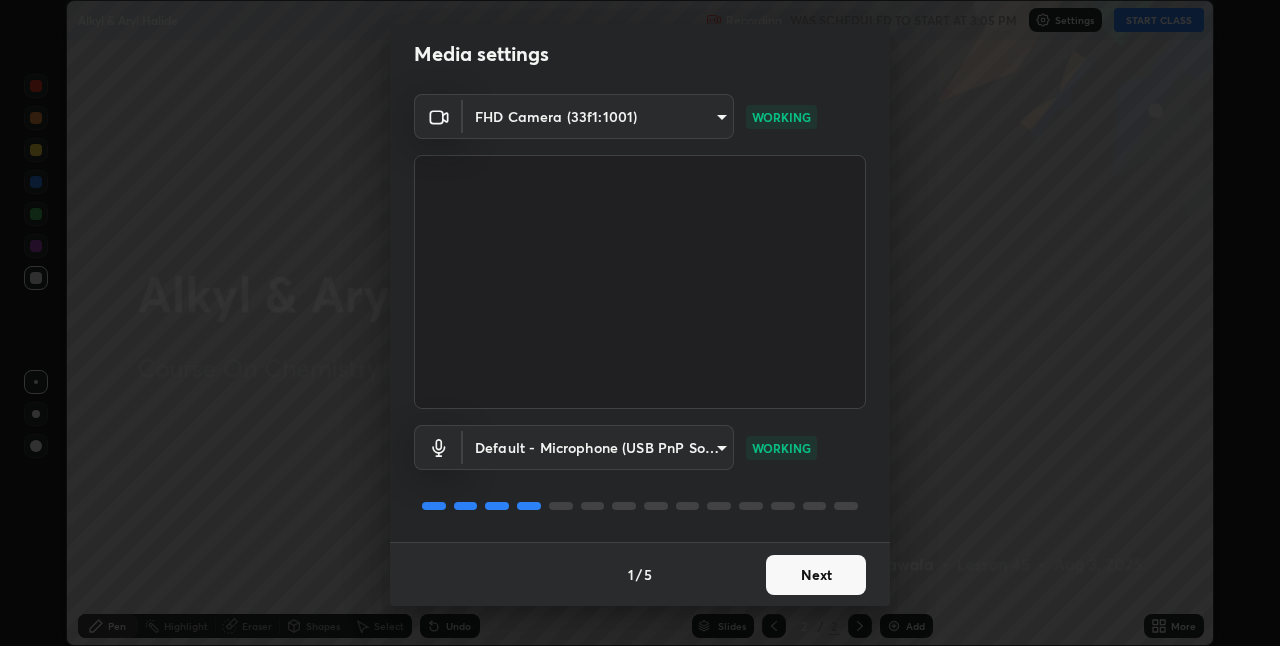 click on "Next" at bounding box center [816, 575] 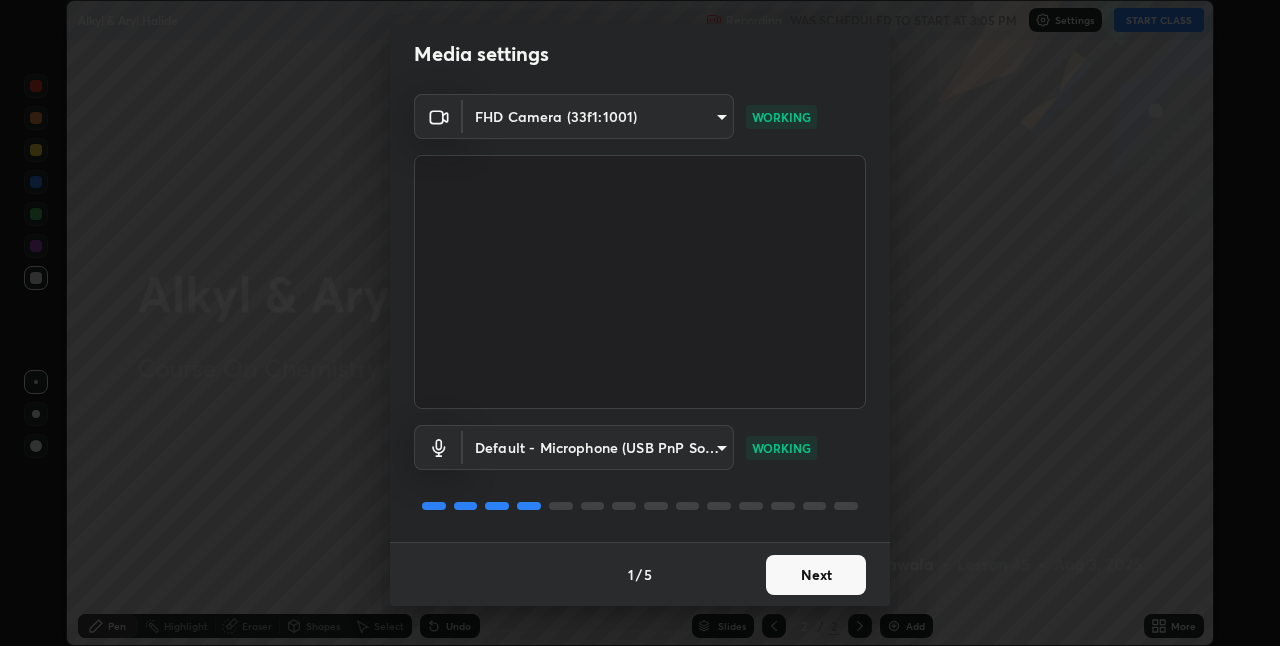 scroll, scrollTop: 0, scrollLeft: 0, axis: both 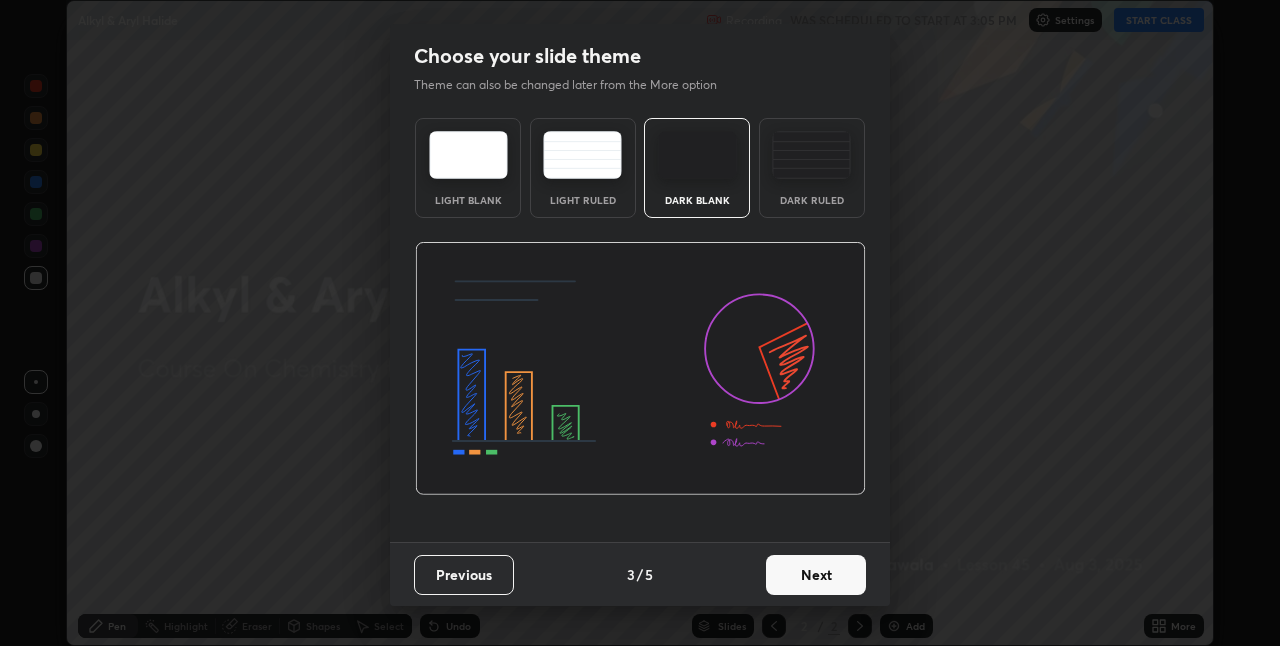 click on "Next" at bounding box center [816, 575] 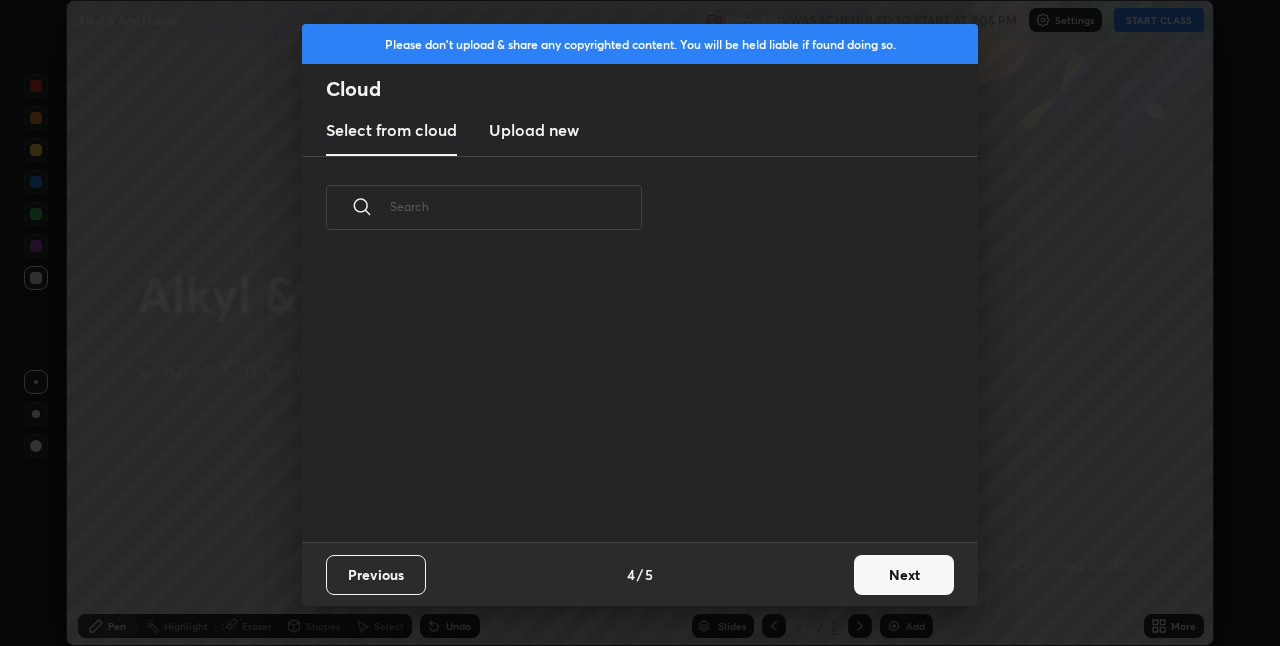 click on "Previous 4 / 5 Next" at bounding box center [640, 574] 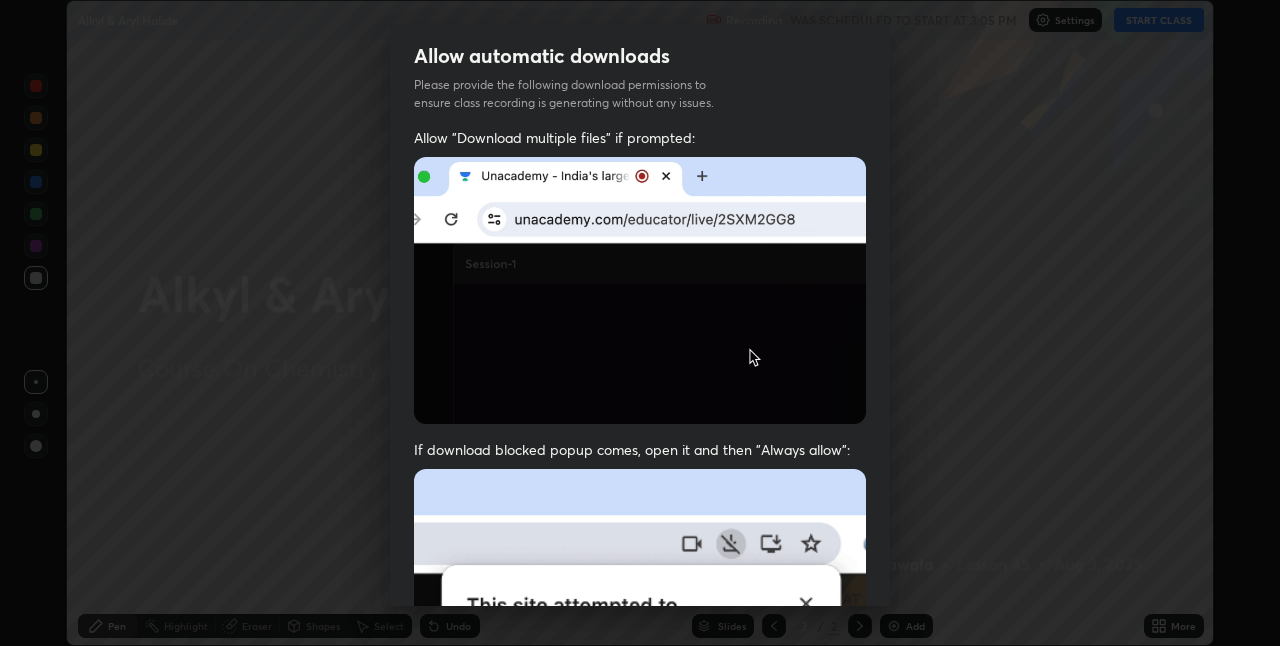 click on "Allow automatic downloads Please provide the following download permissions to ensure class recording is generating without any issues. Allow "Download multiple files" if prompted: If download blocked popup comes, open it and then "Always allow": I agree that if I don't provide required permissions, class recording will not be generated Previous 5 / 5 Done" at bounding box center [640, 323] 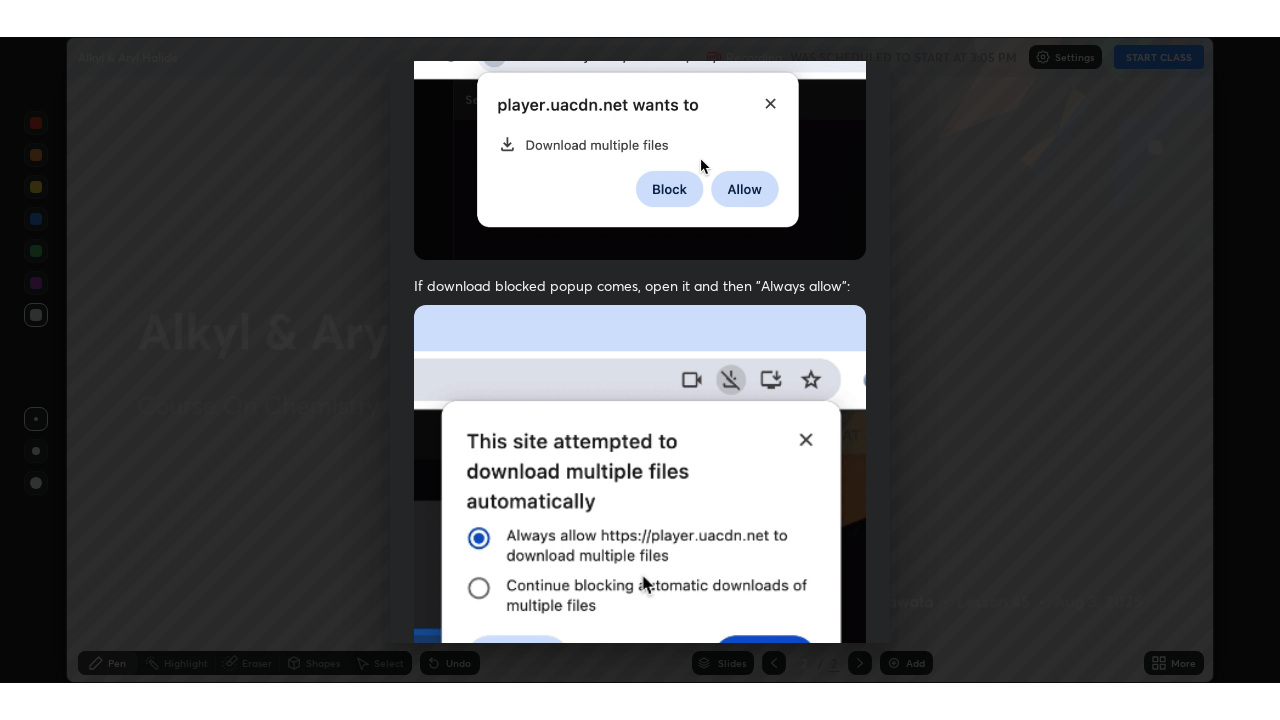 scroll, scrollTop: 418, scrollLeft: 0, axis: vertical 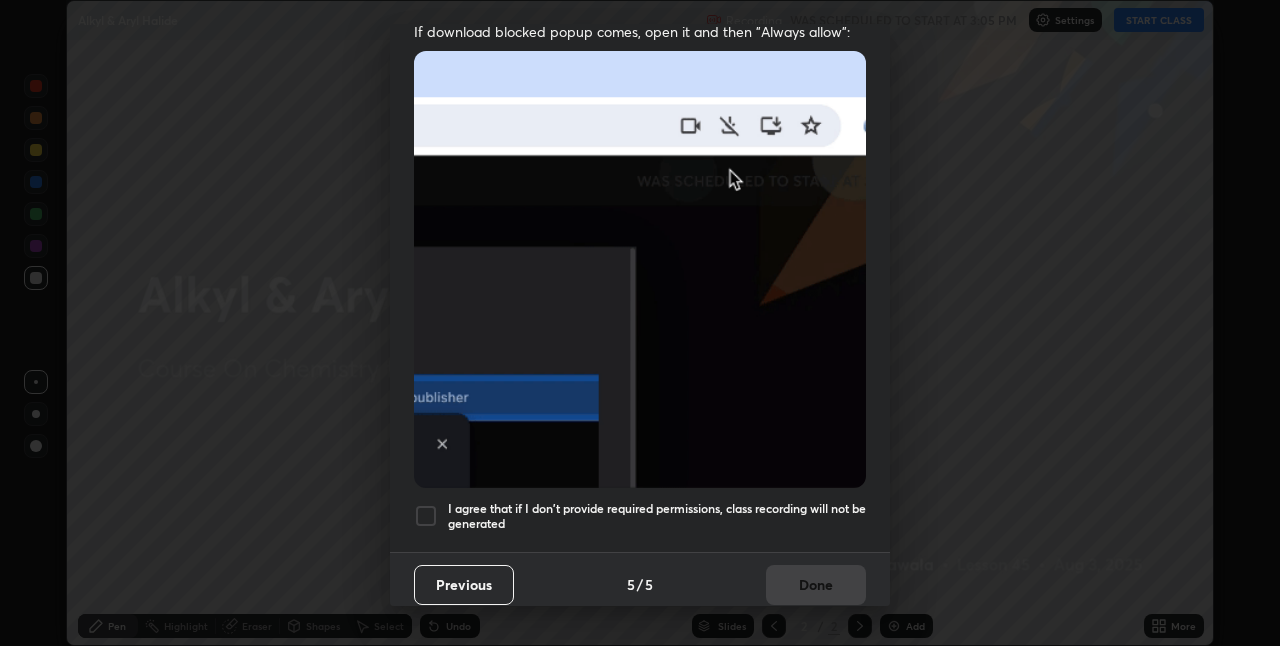 click on "I agree that if I don't provide required permissions, class recording will not be generated" at bounding box center [657, 516] 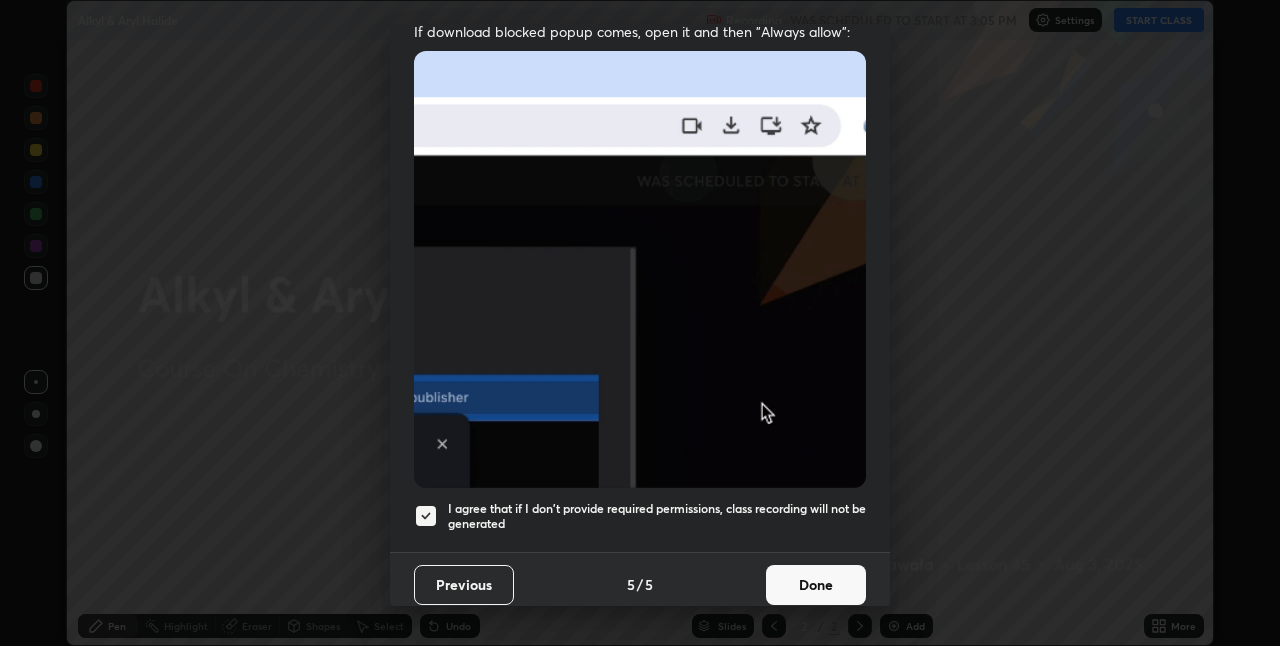 click on "Done" at bounding box center [816, 585] 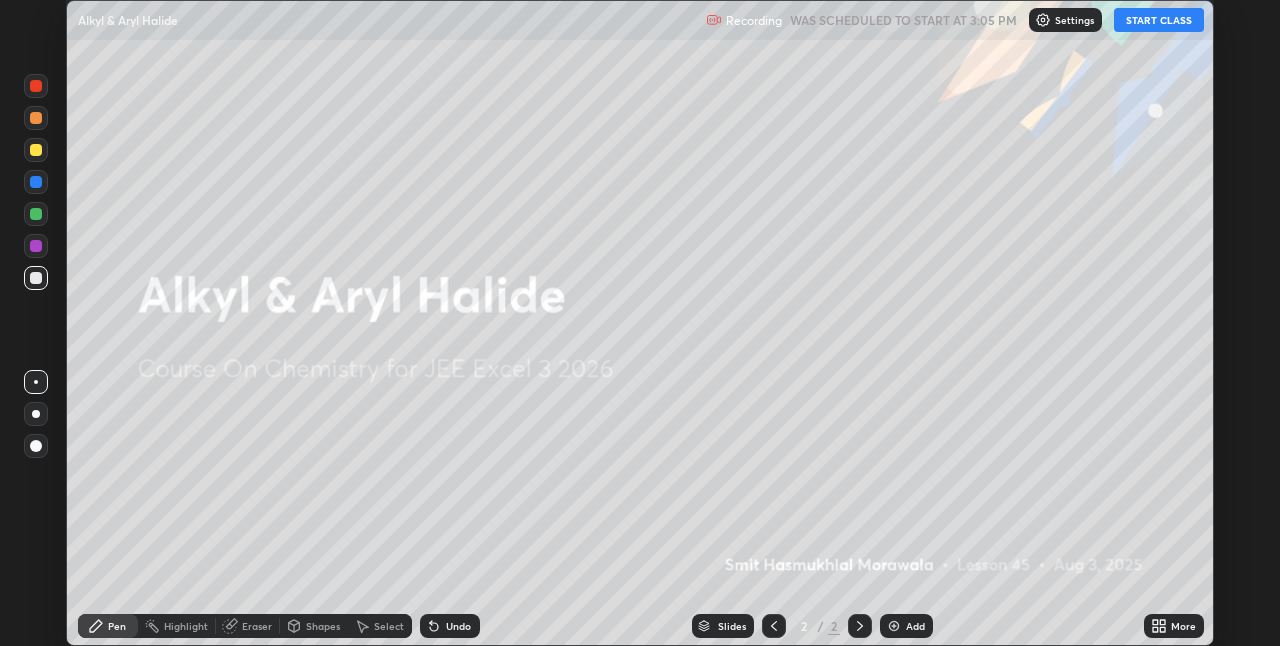click on "START CLASS" at bounding box center [1159, 20] 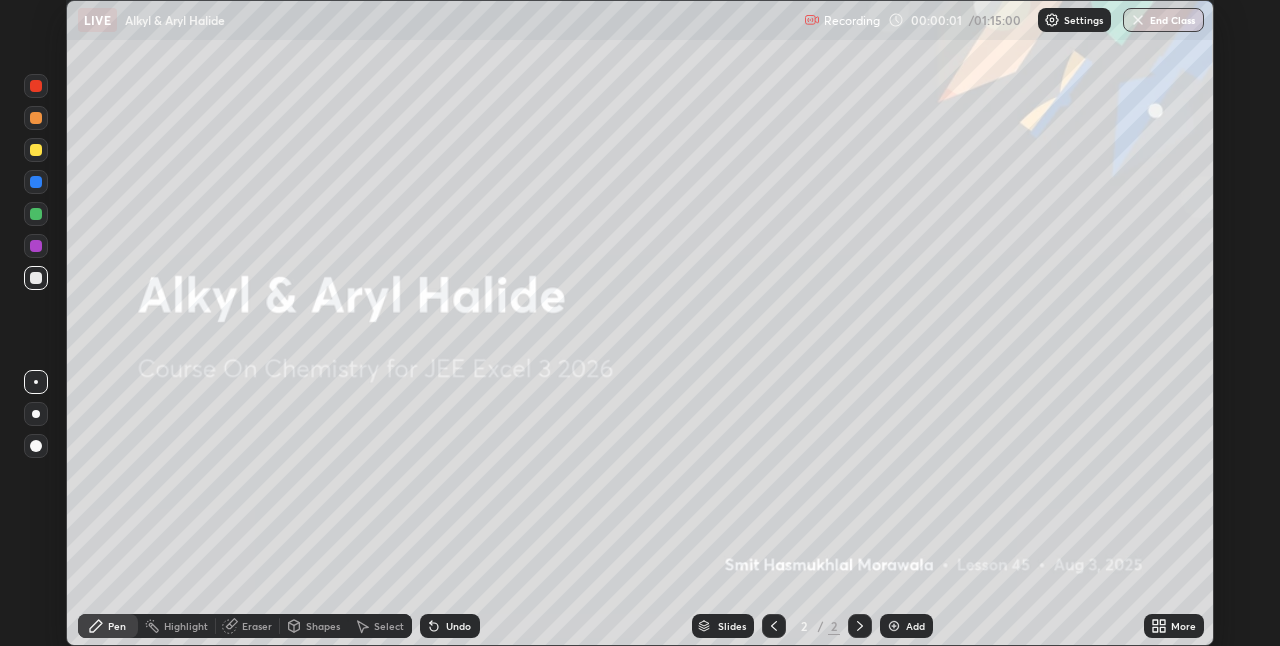 click on "More" at bounding box center [1174, 626] 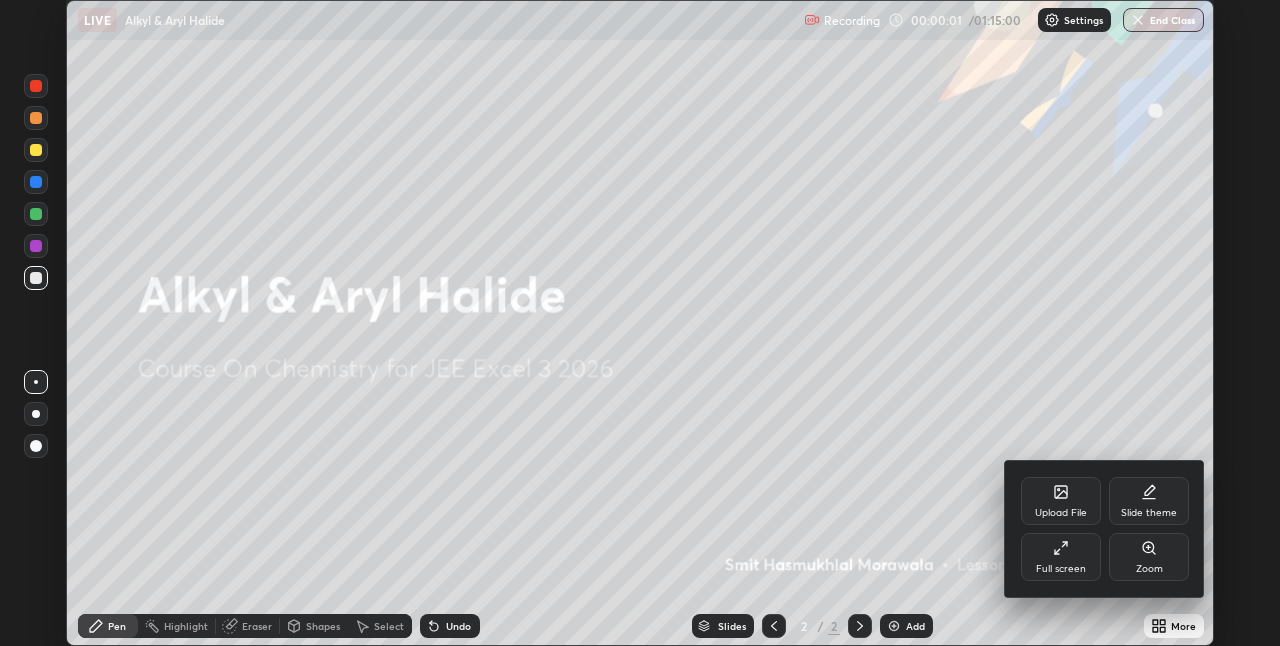click on "Full screen" at bounding box center (1061, 569) 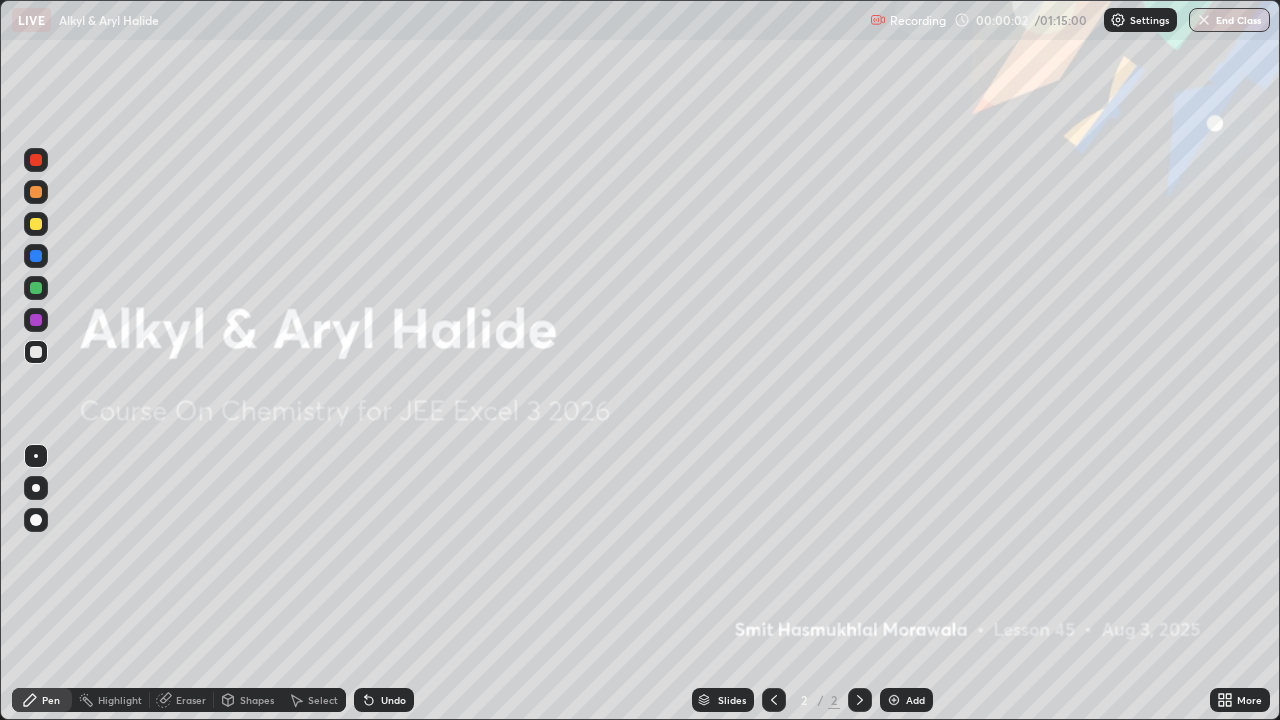 scroll, scrollTop: 99280, scrollLeft: 98720, axis: both 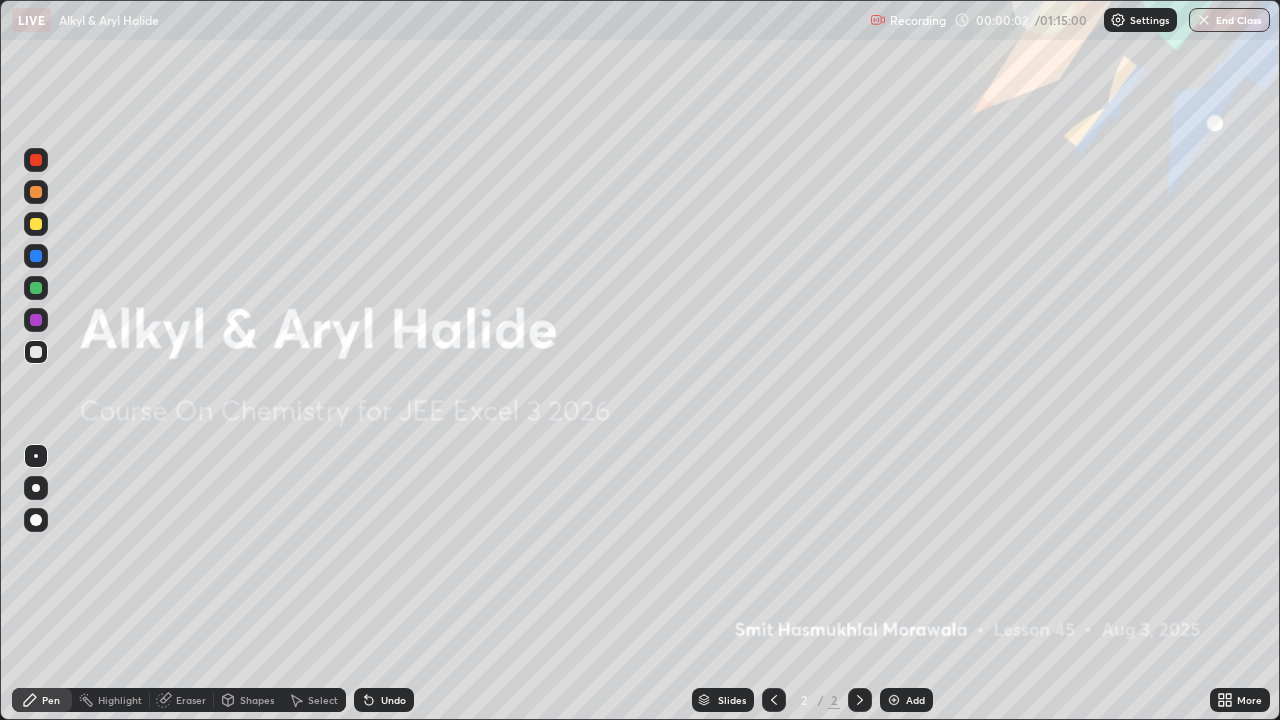 click on "Add" at bounding box center [906, 700] 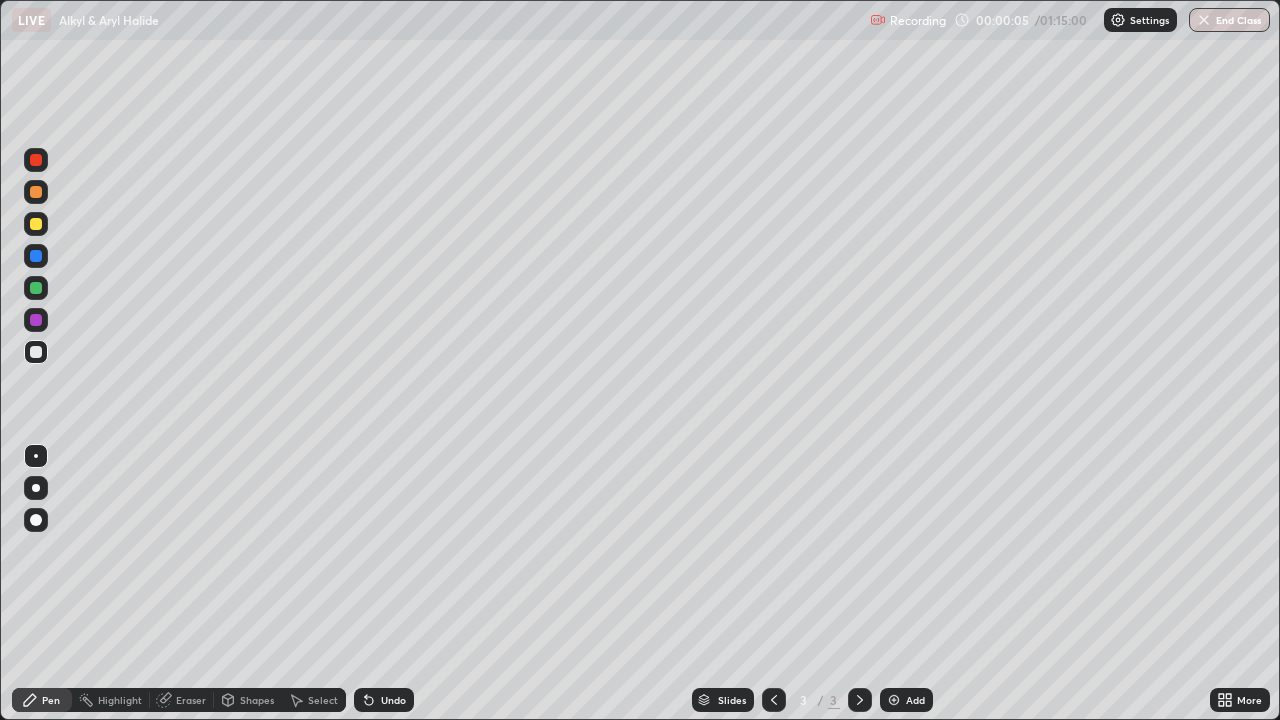 click at bounding box center (36, 224) 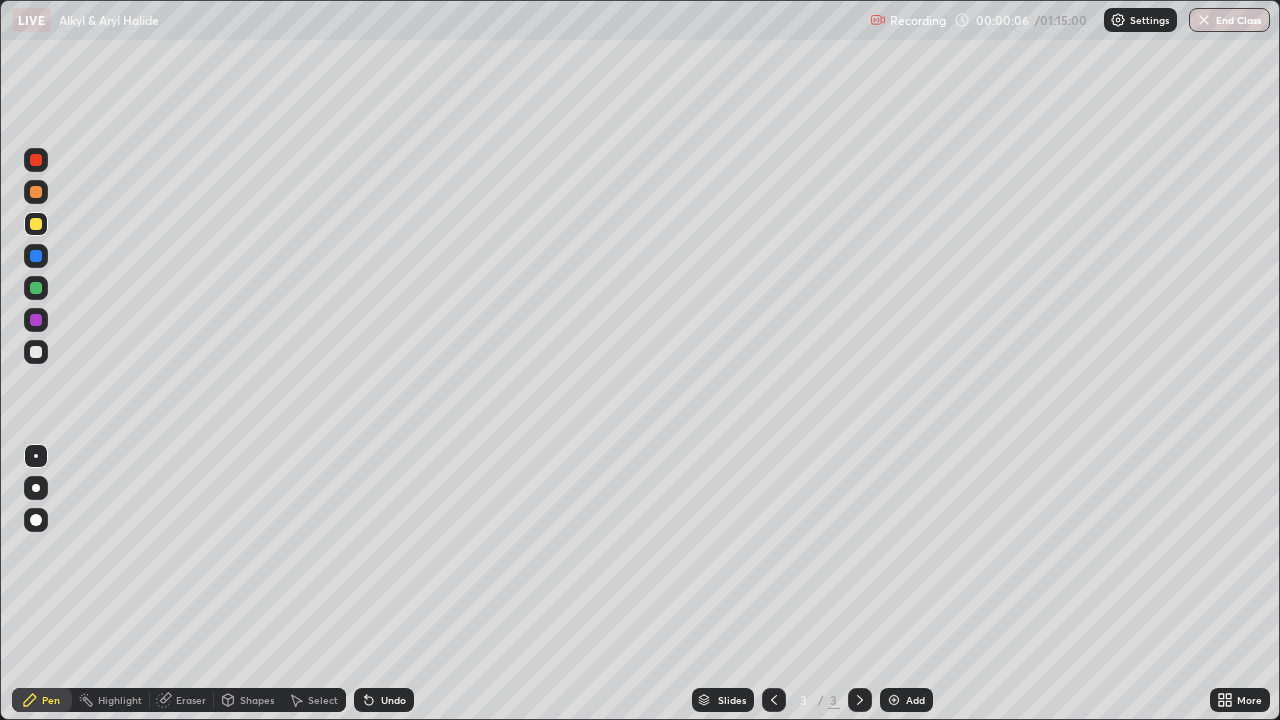 click at bounding box center (36, 488) 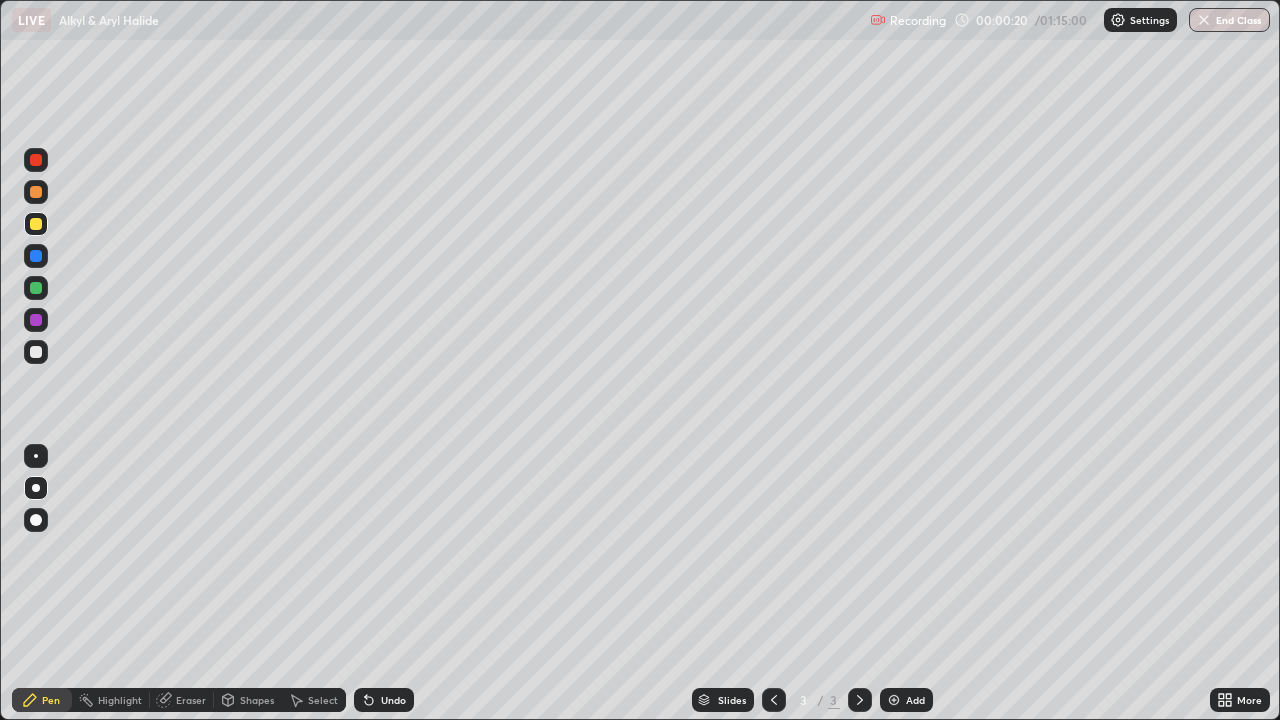 click on "Undo" at bounding box center [393, 700] 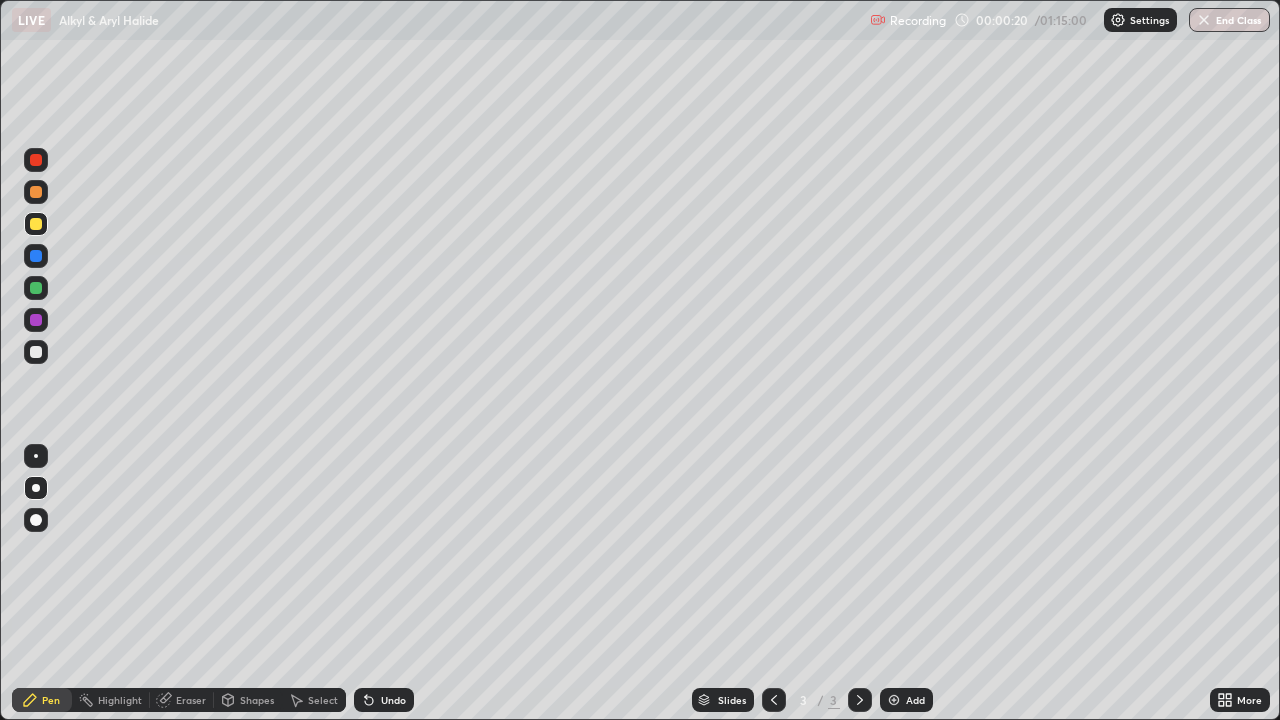 click on "Undo" at bounding box center [384, 700] 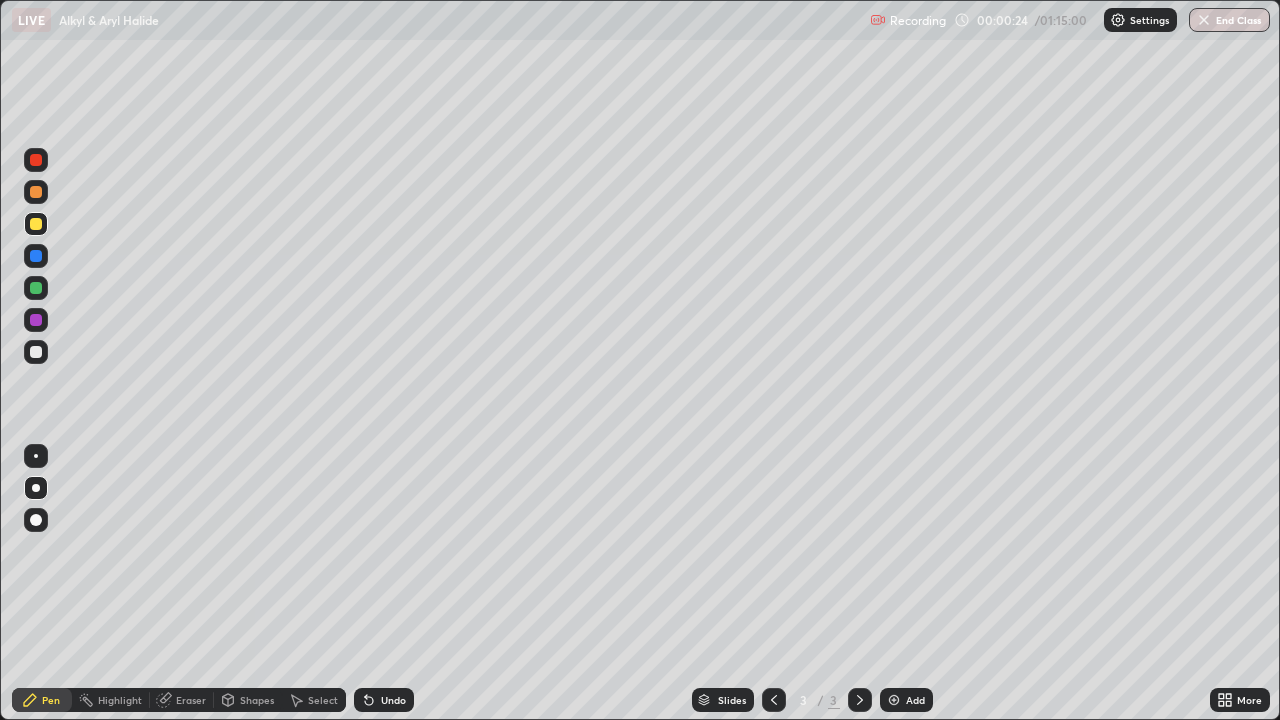click at bounding box center [36, 352] 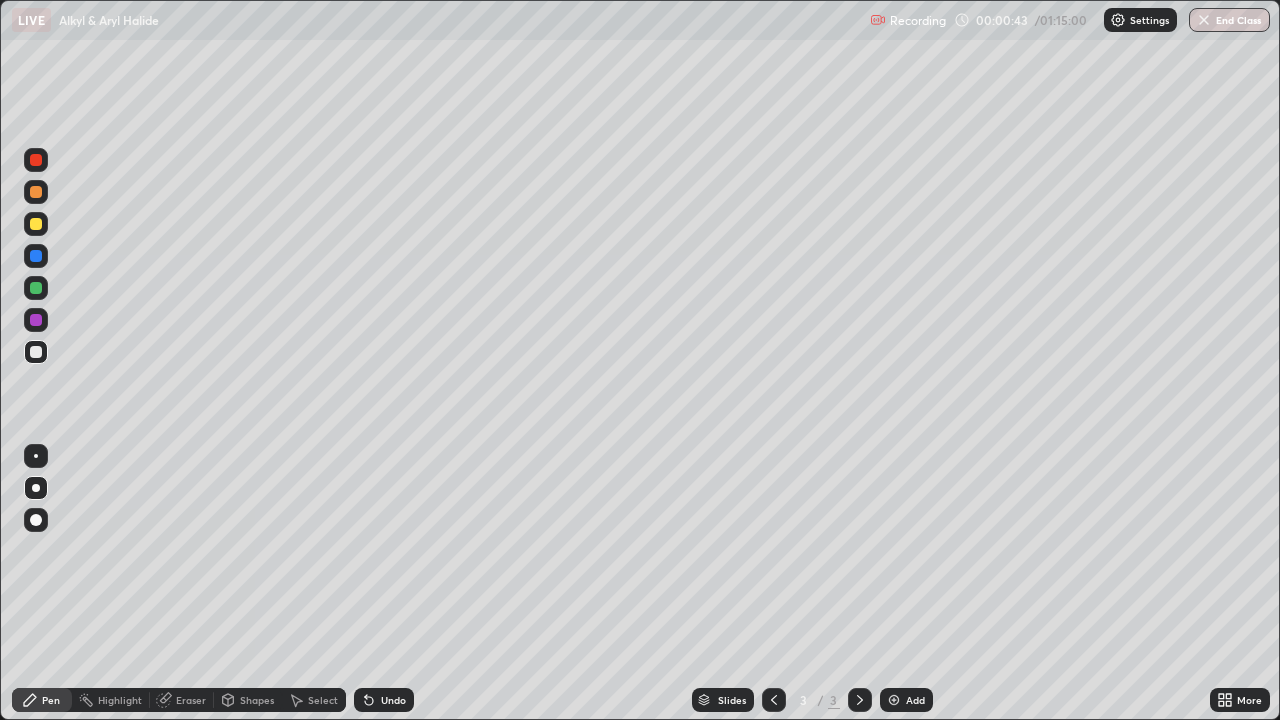 click on "Eraser" at bounding box center (191, 700) 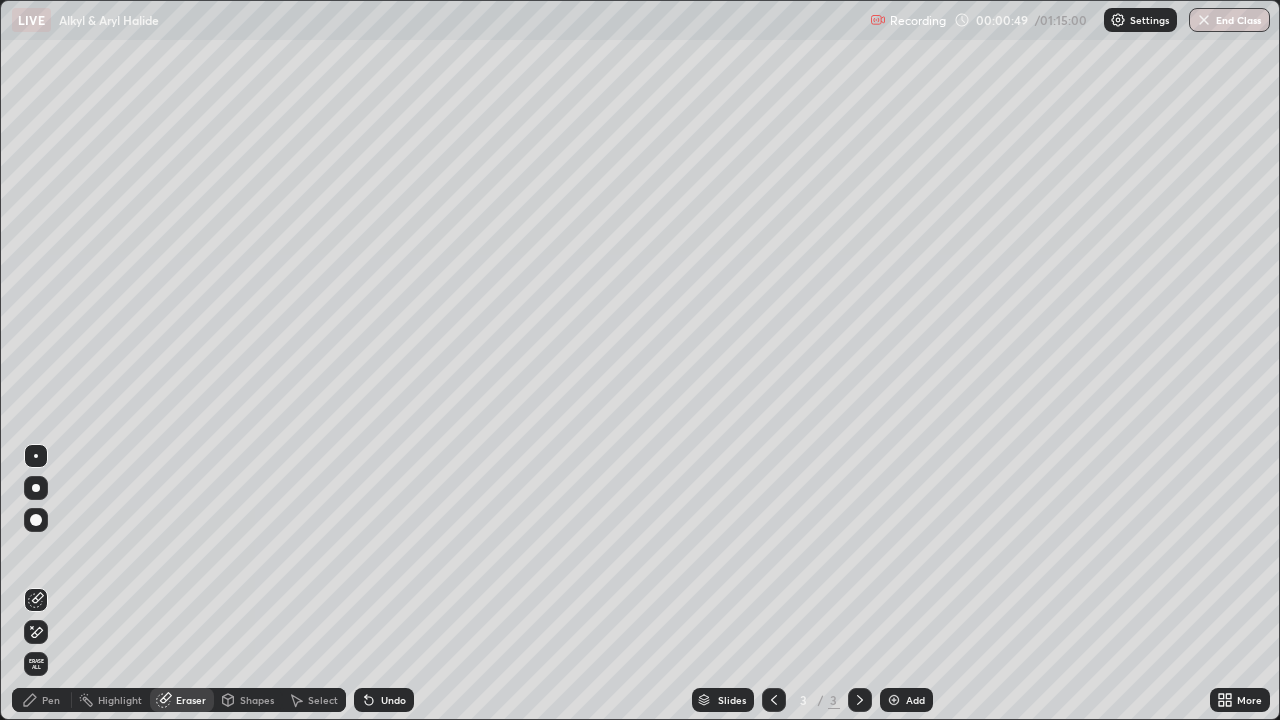 click on "Pen" at bounding box center (51, 700) 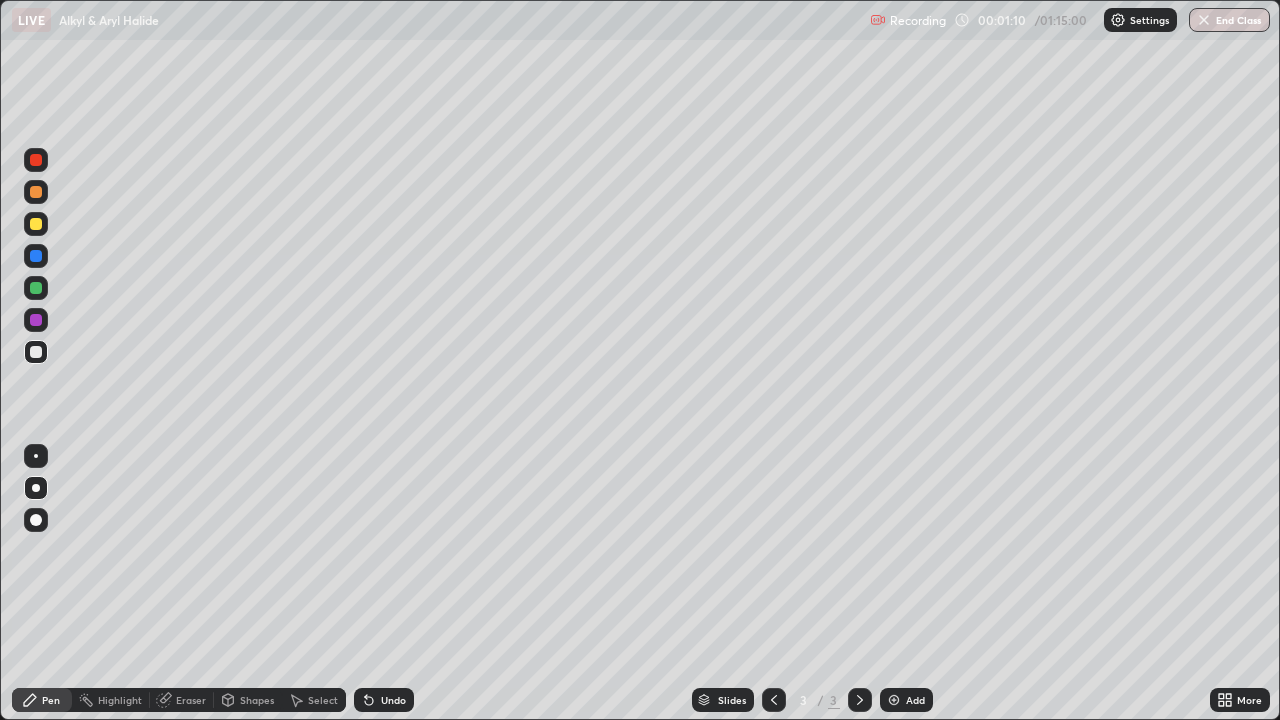 click at bounding box center (36, 224) 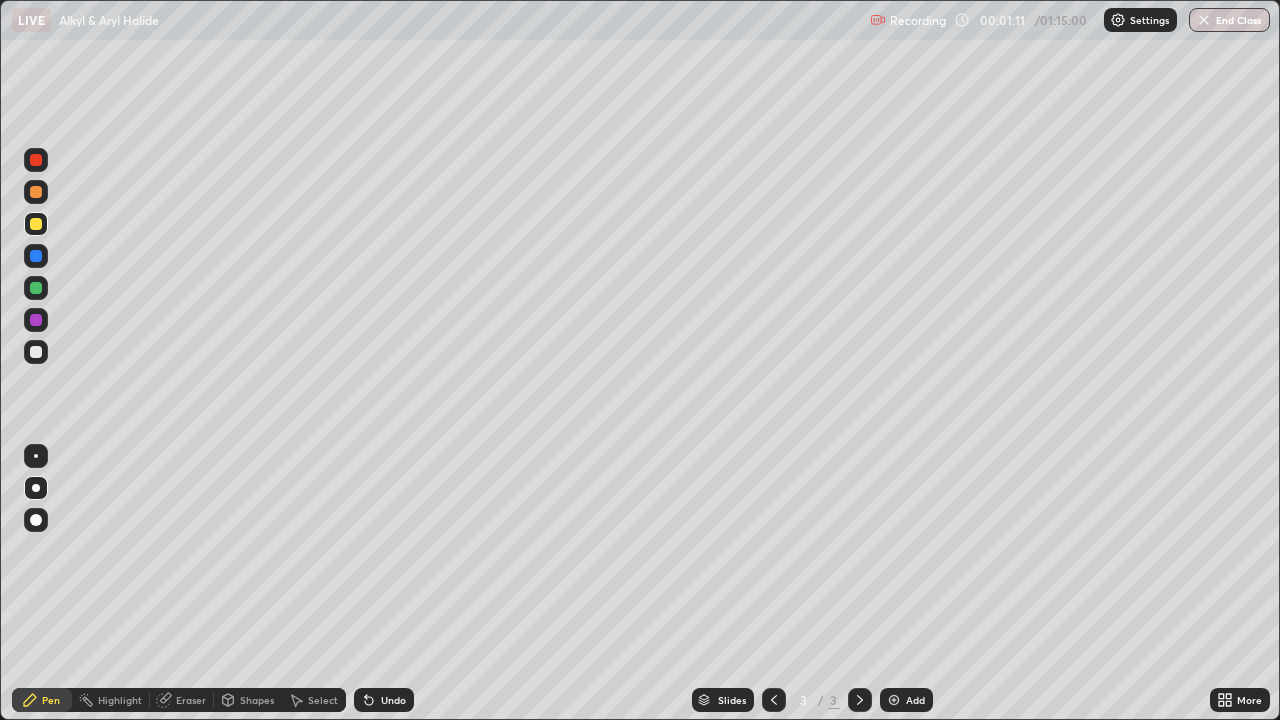 click on "Eraser" at bounding box center [191, 700] 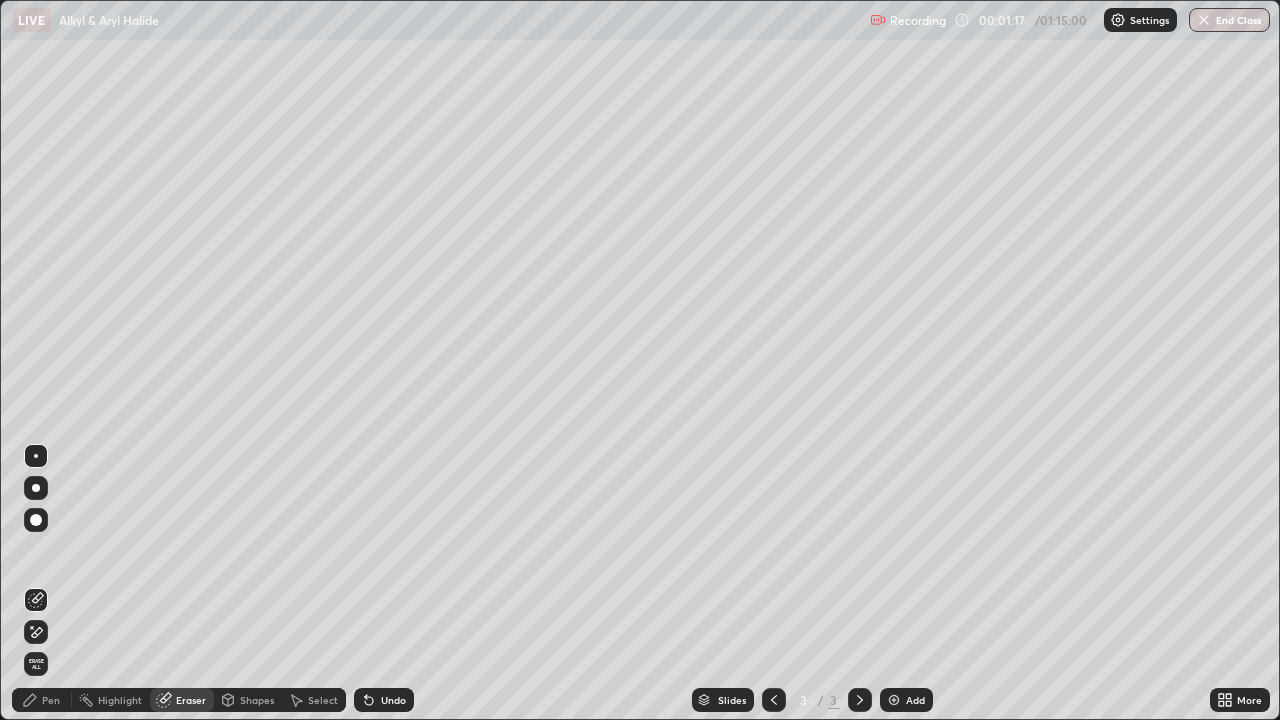click on "Undo" at bounding box center [393, 700] 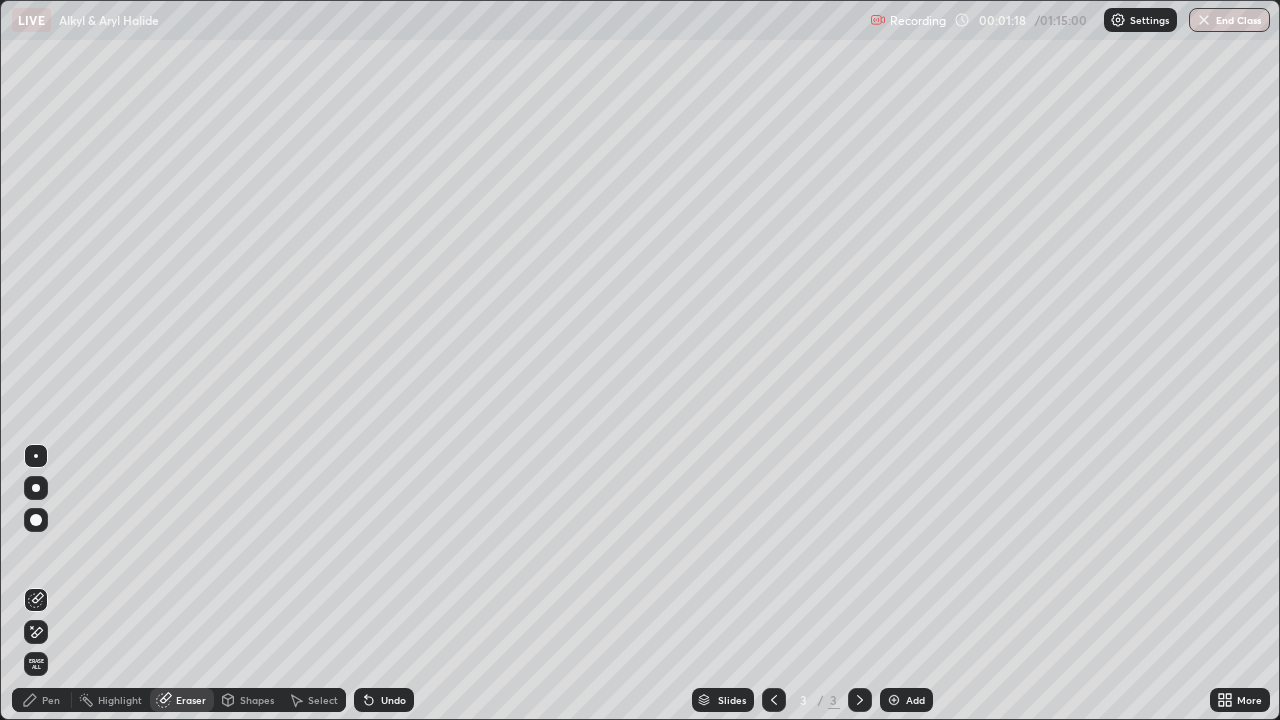 click on "Highlight" at bounding box center (120, 700) 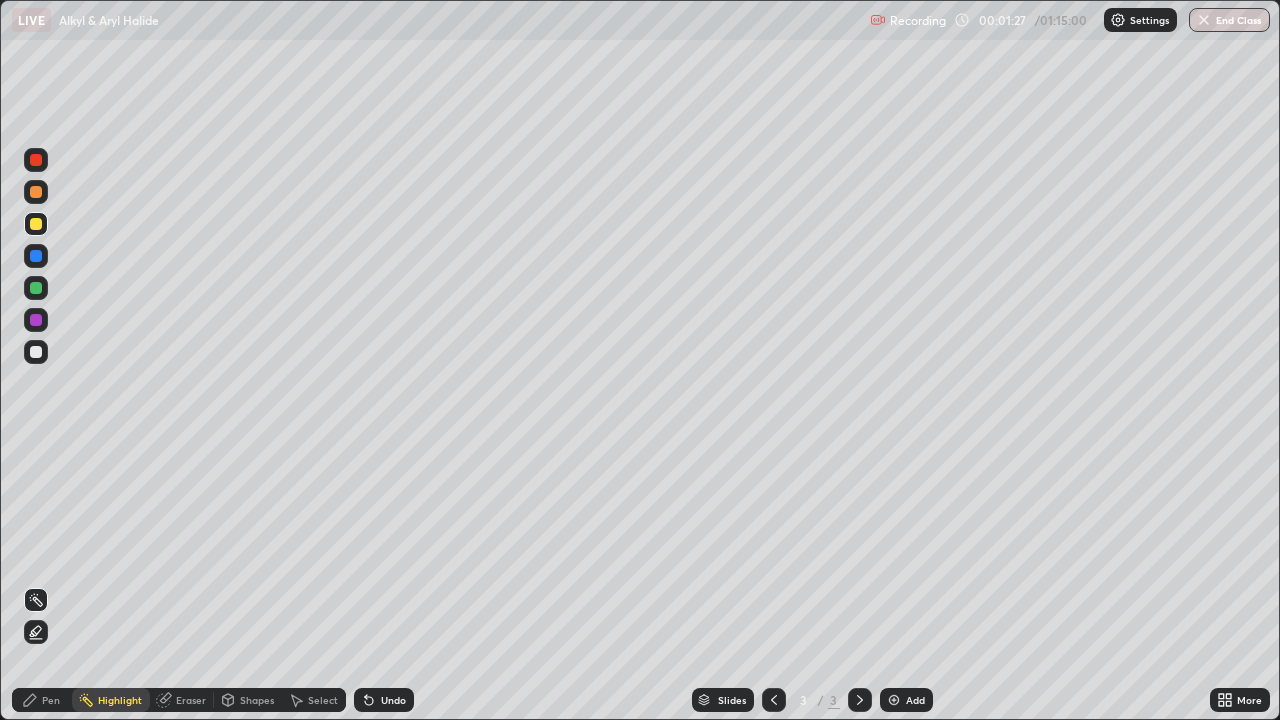 click on "Pen" at bounding box center [51, 700] 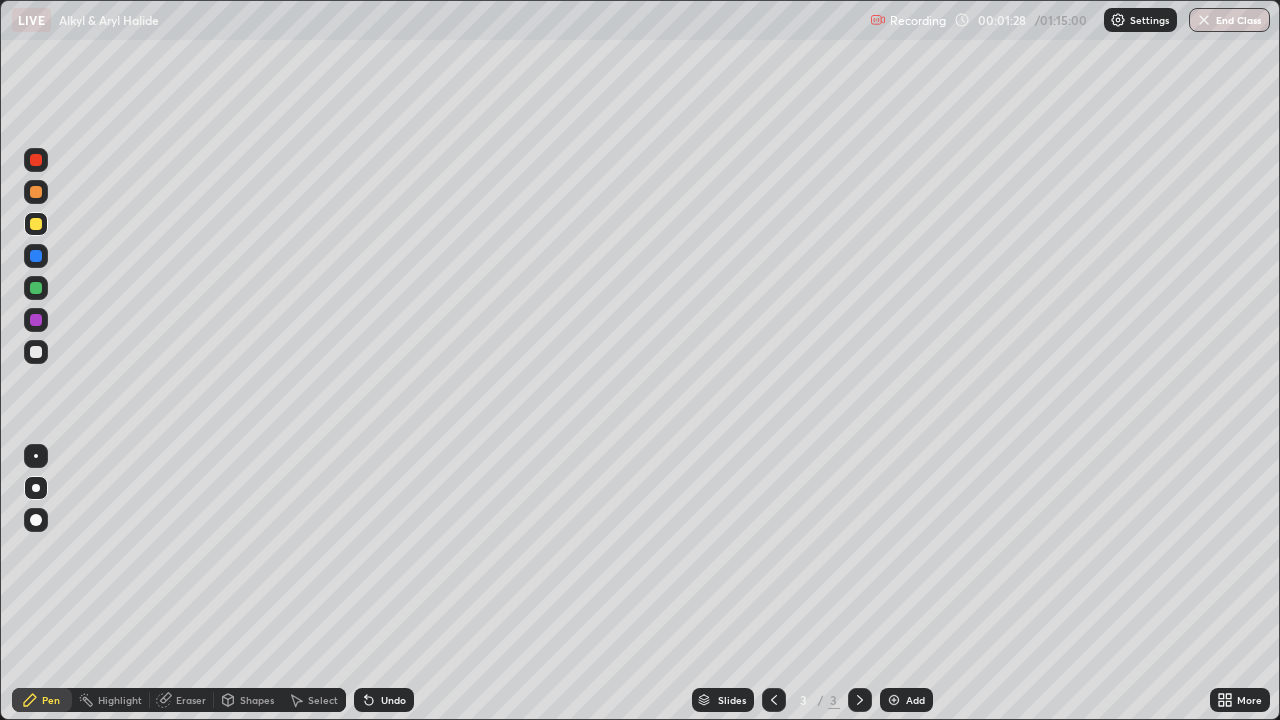 click at bounding box center [36, 352] 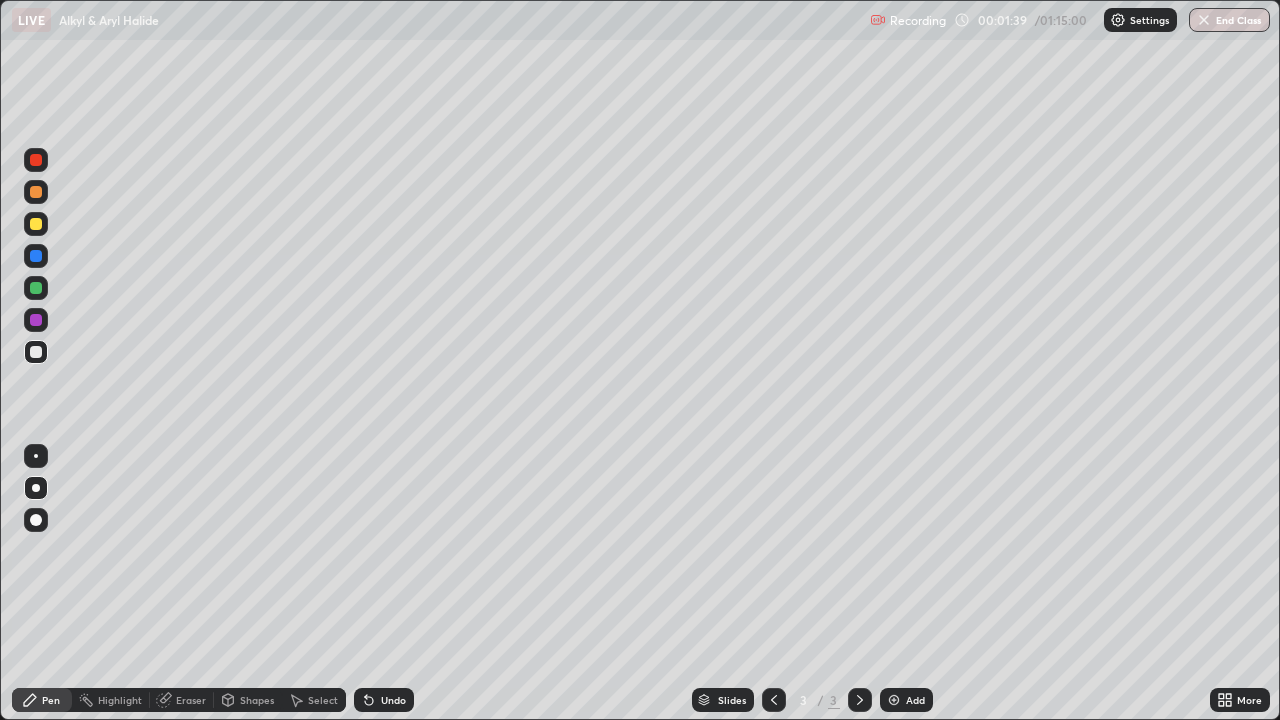 click at bounding box center [36, 288] 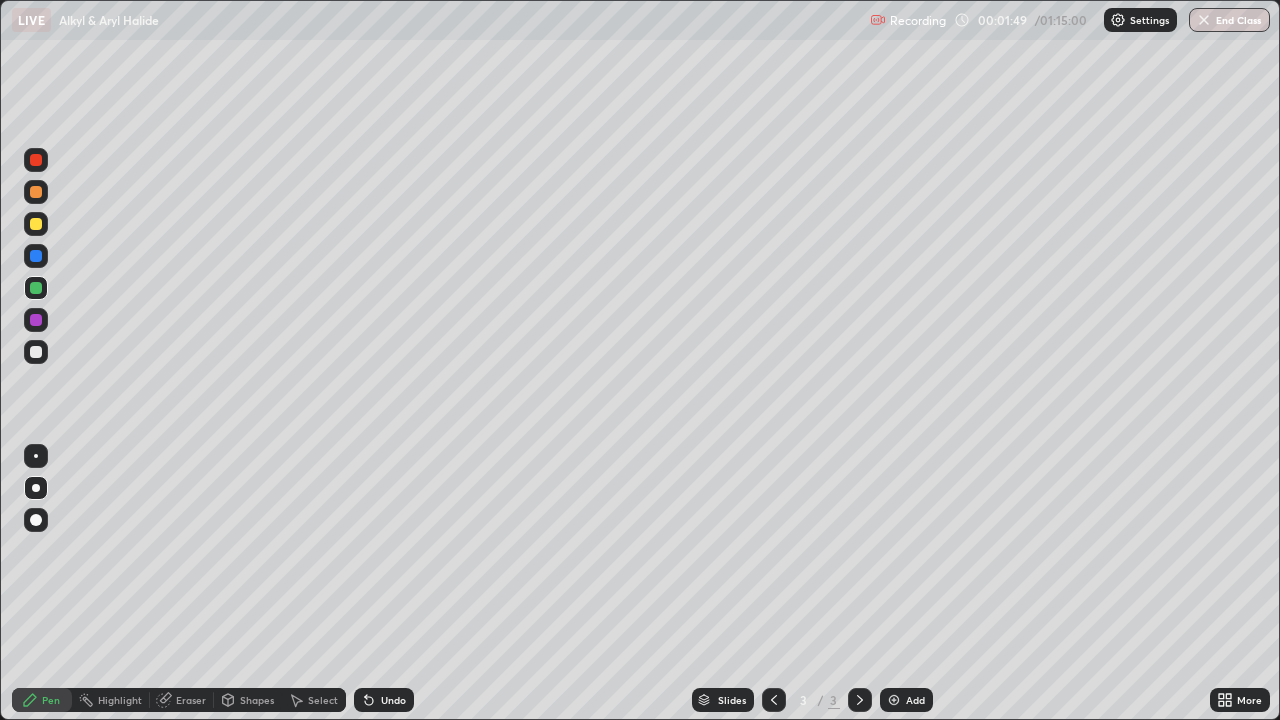 click at bounding box center (36, 352) 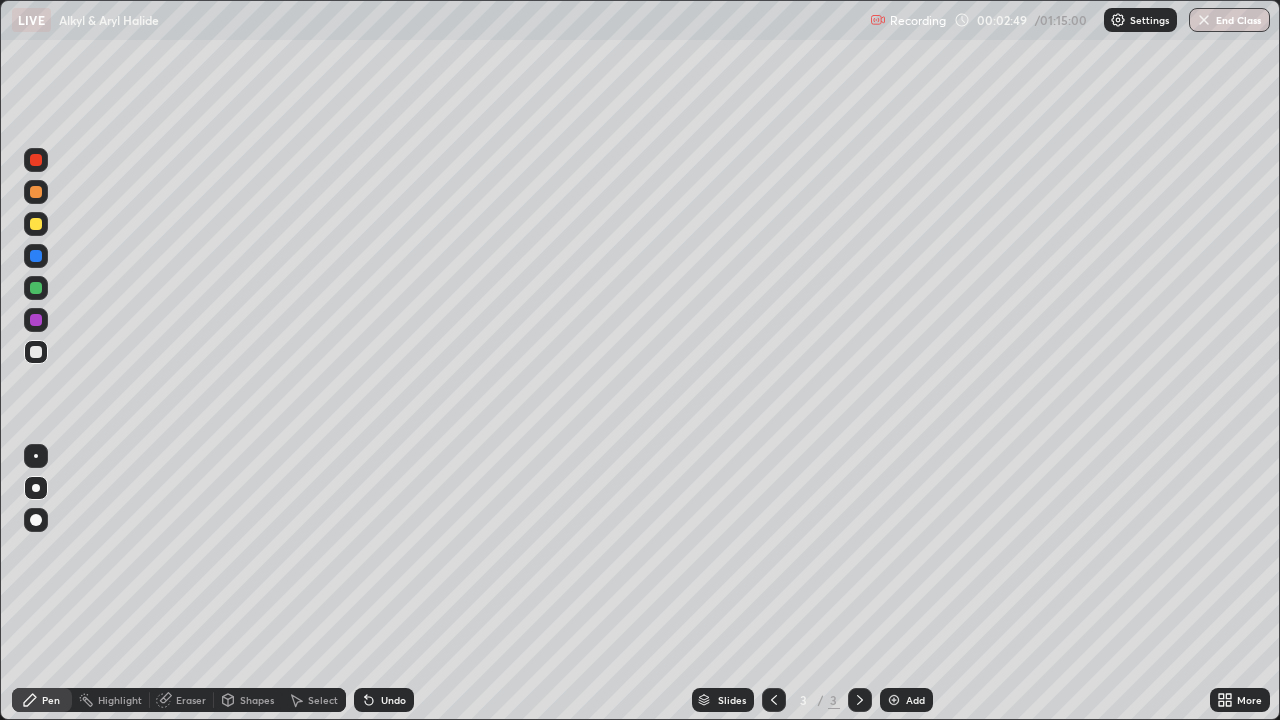click at bounding box center [36, 192] 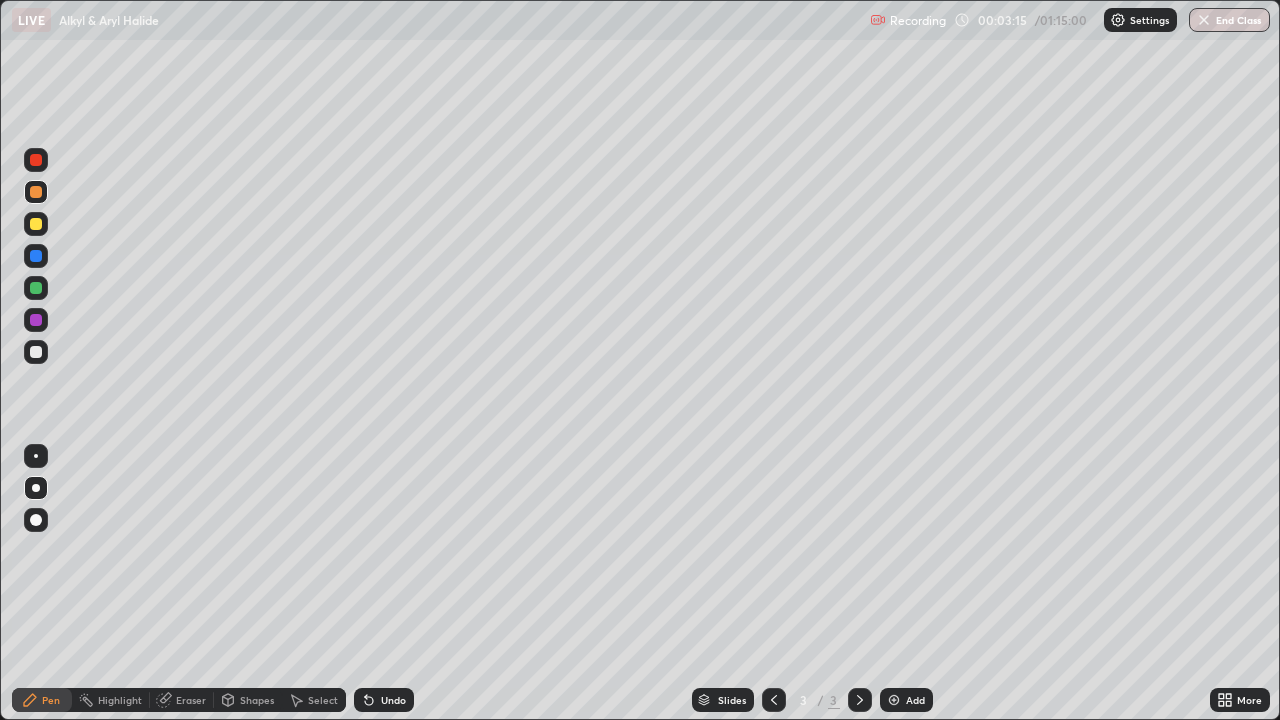 click at bounding box center (36, 352) 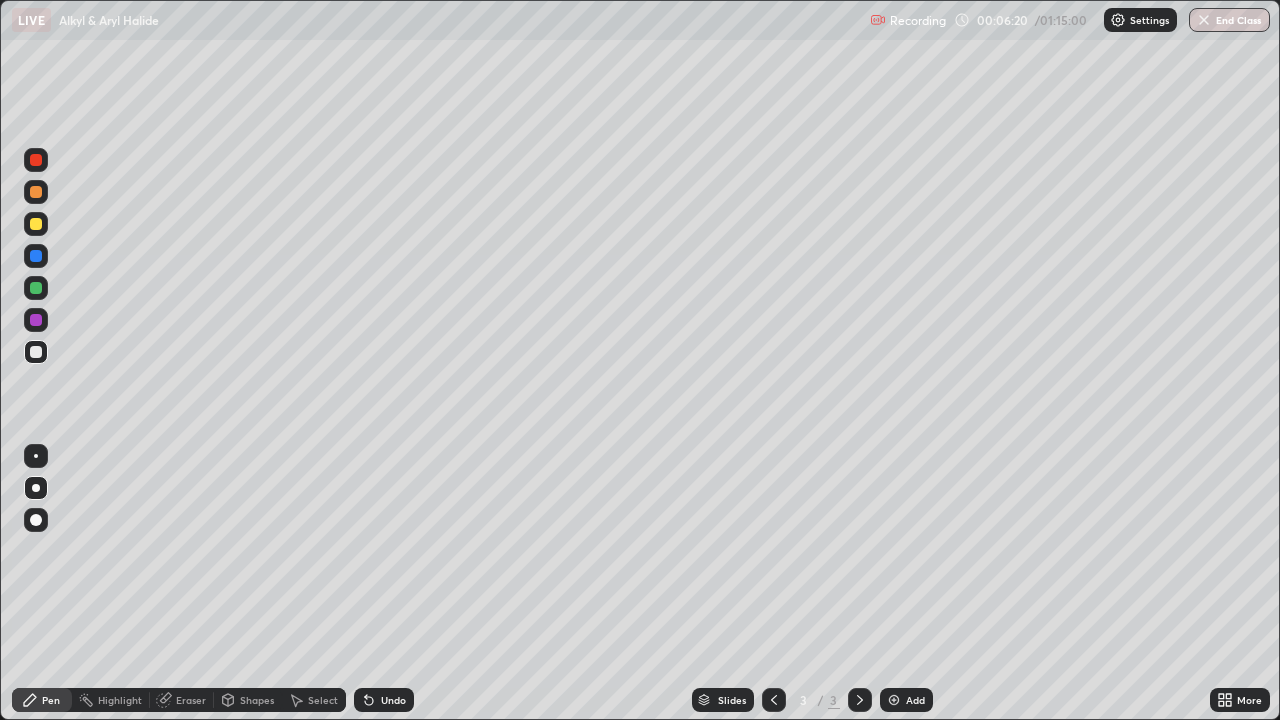 click on "Add" at bounding box center (915, 700) 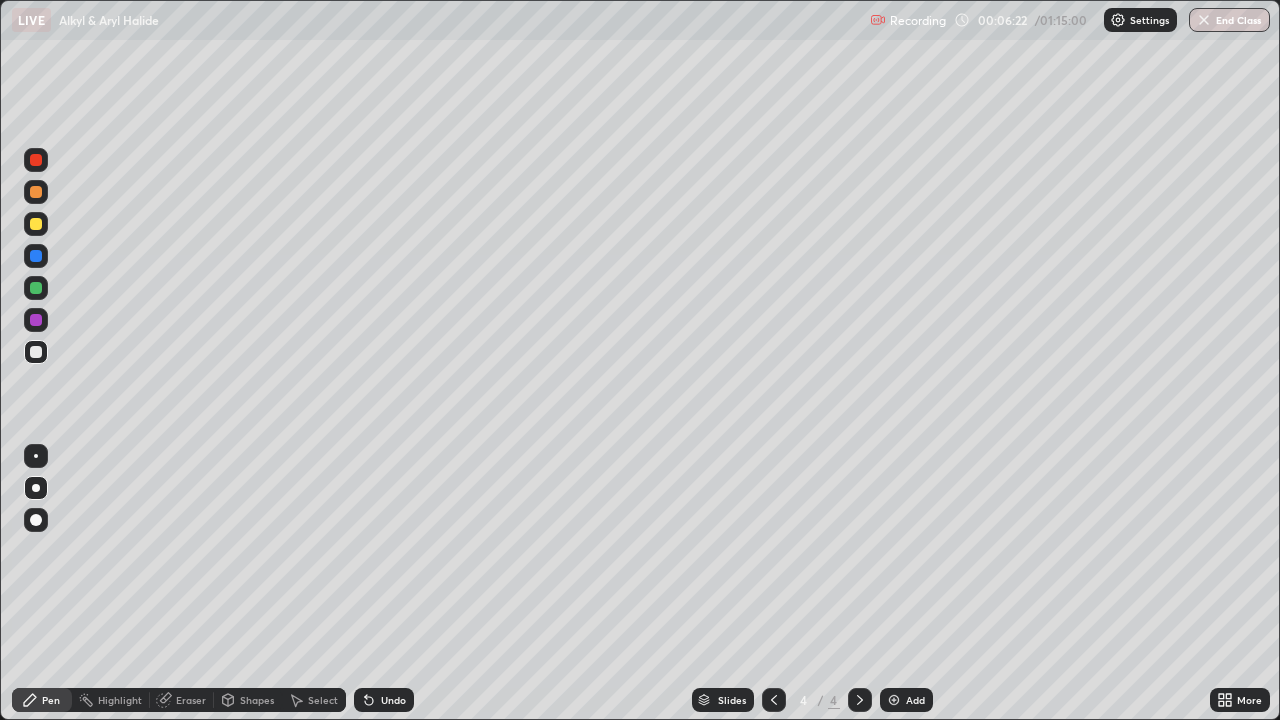 click at bounding box center [36, 352] 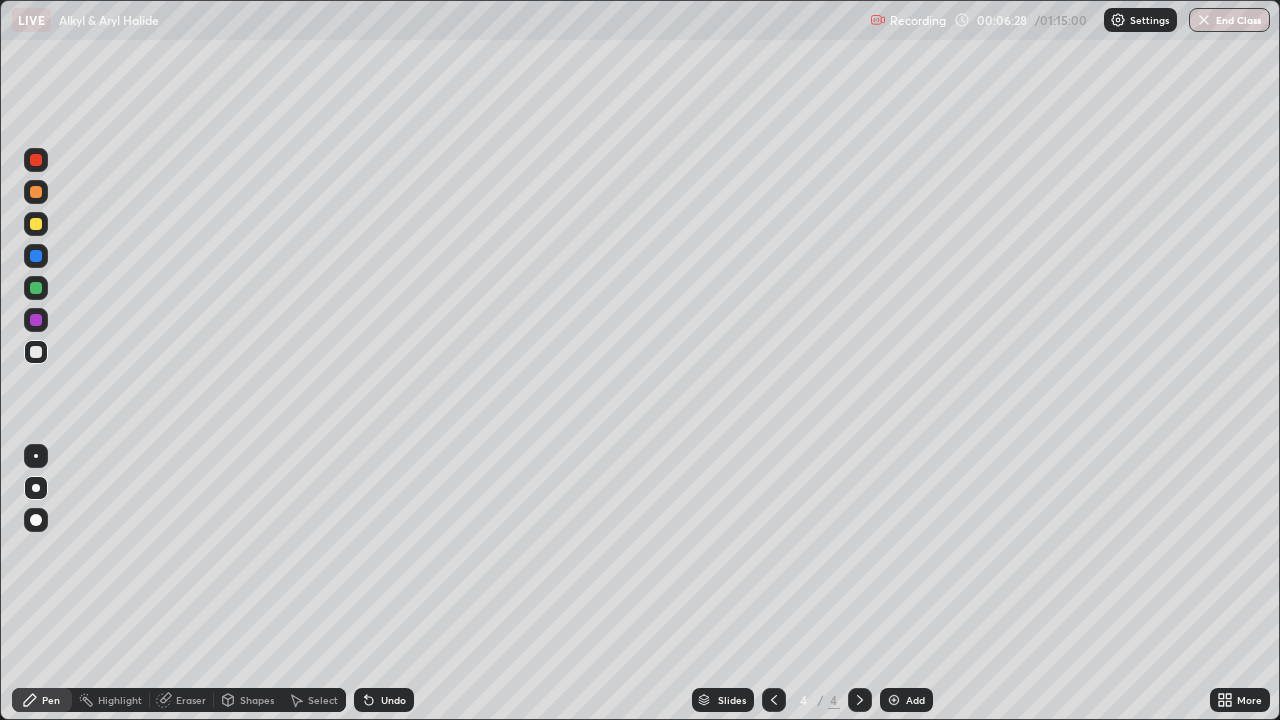 click at bounding box center [36, 224] 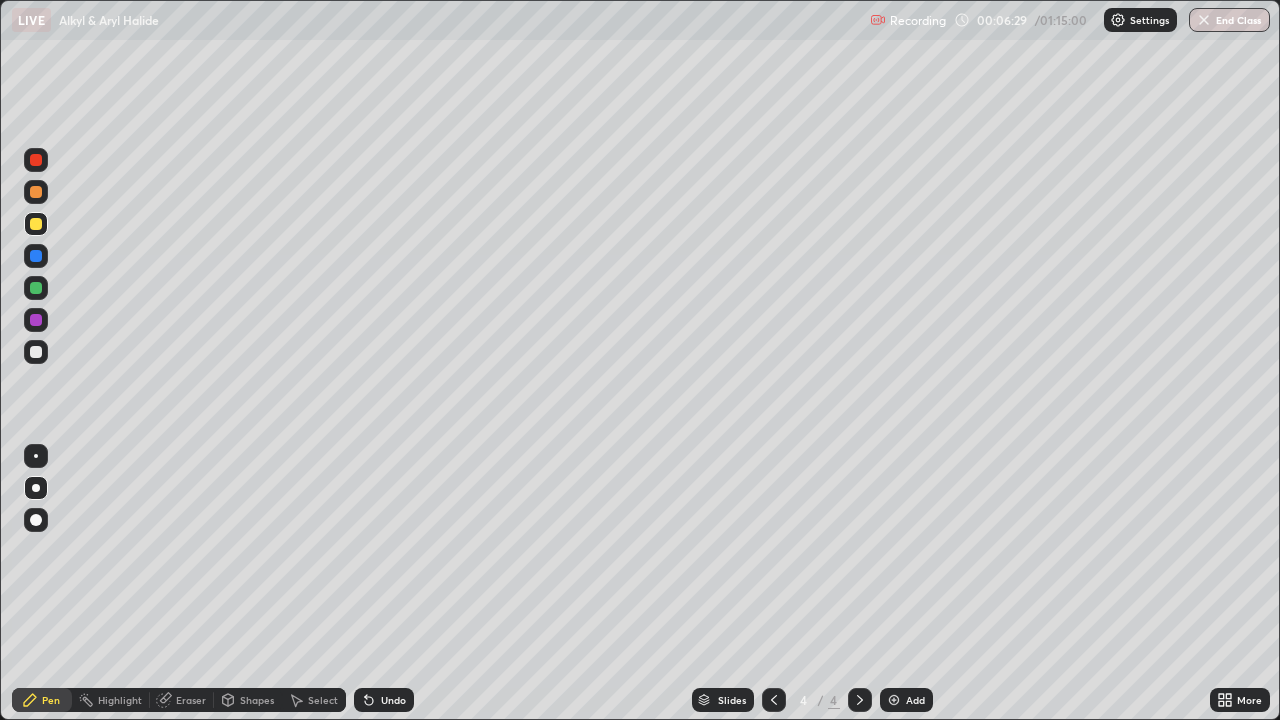 click at bounding box center [36, 520] 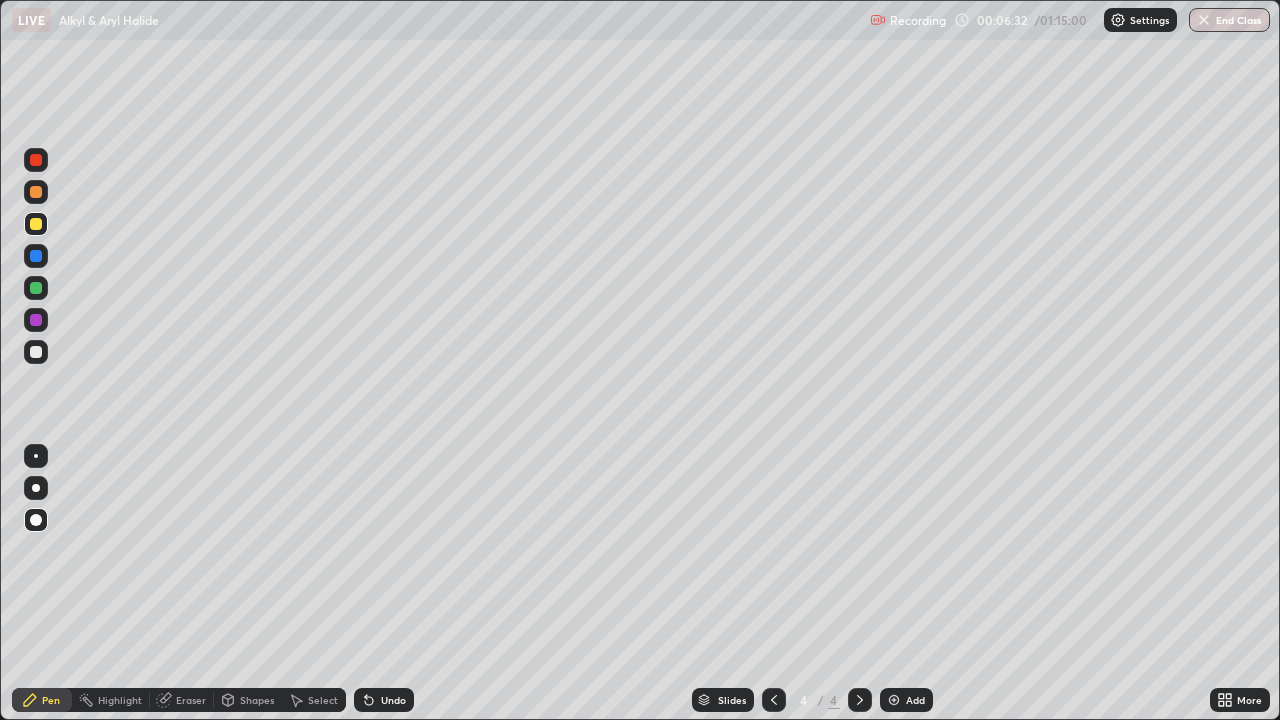 click on "Undo" at bounding box center [393, 700] 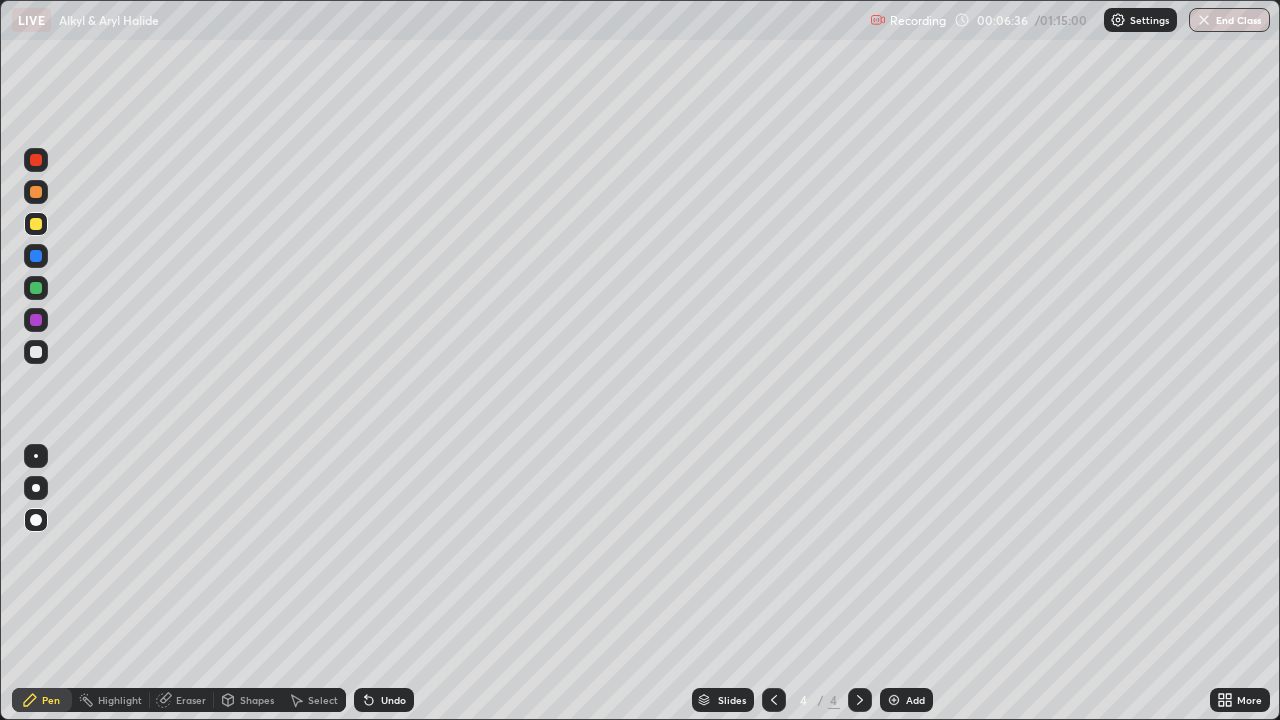 click on "Undo" at bounding box center (393, 700) 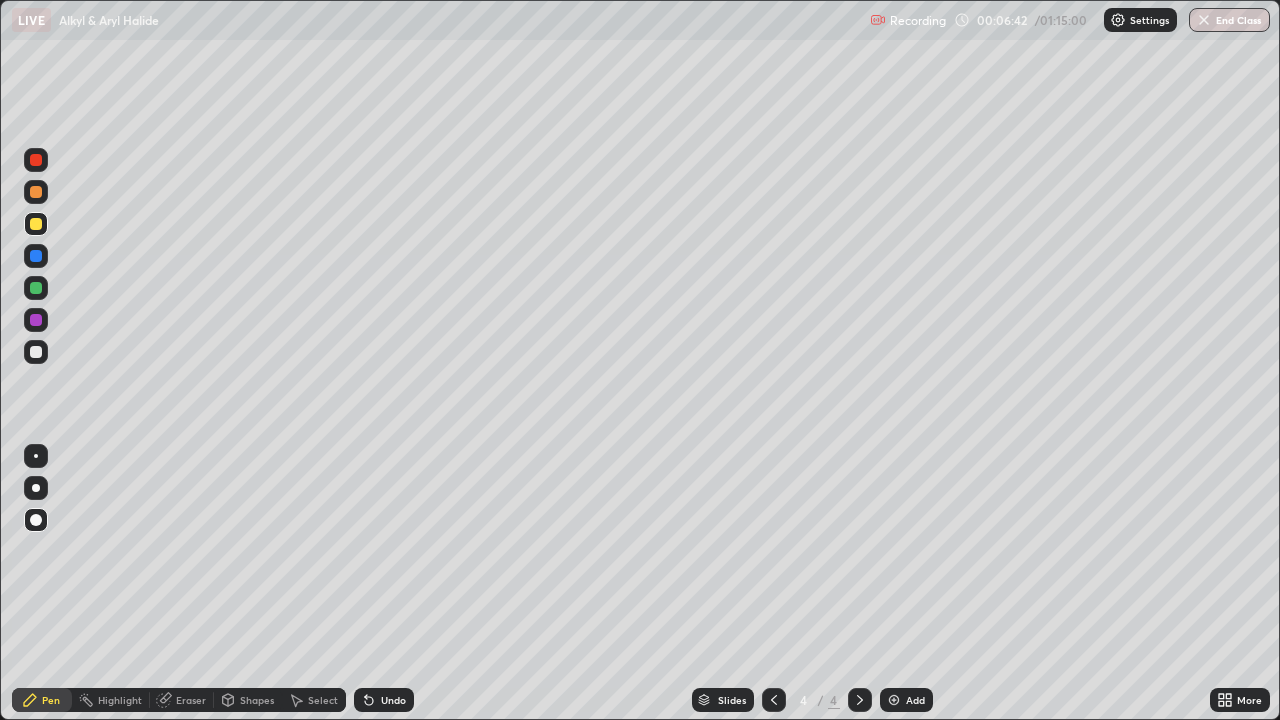 click at bounding box center (36, 320) 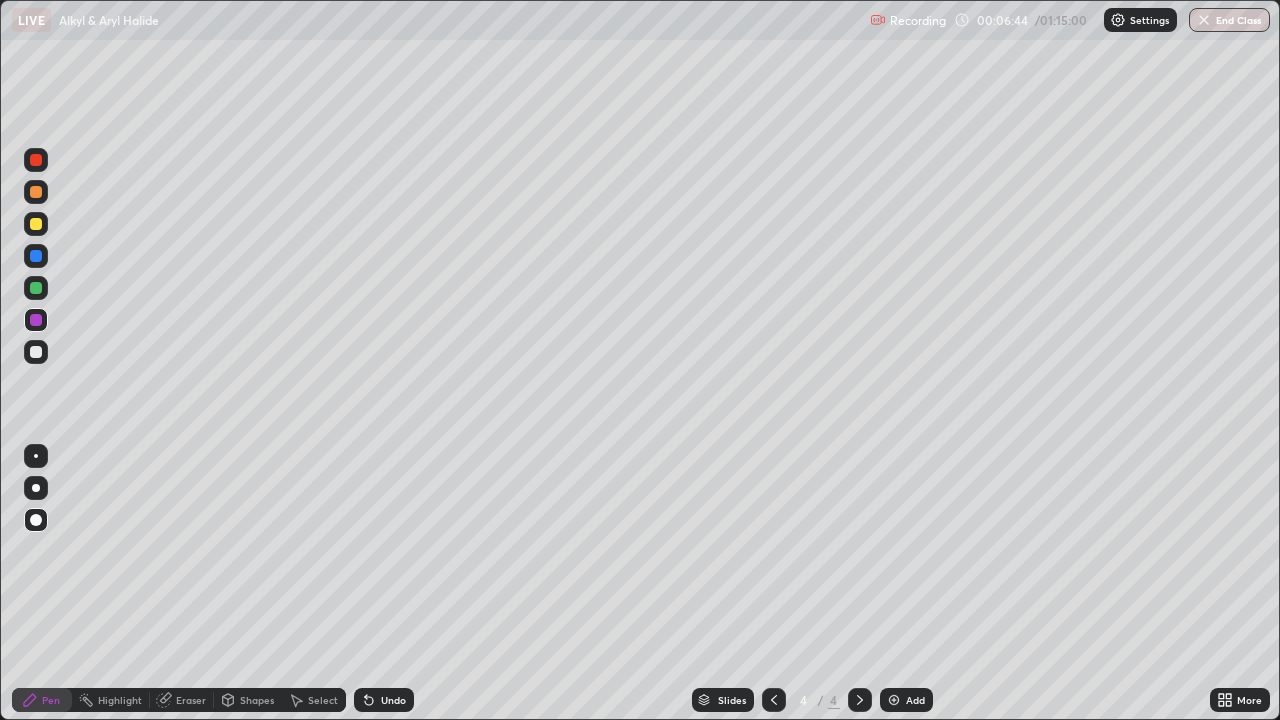 click at bounding box center [36, 488] 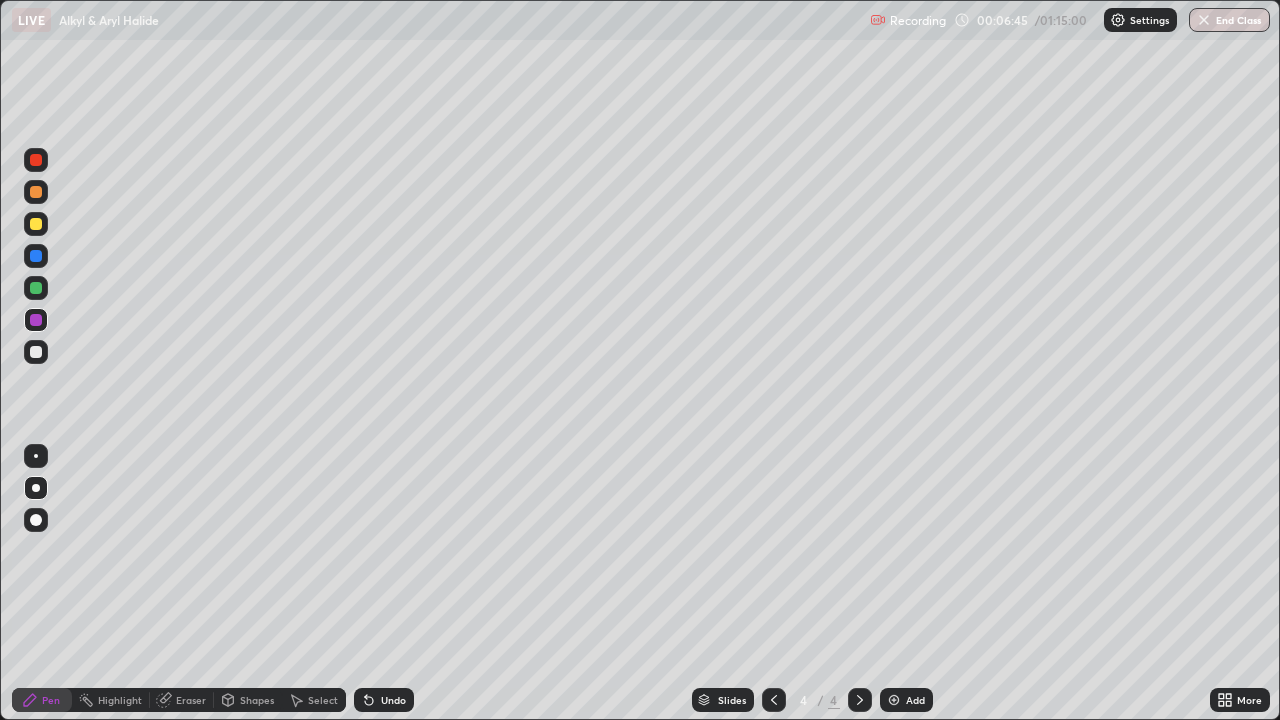 click at bounding box center [36, 520] 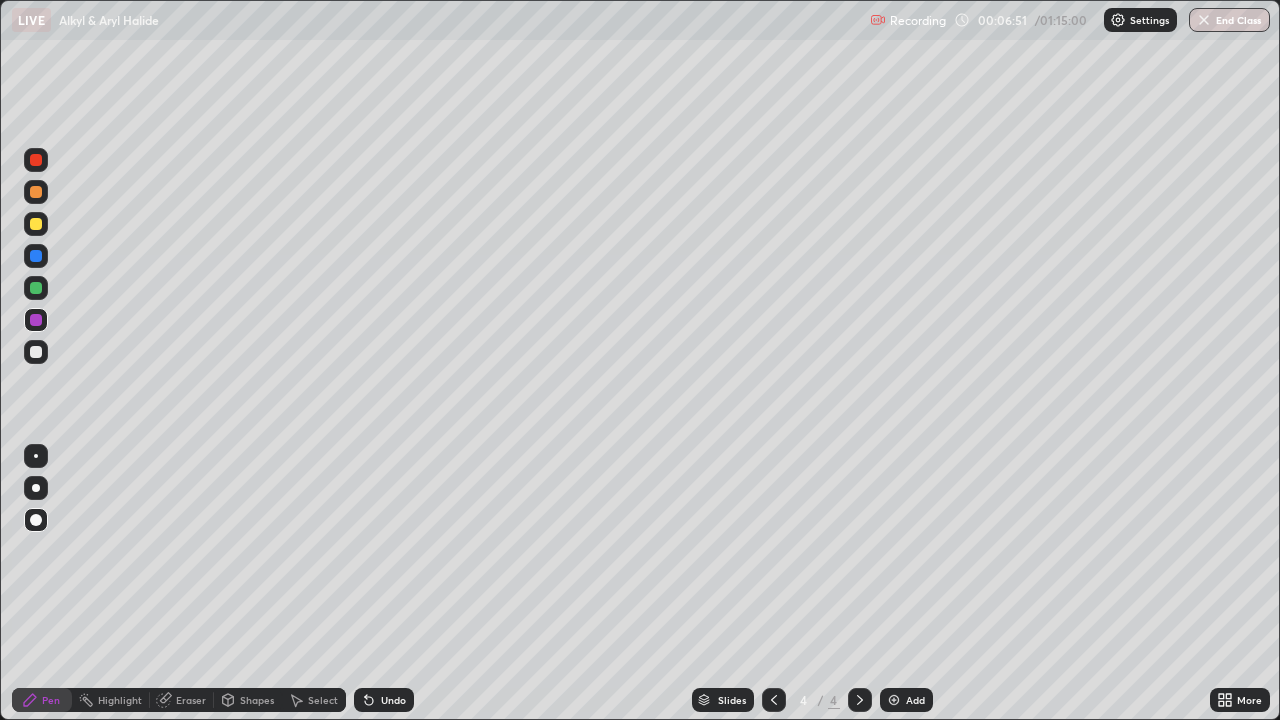 click at bounding box center [36, 352] 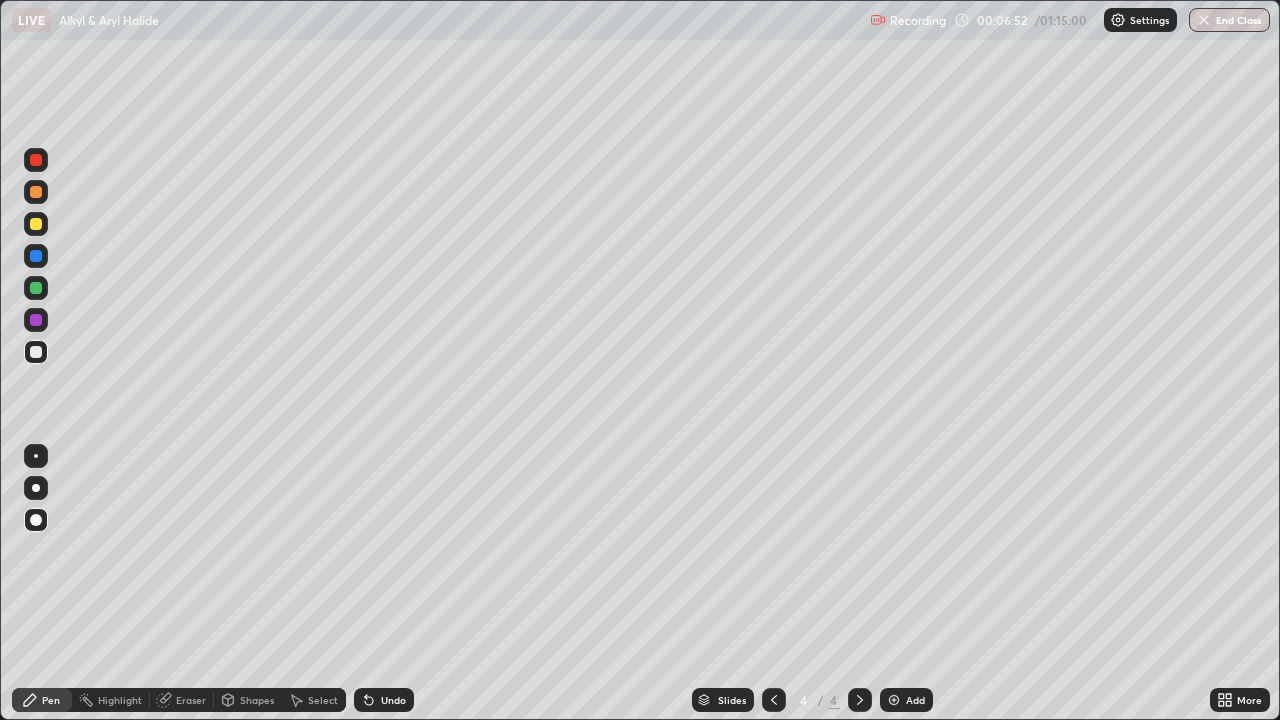 click at bounding box center [36, 520] 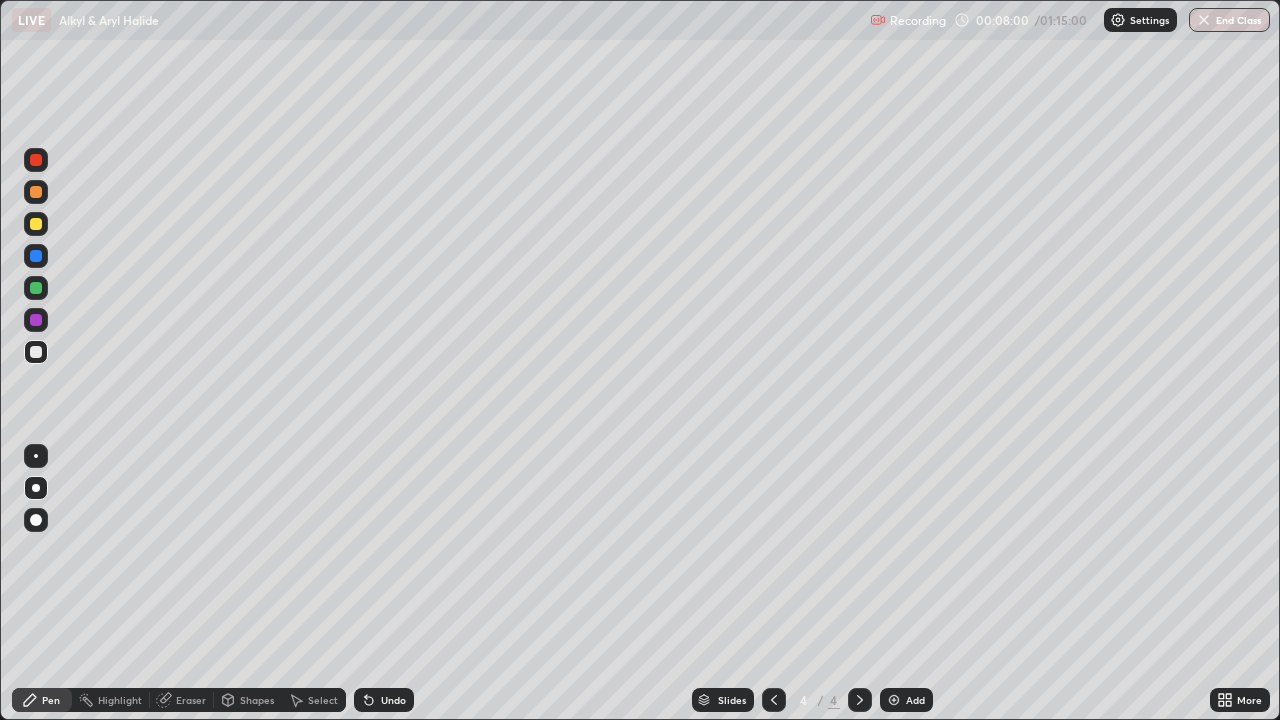 click at bounding box center (36, 352) 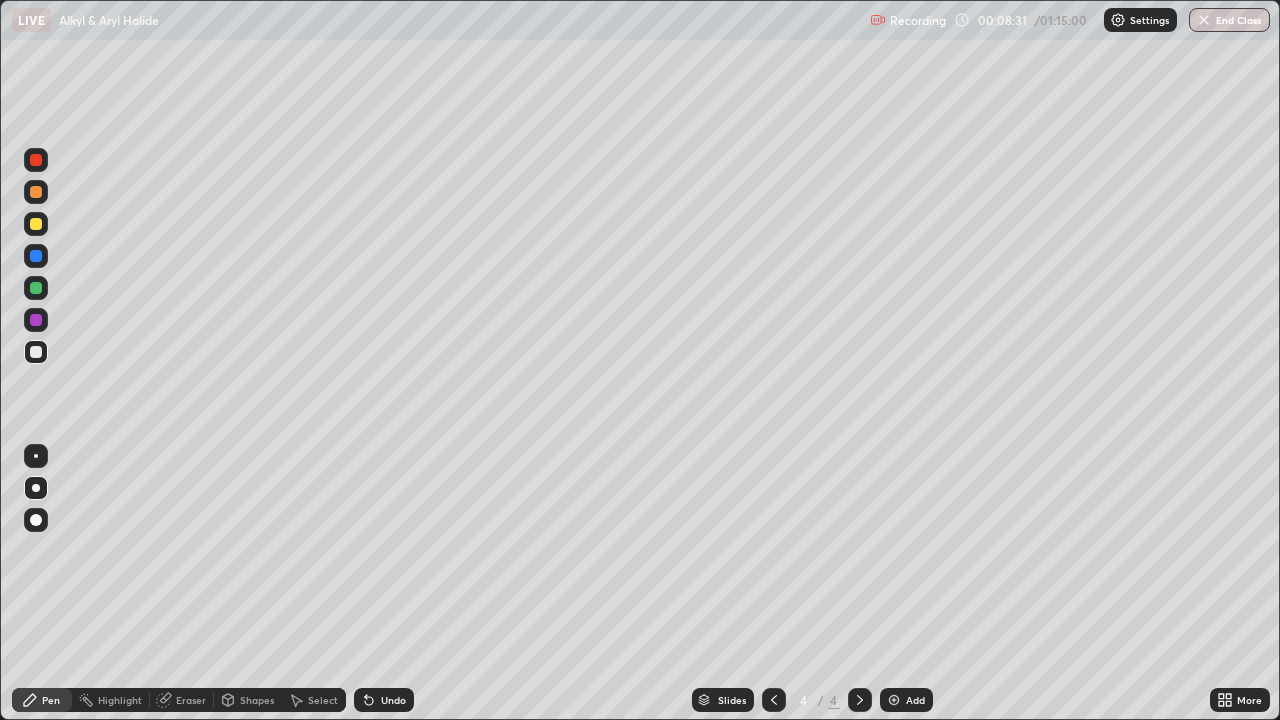 click at bounding box center [36, 256] 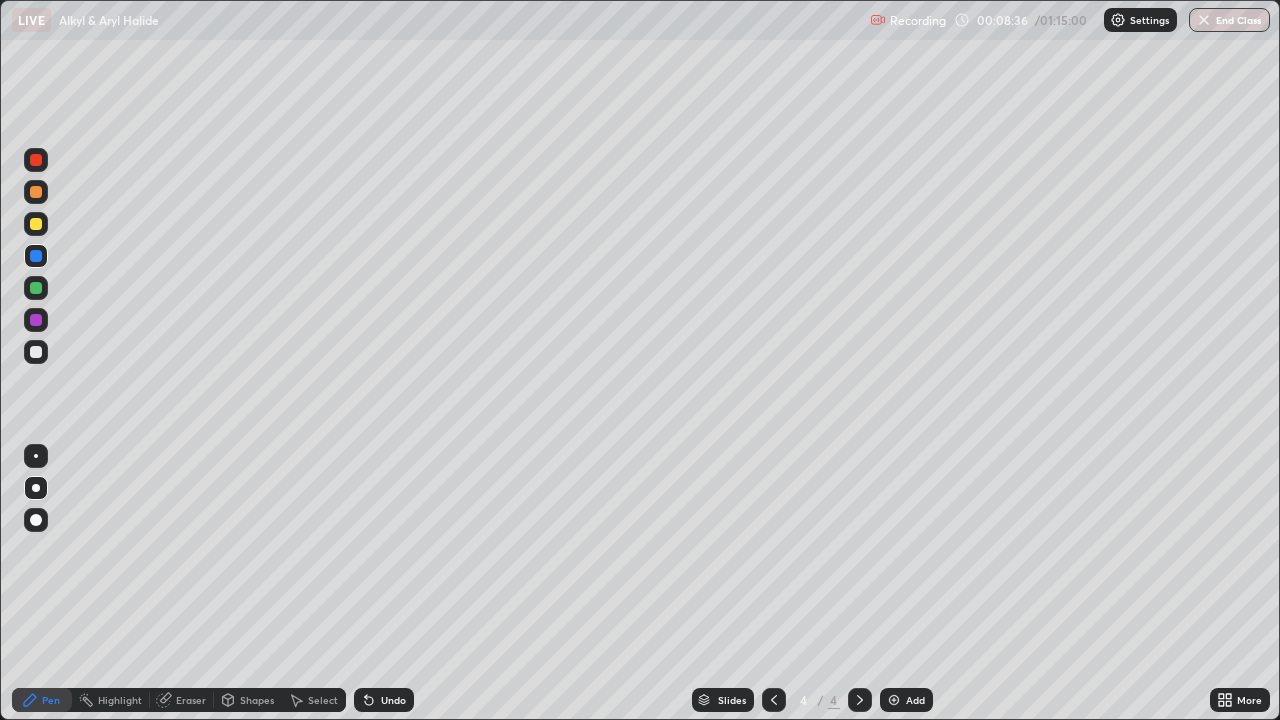 click at bounding box center (36, 224) 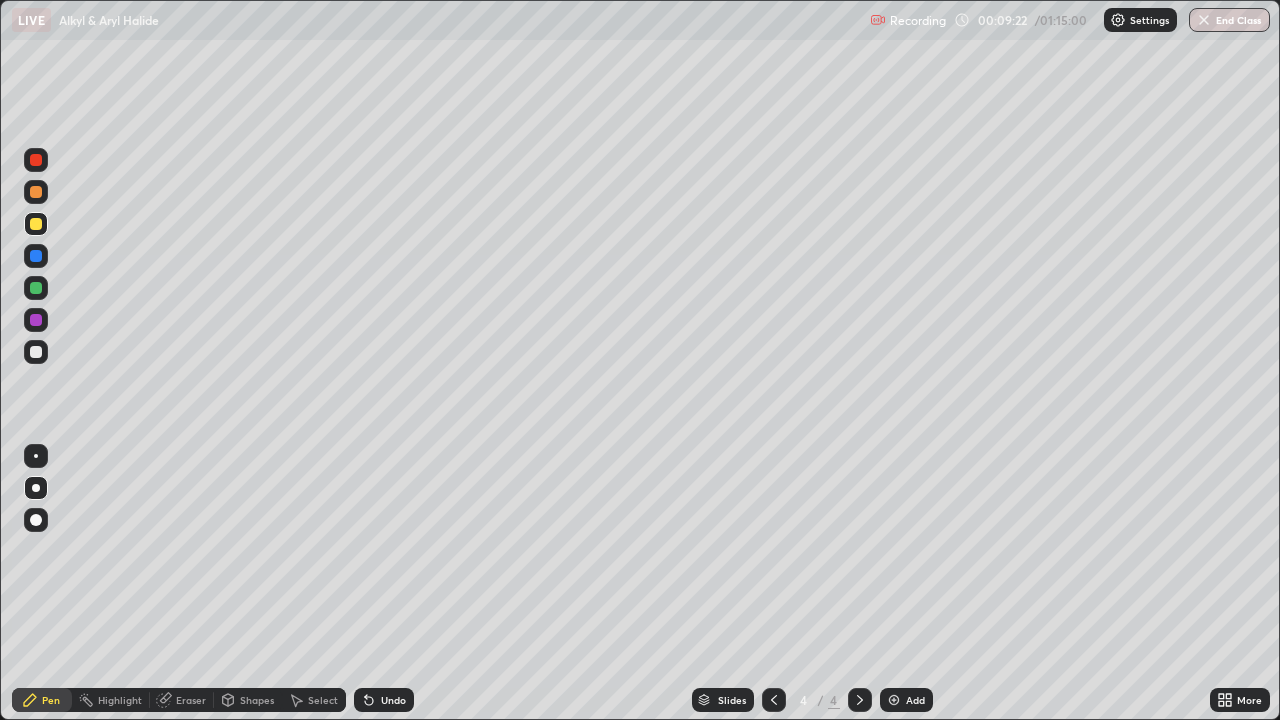 click on "Eraser" at bounding box center (191, 700) 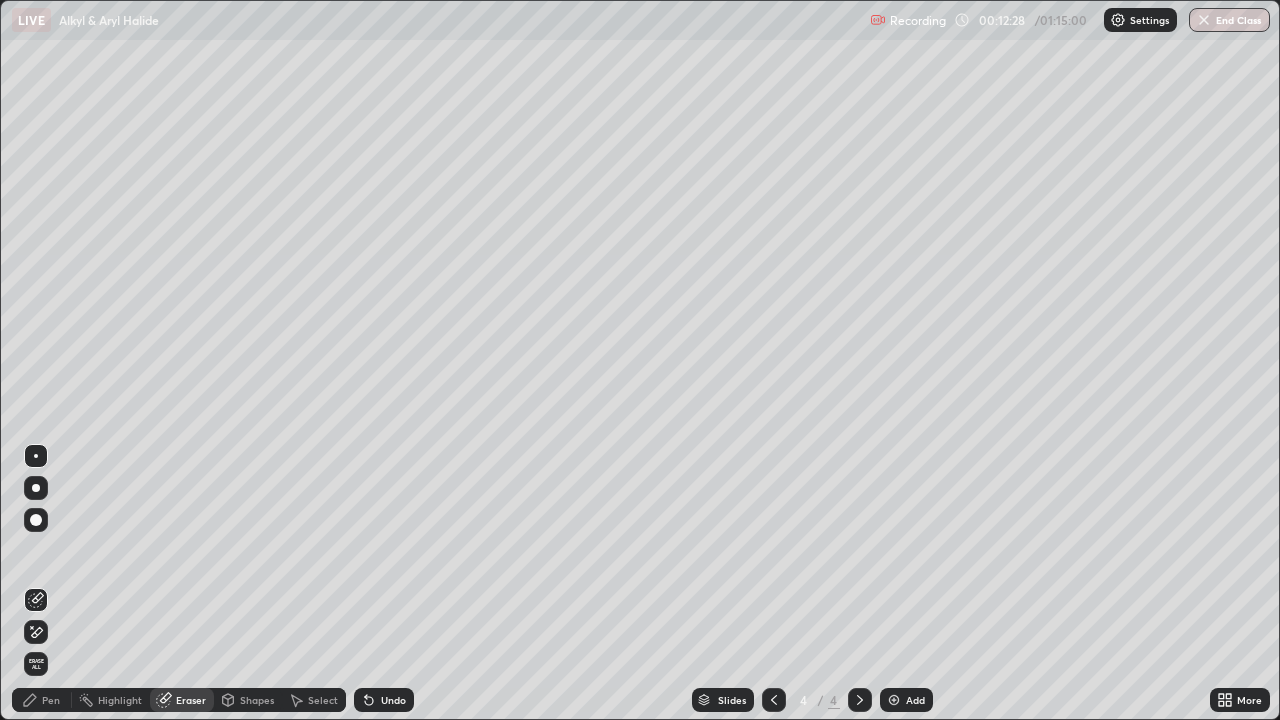 click on "Eraser" at bounding box center (182, 700) 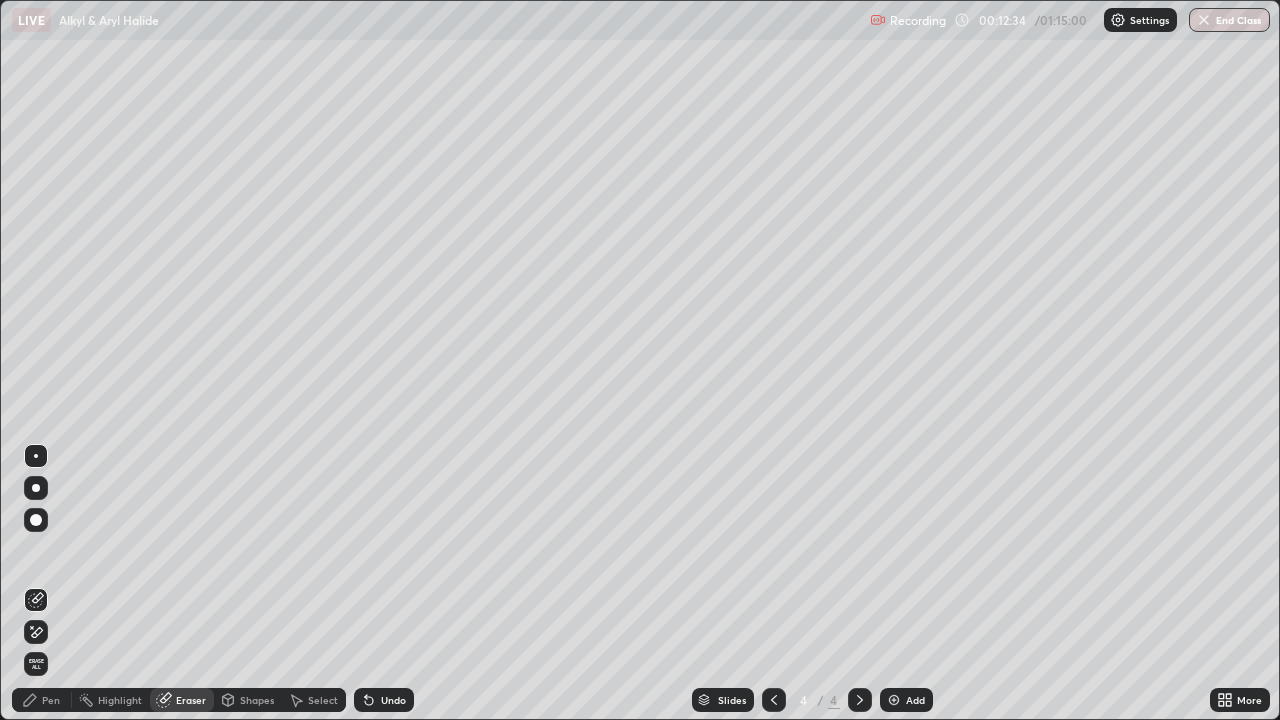 click on "Pen" at bounding box center [51, 700] 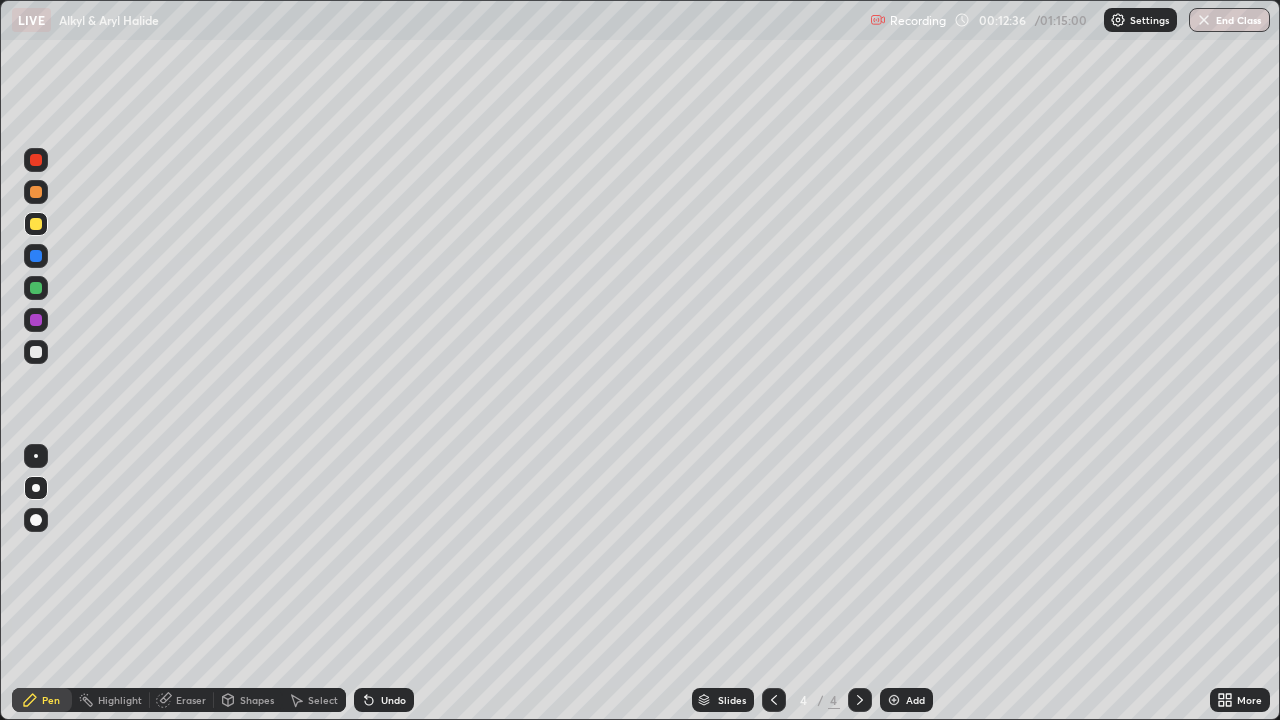 click on "Add" at bounding box center [906, 700] 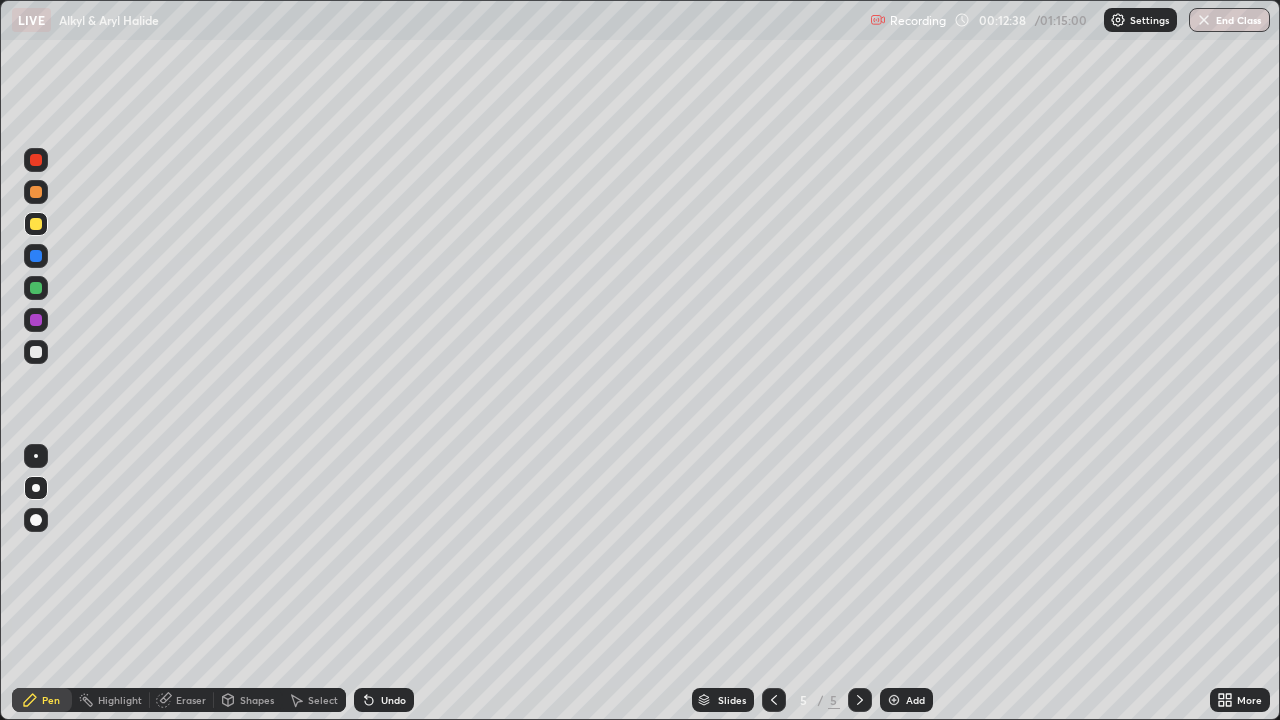 click at bounding box center [36, 192] 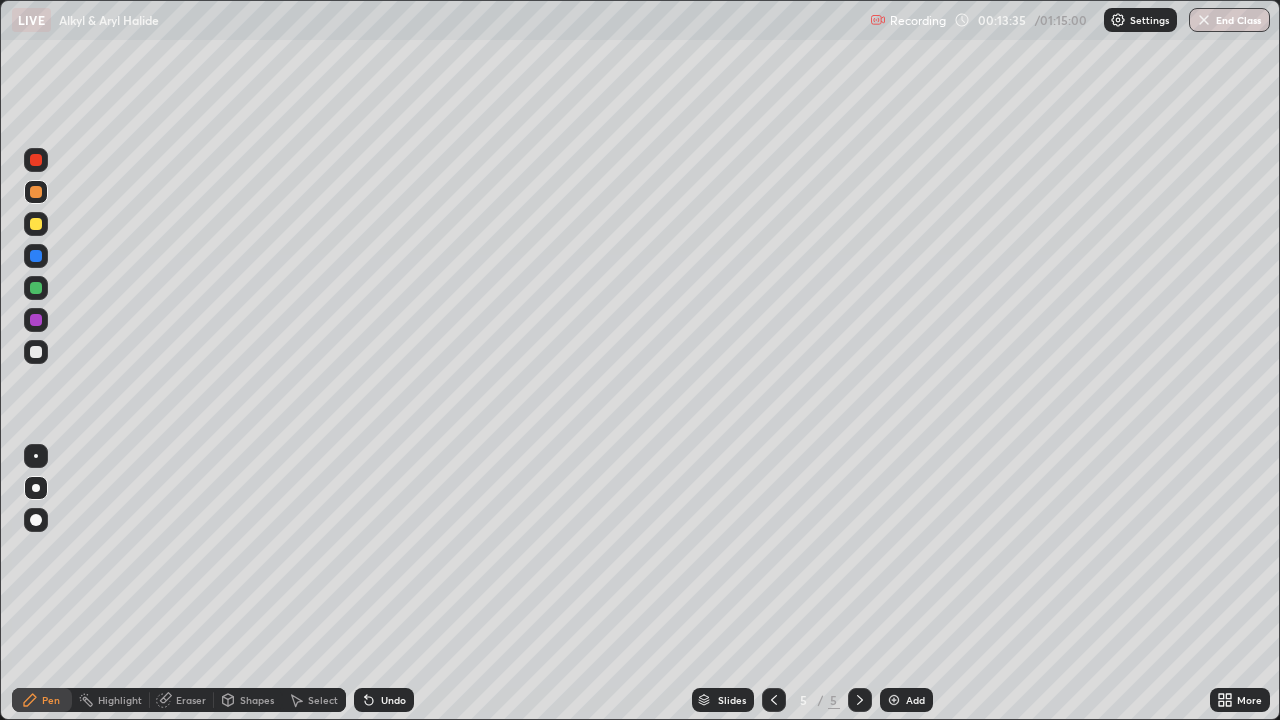 click at bounding box center [36, 224] 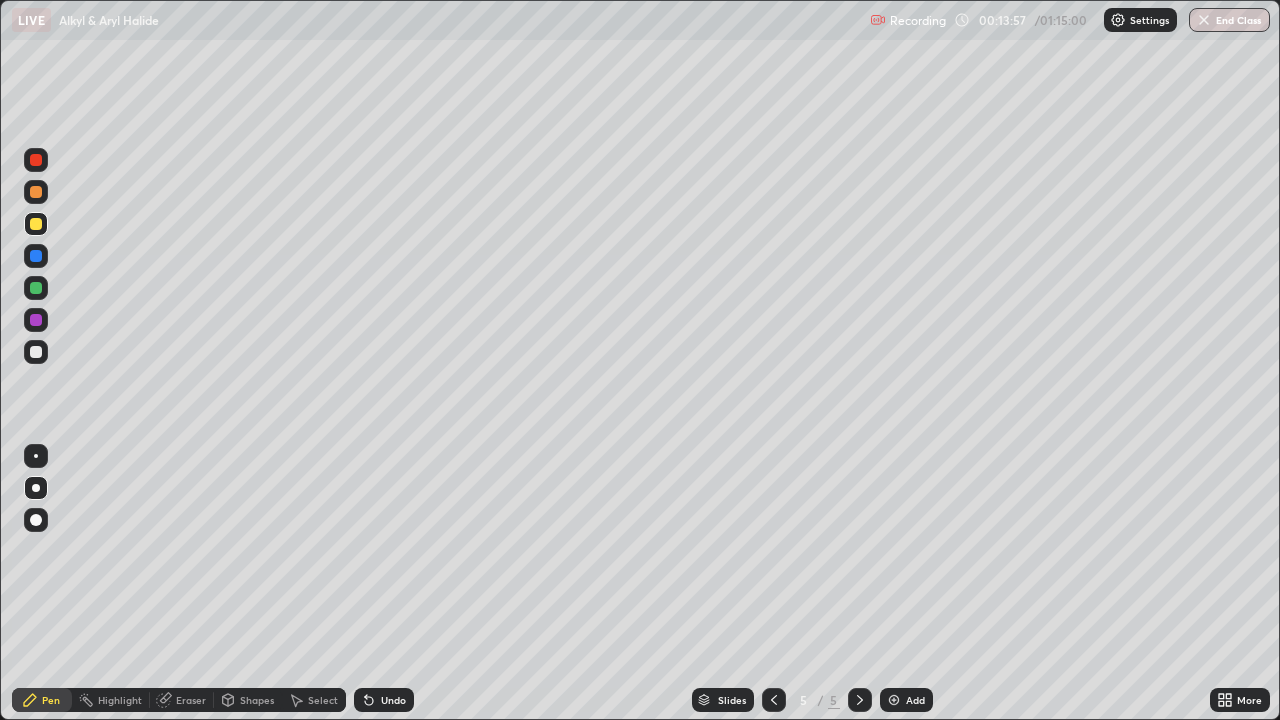 click at bounding box center (36, 192) 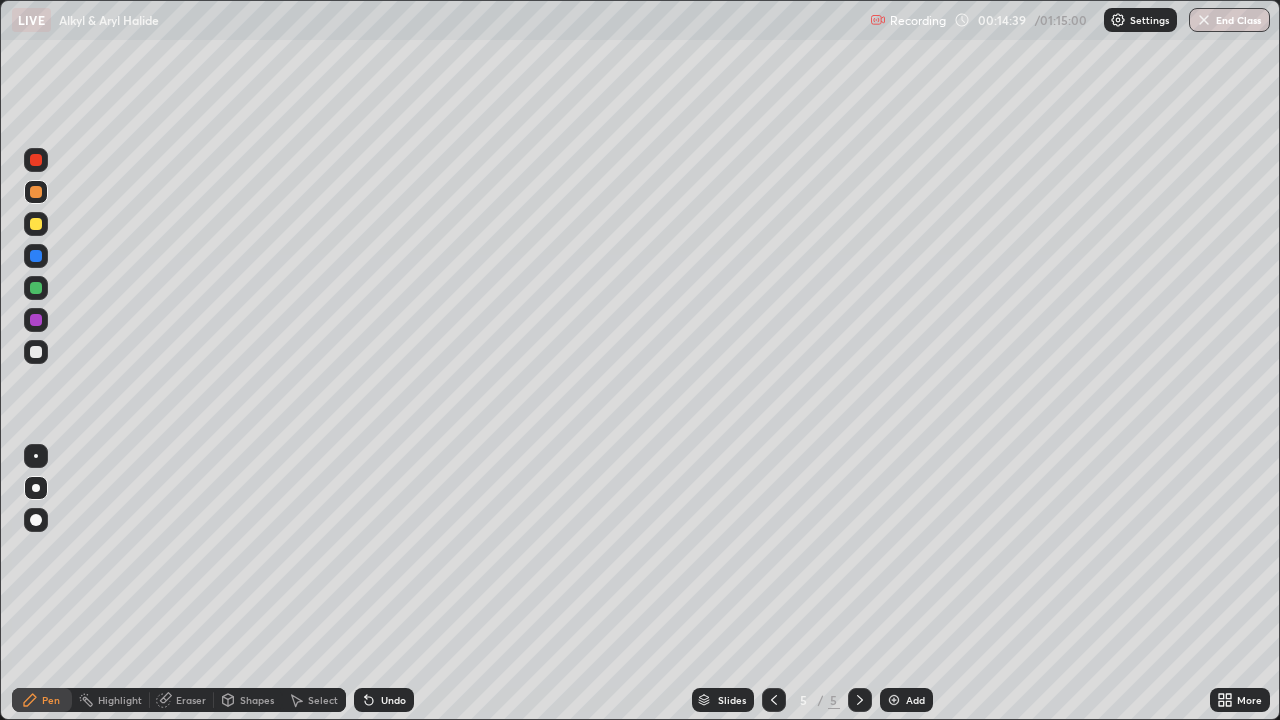 click at bounding box center [36, 224] 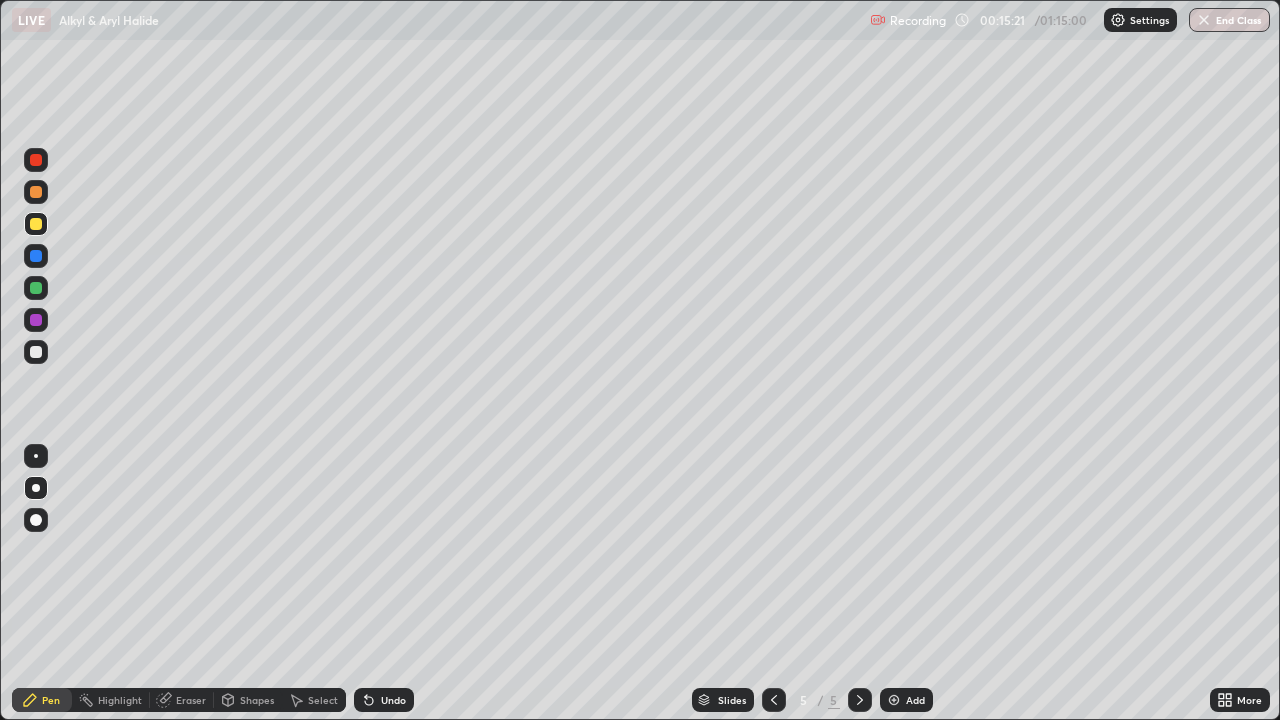 click at bounding box center (36, 256) 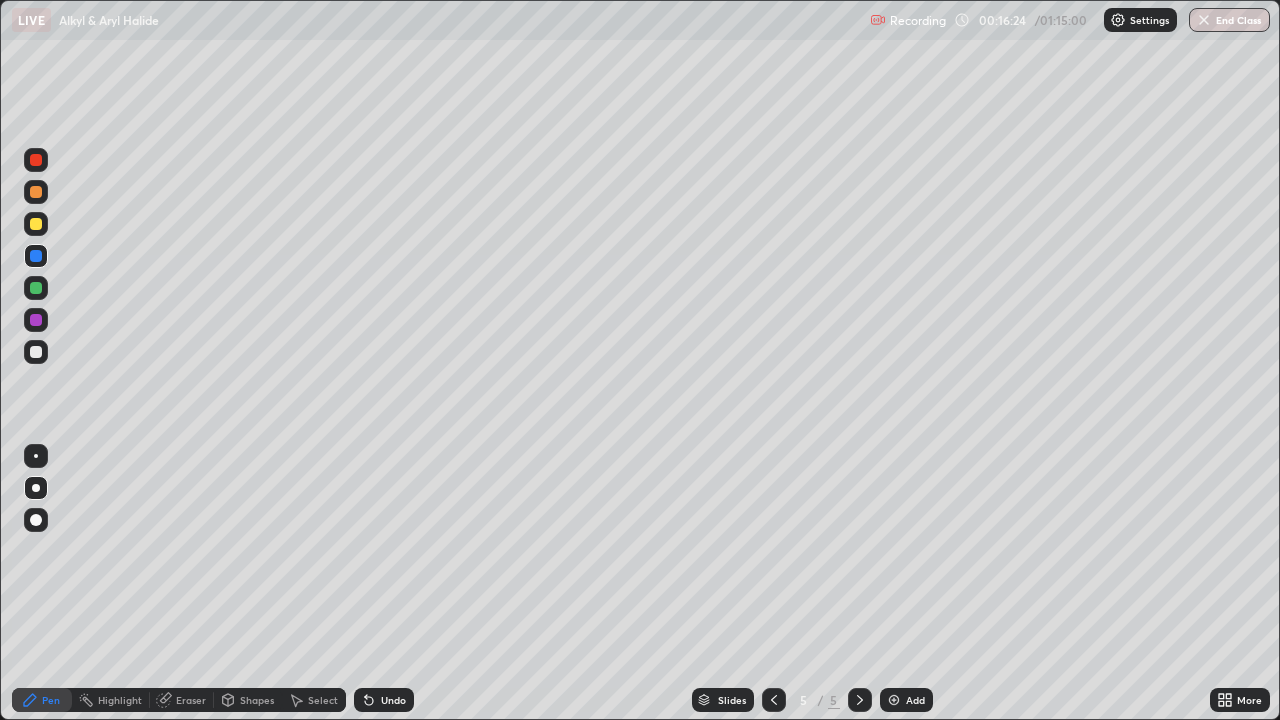 click 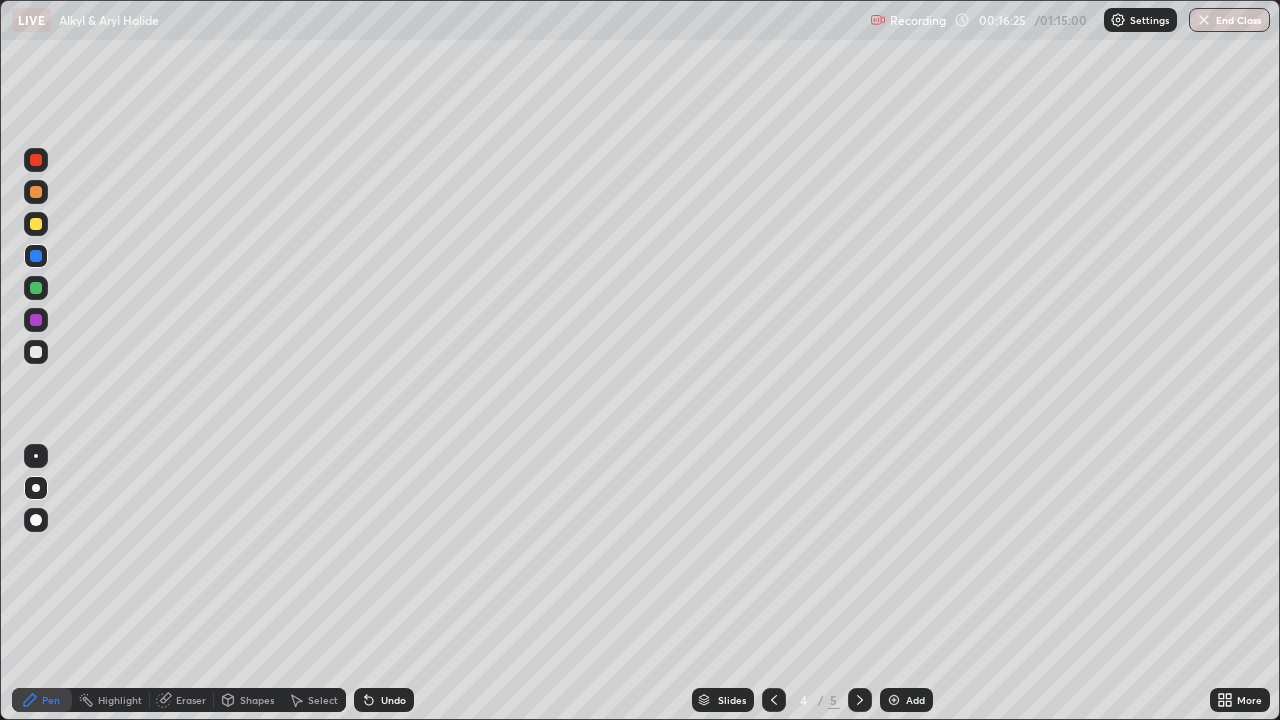 click at bounding box center [860, 700] 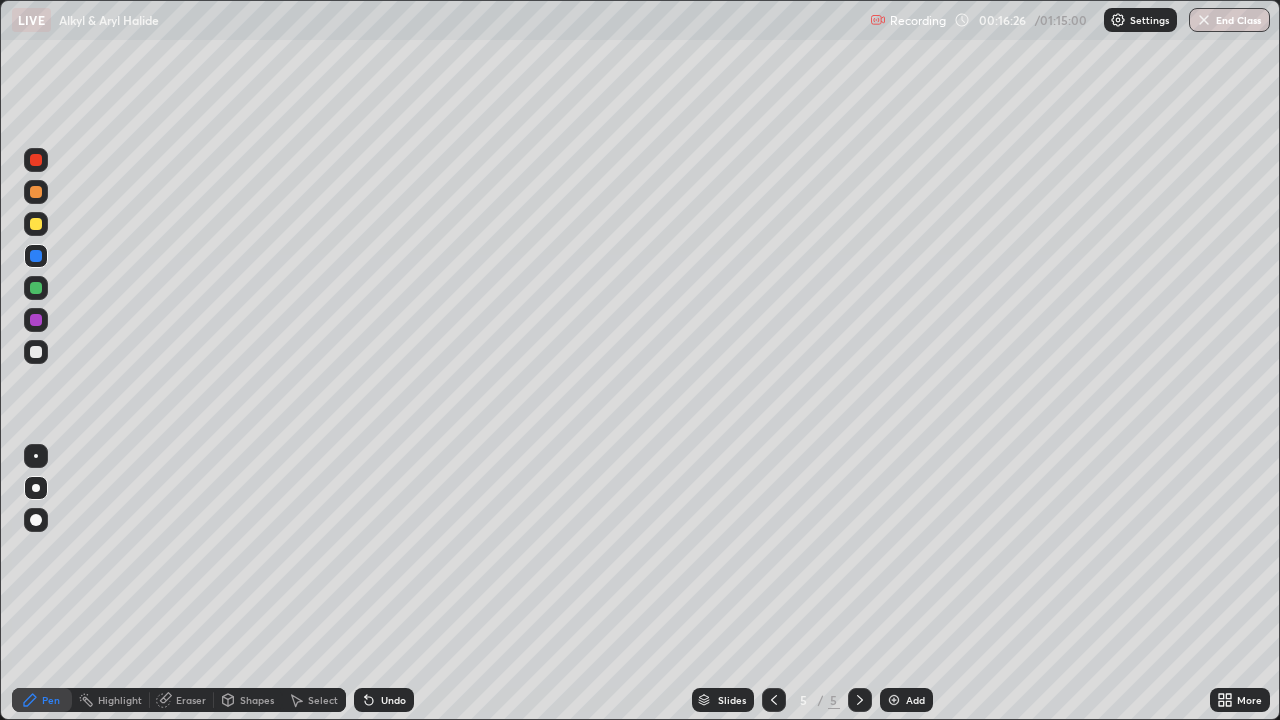 click at bounding box center [36, 192] 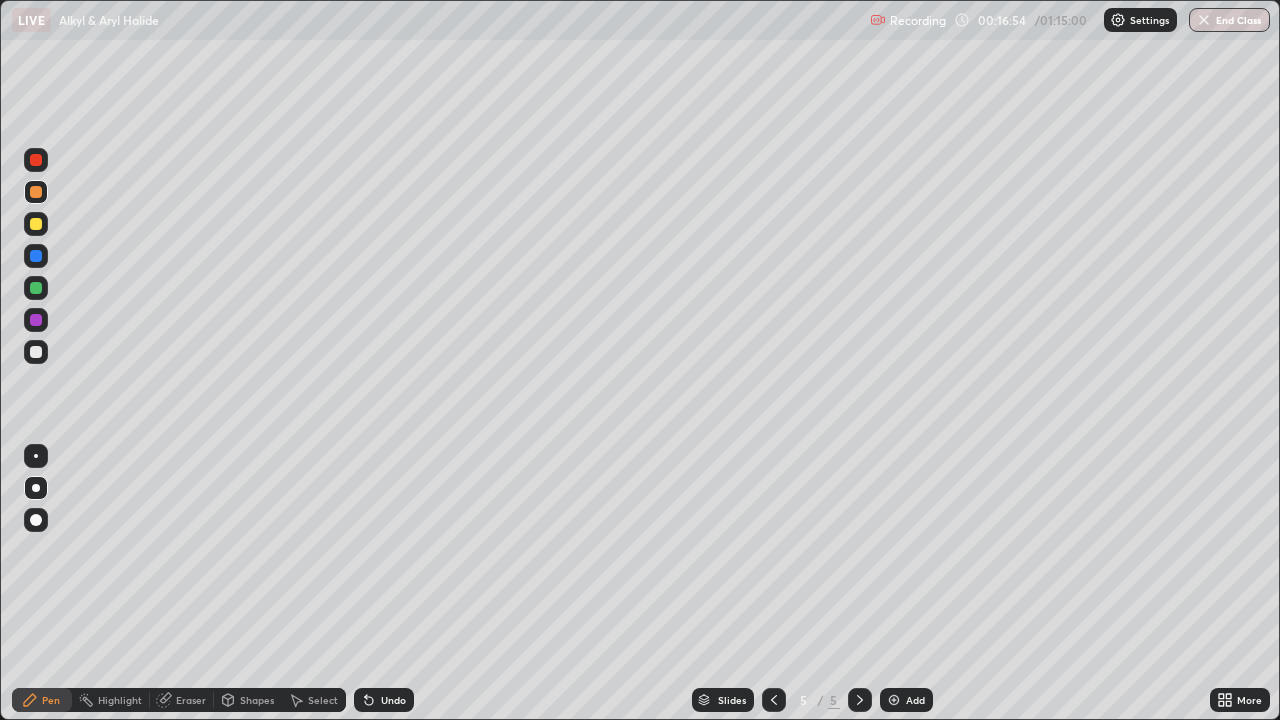click 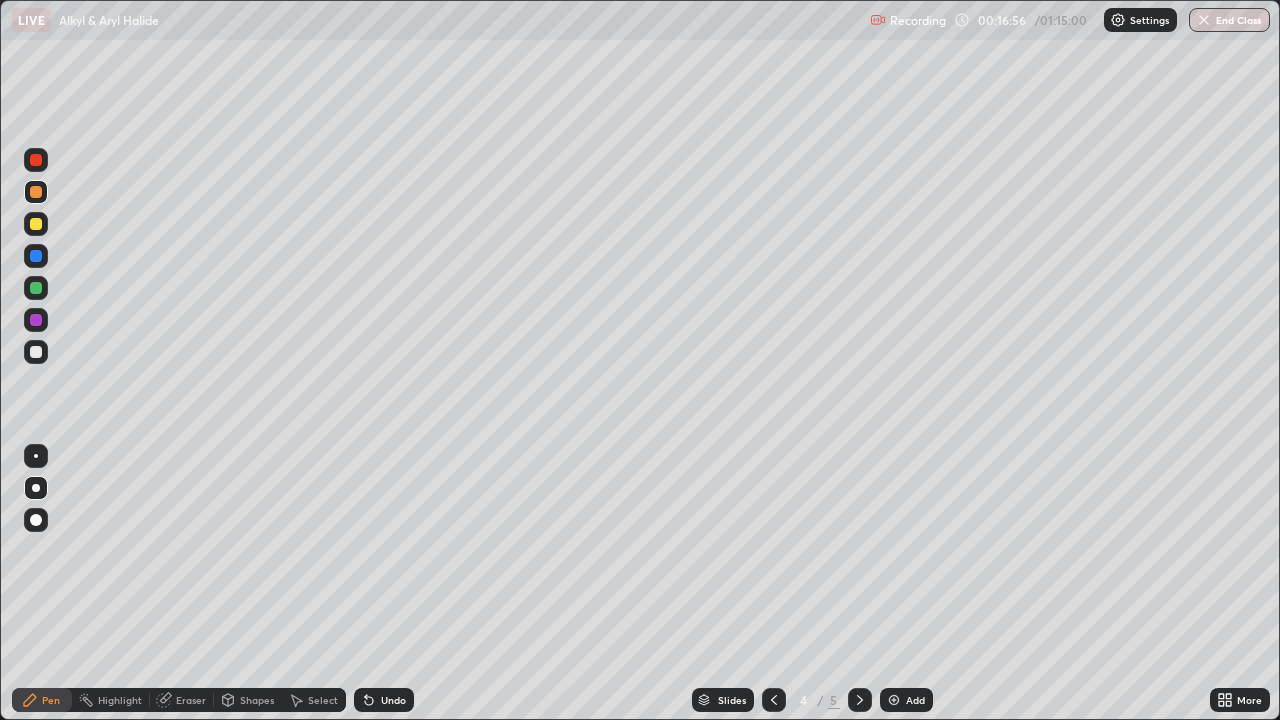click at bounding box center [36, 352] 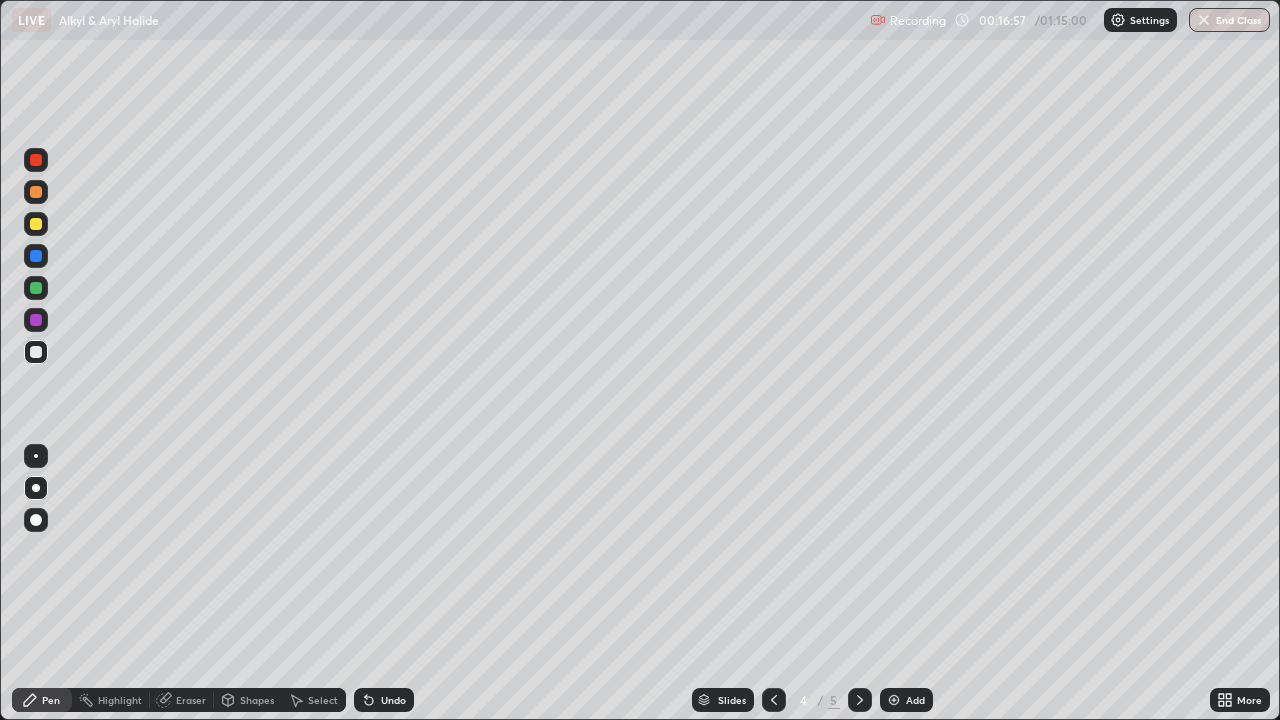 click at bounding box center [36, 256] 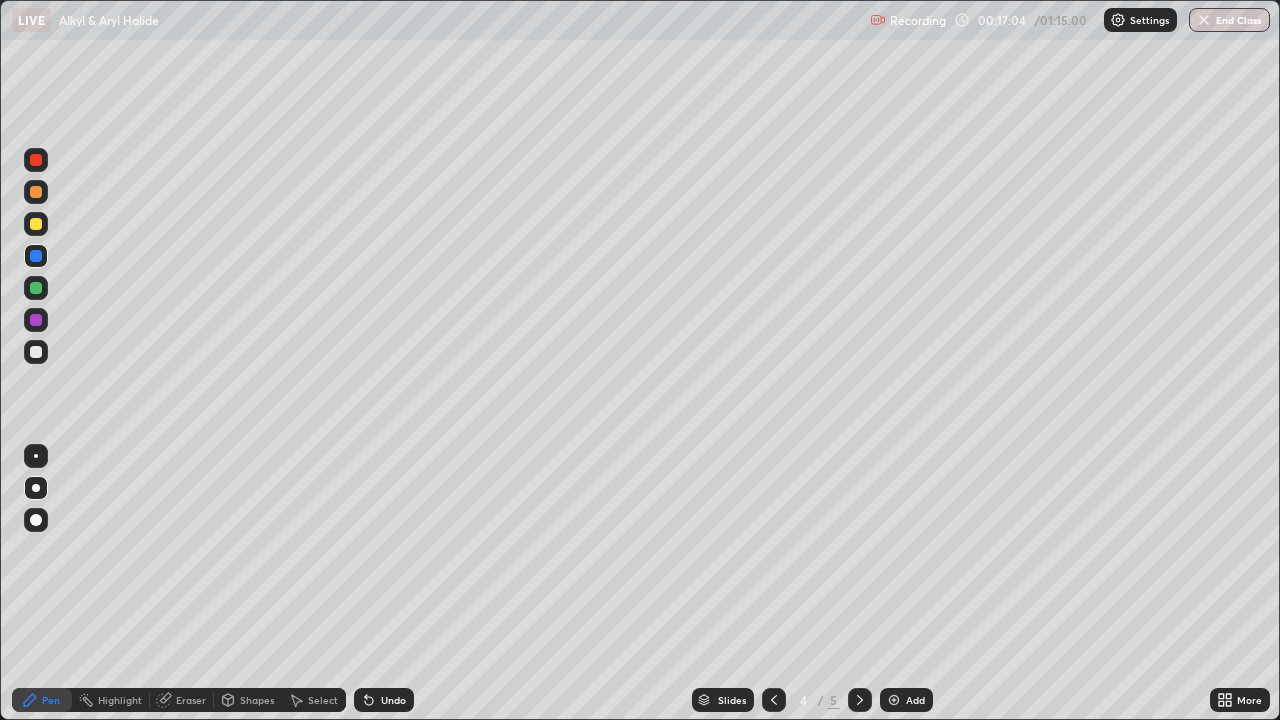 click at bounding box center (36, 224) 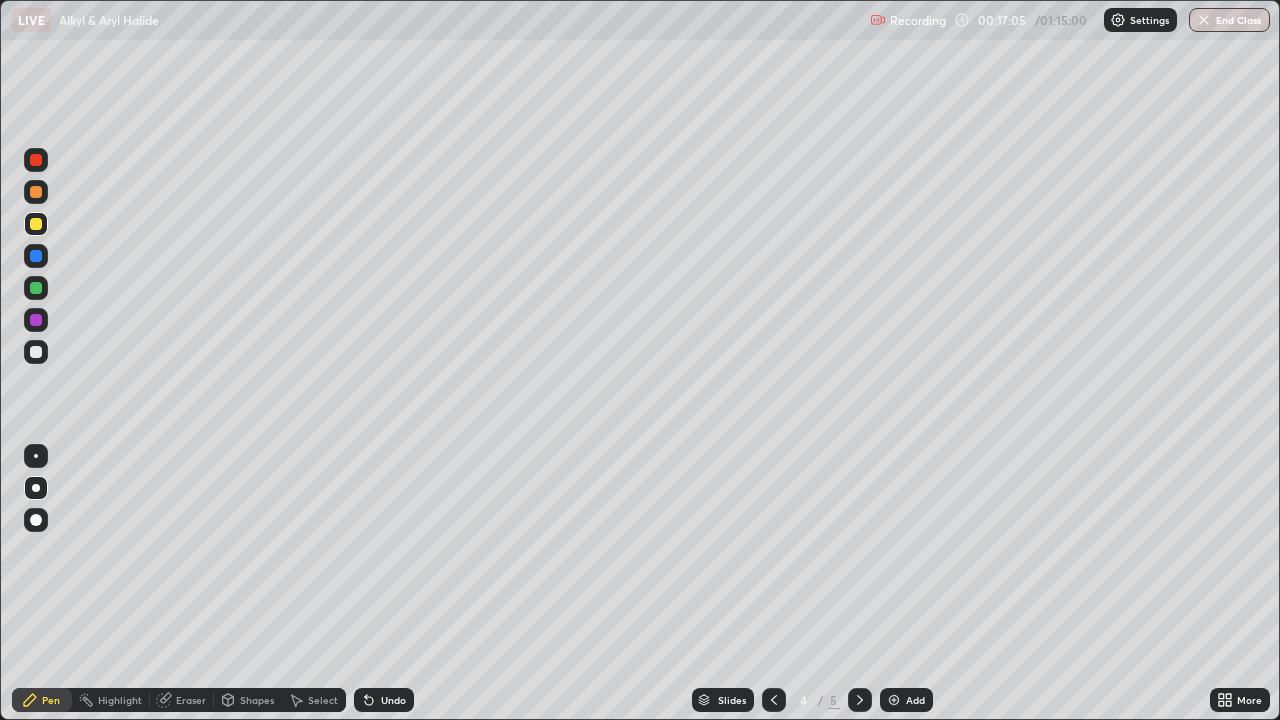 click at bounding box center [36, 192] 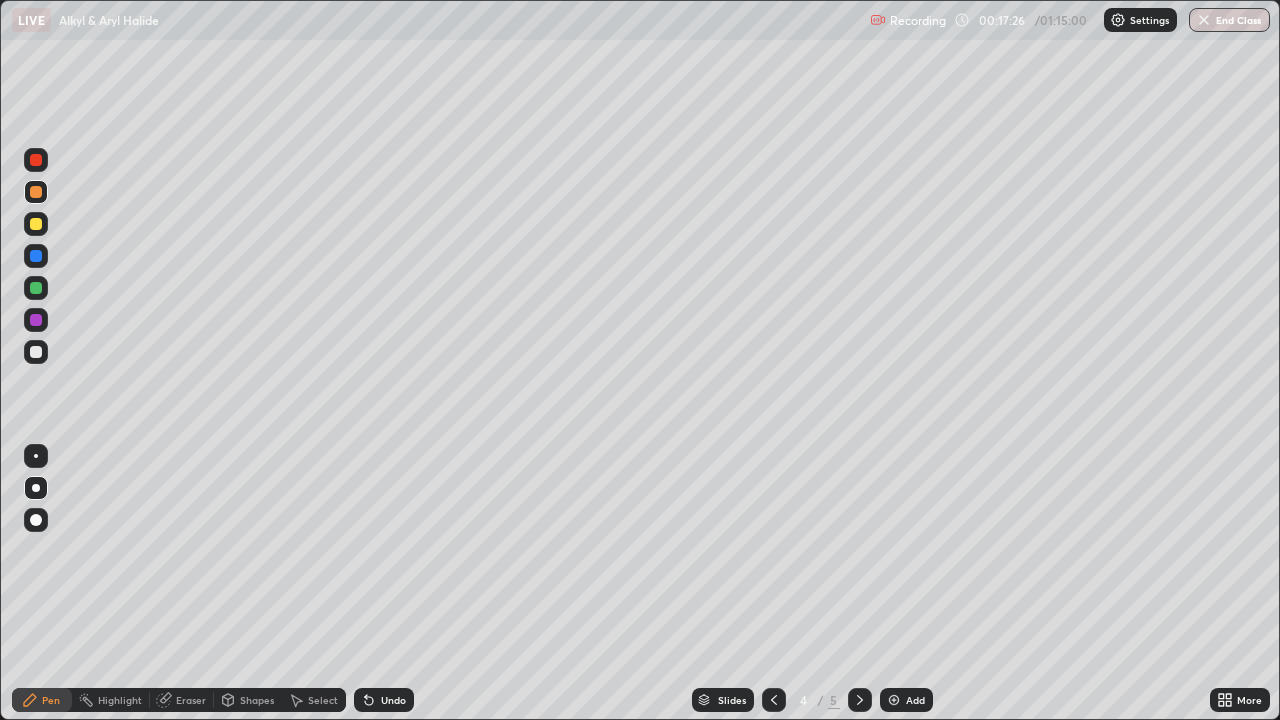 click at bounding box center (36, 352) 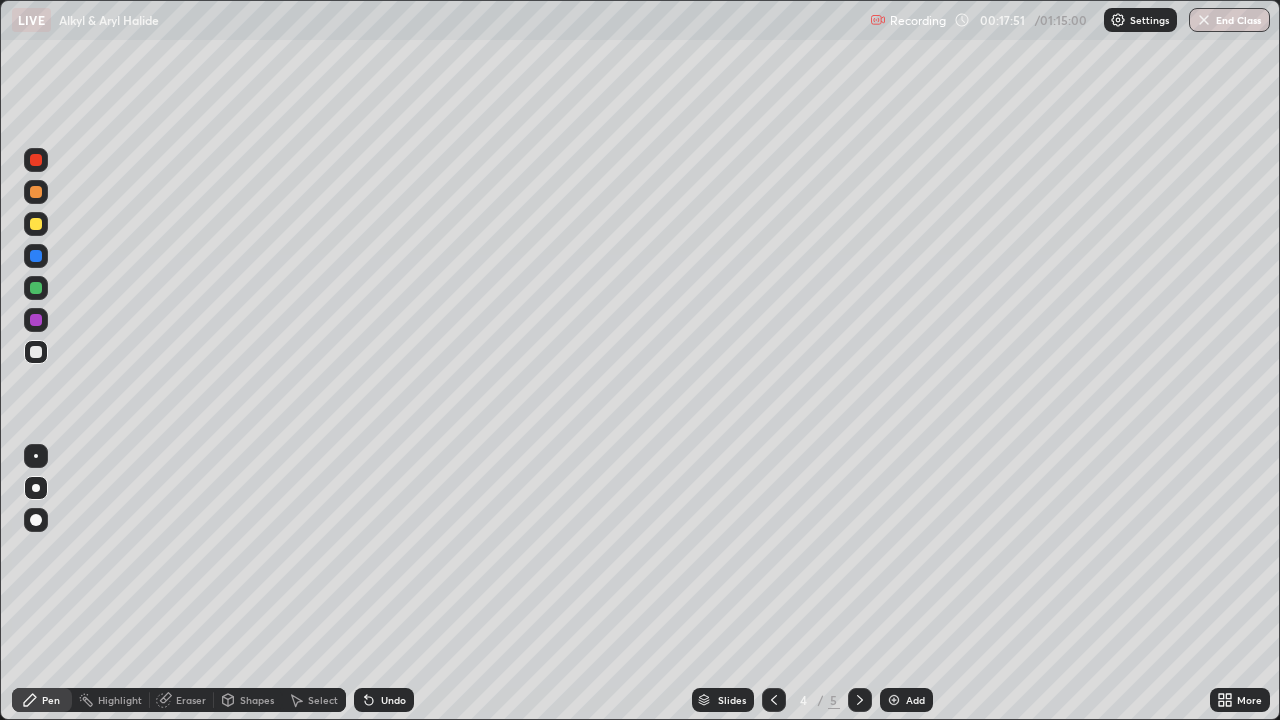 click at bounding box center [36, 224] 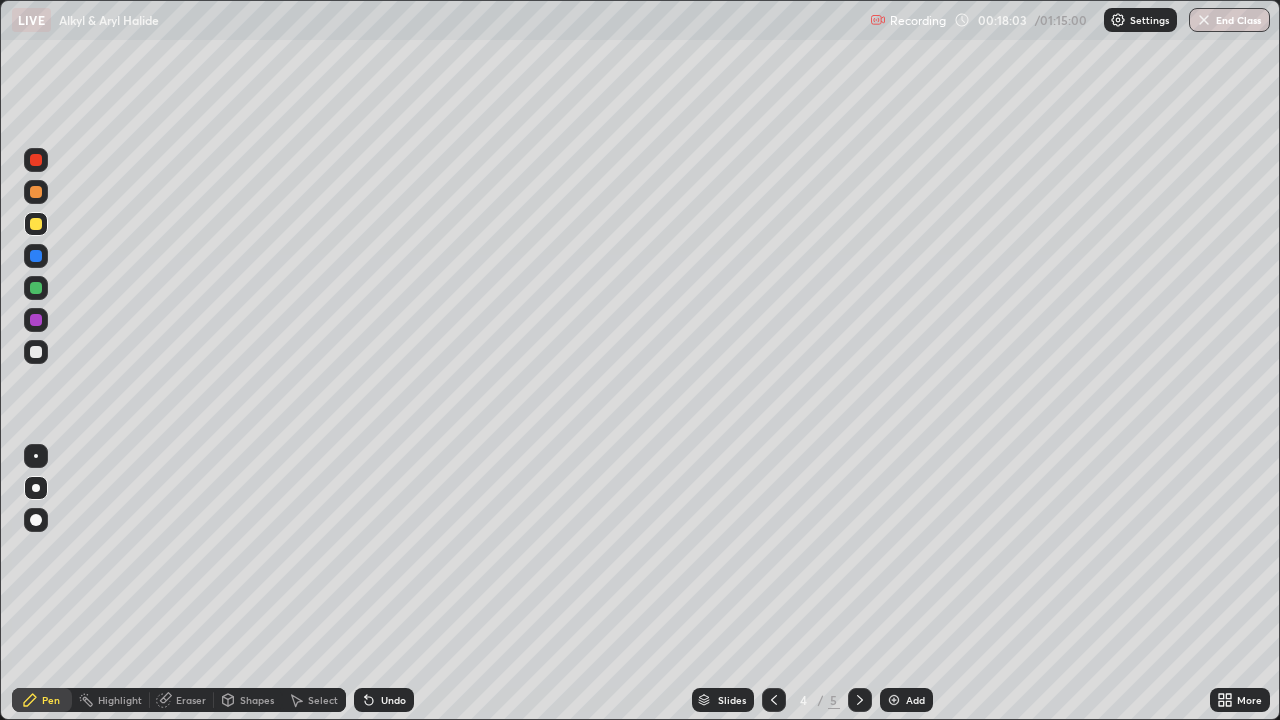 click at bounding box center [36, 320] 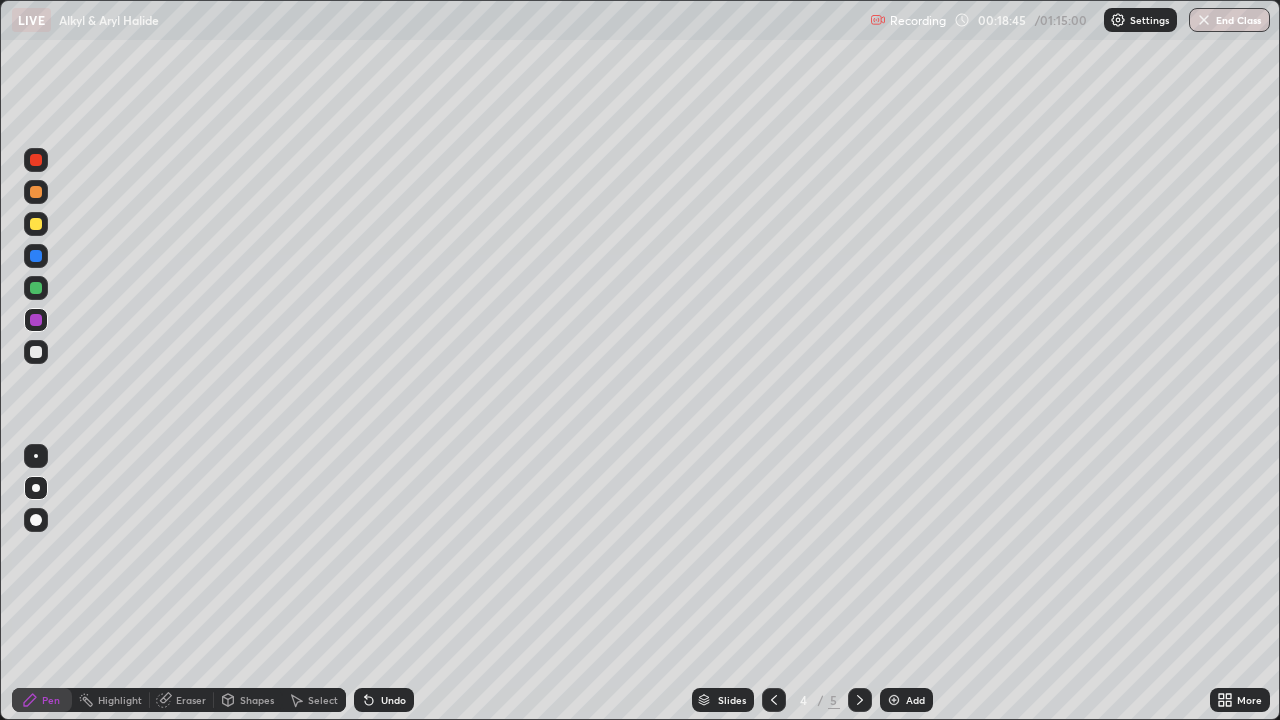 click at bounding box center [860, 700] 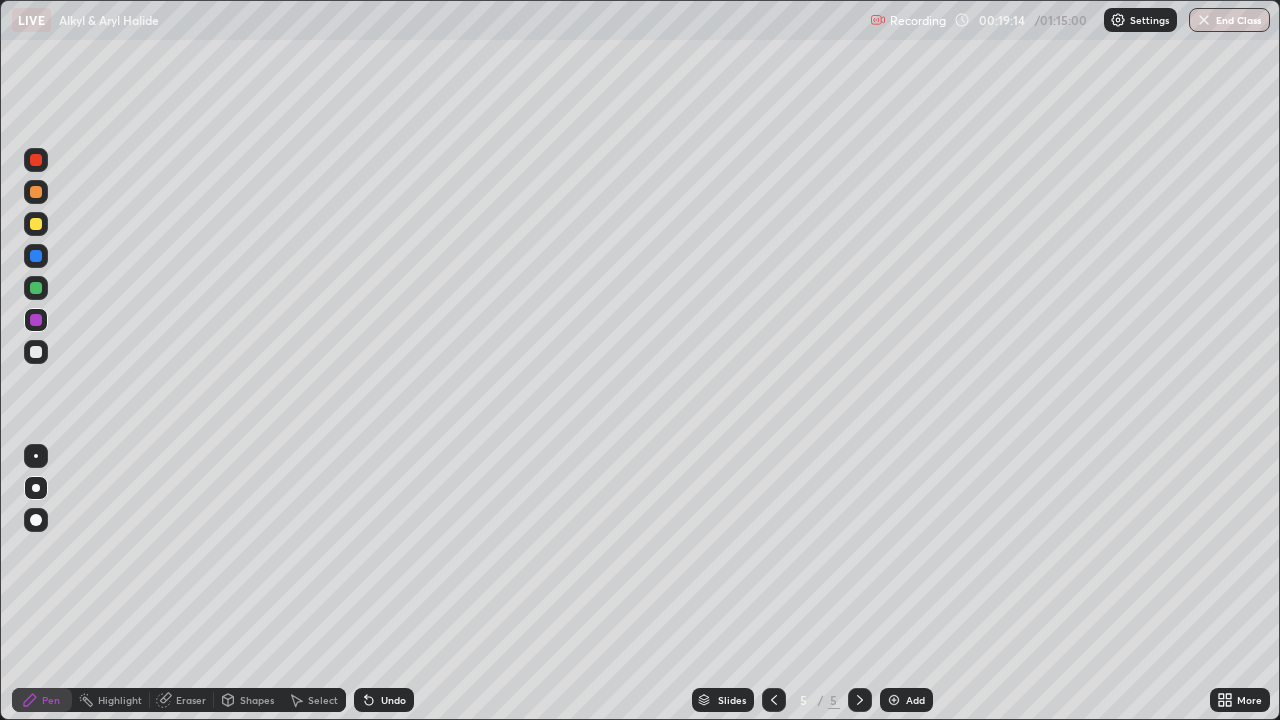 click 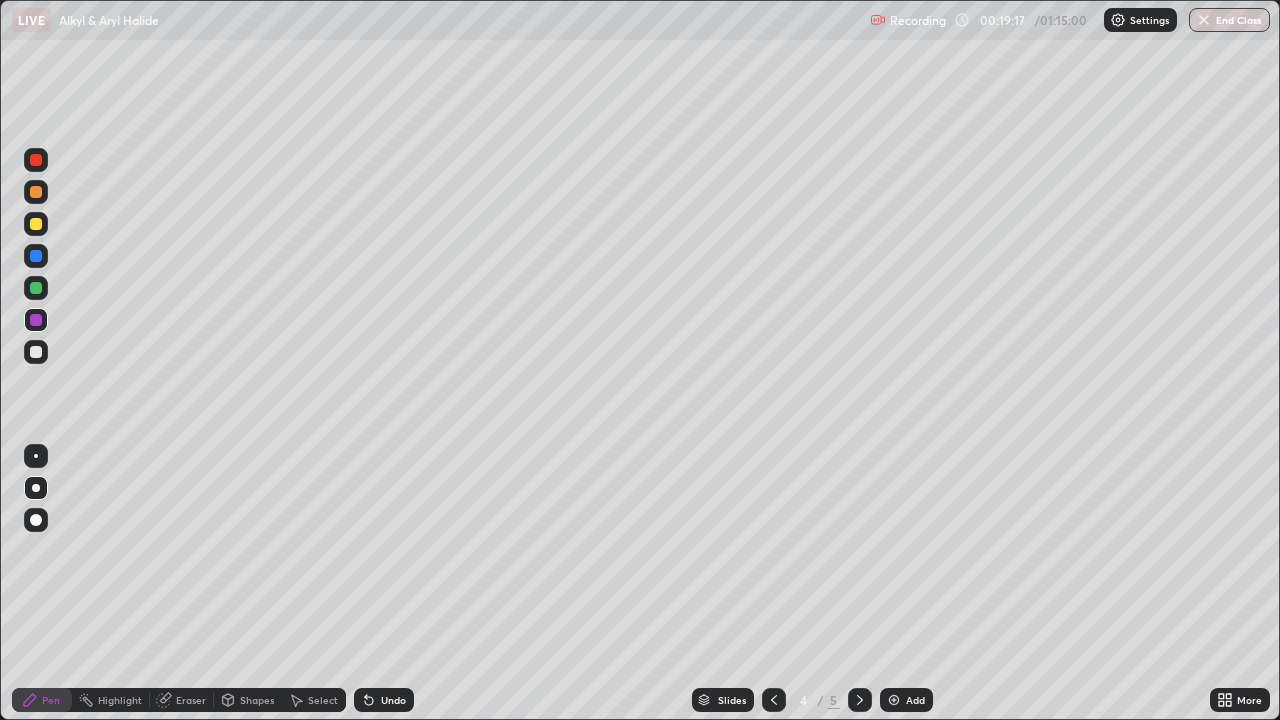 click at bounding box center (36, 288) 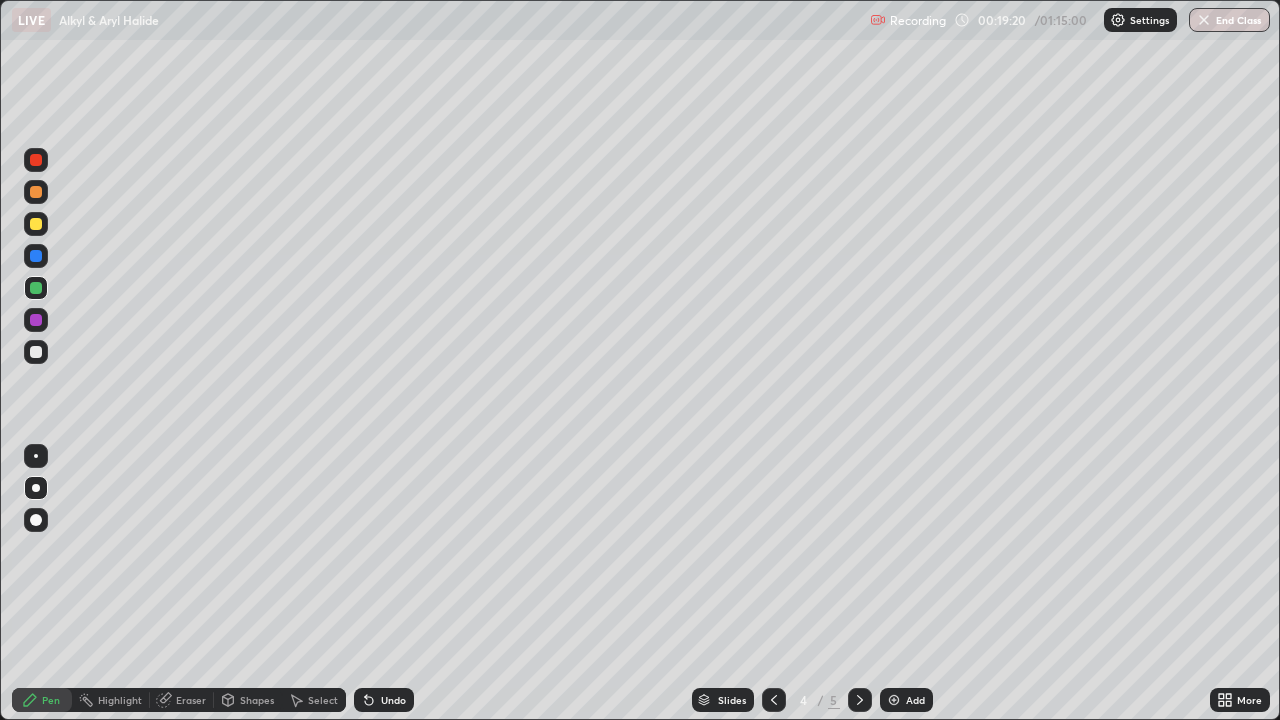 click on "Undo" at bounding box center (393, 700) 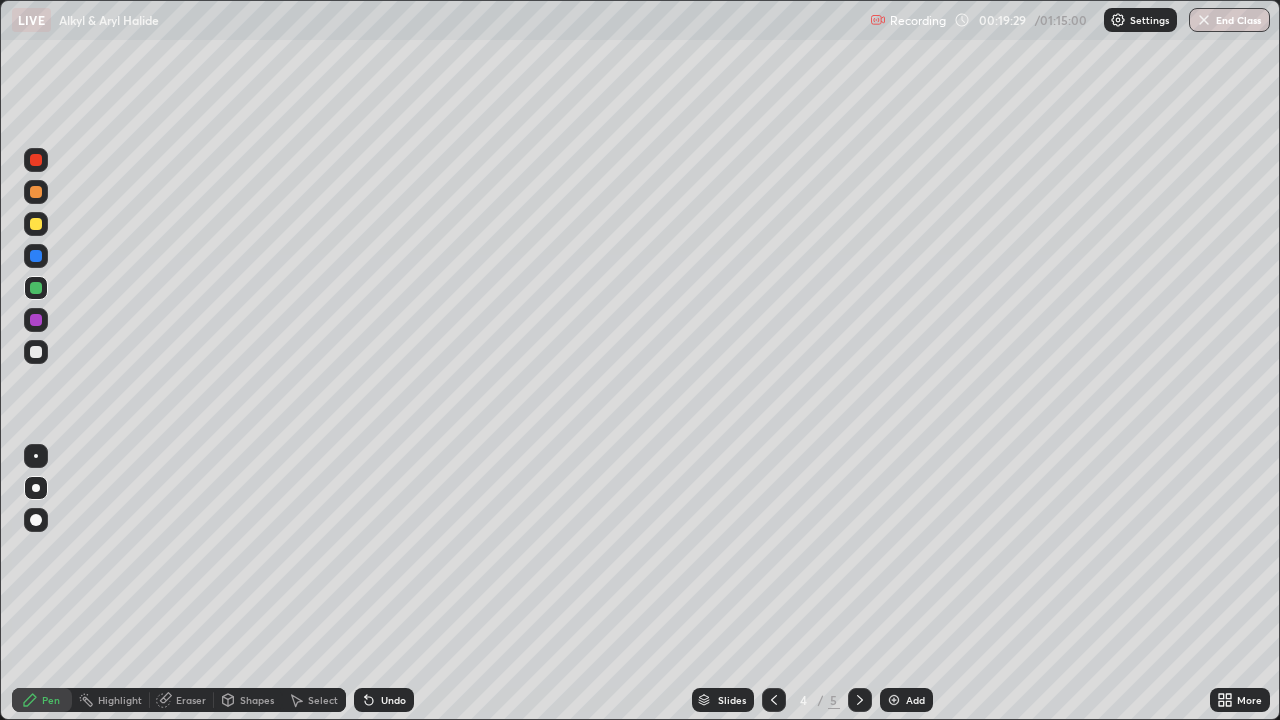click at bounding box center [36, 352] 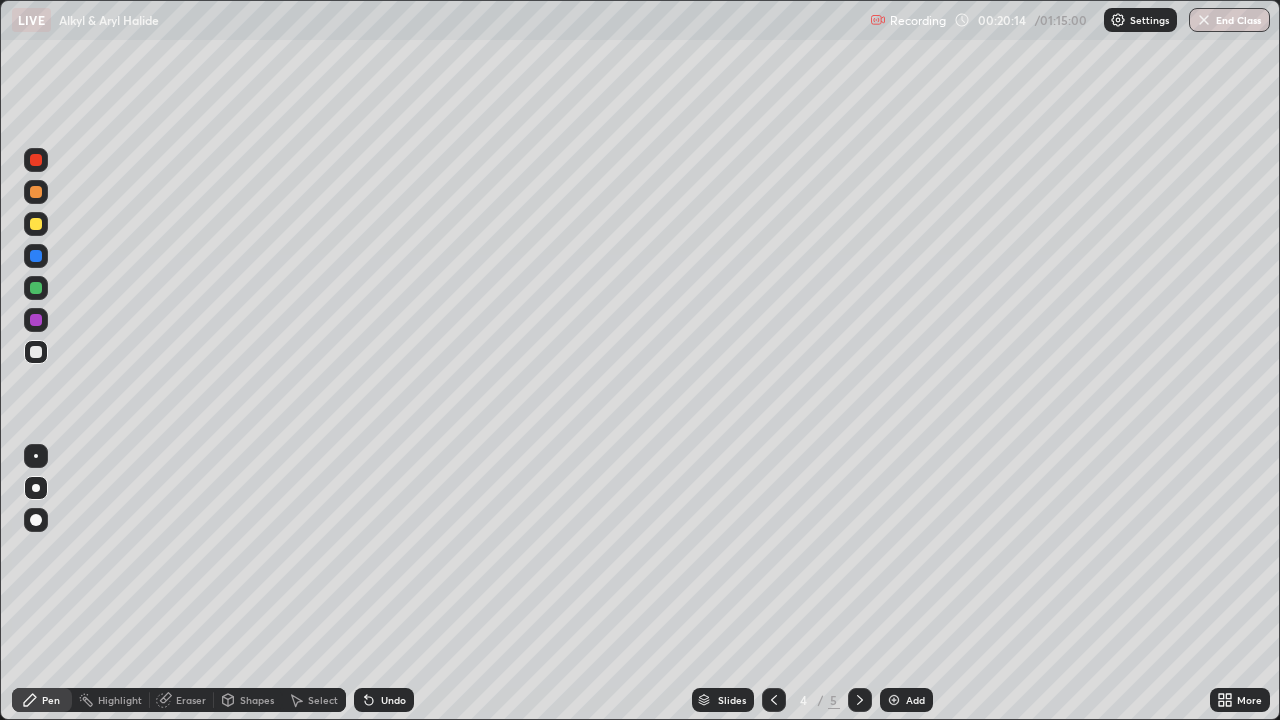 click at bounding box center (36, 352) 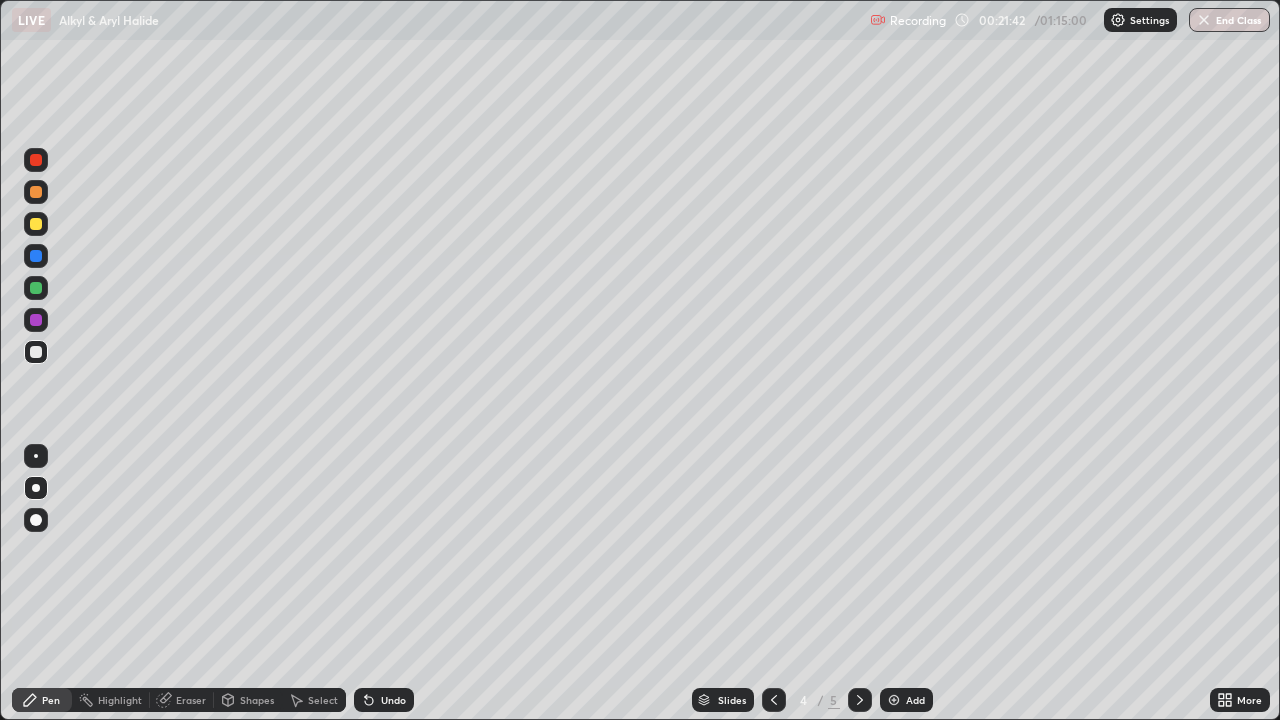 click on "Add" at bounding box center [906, 700] 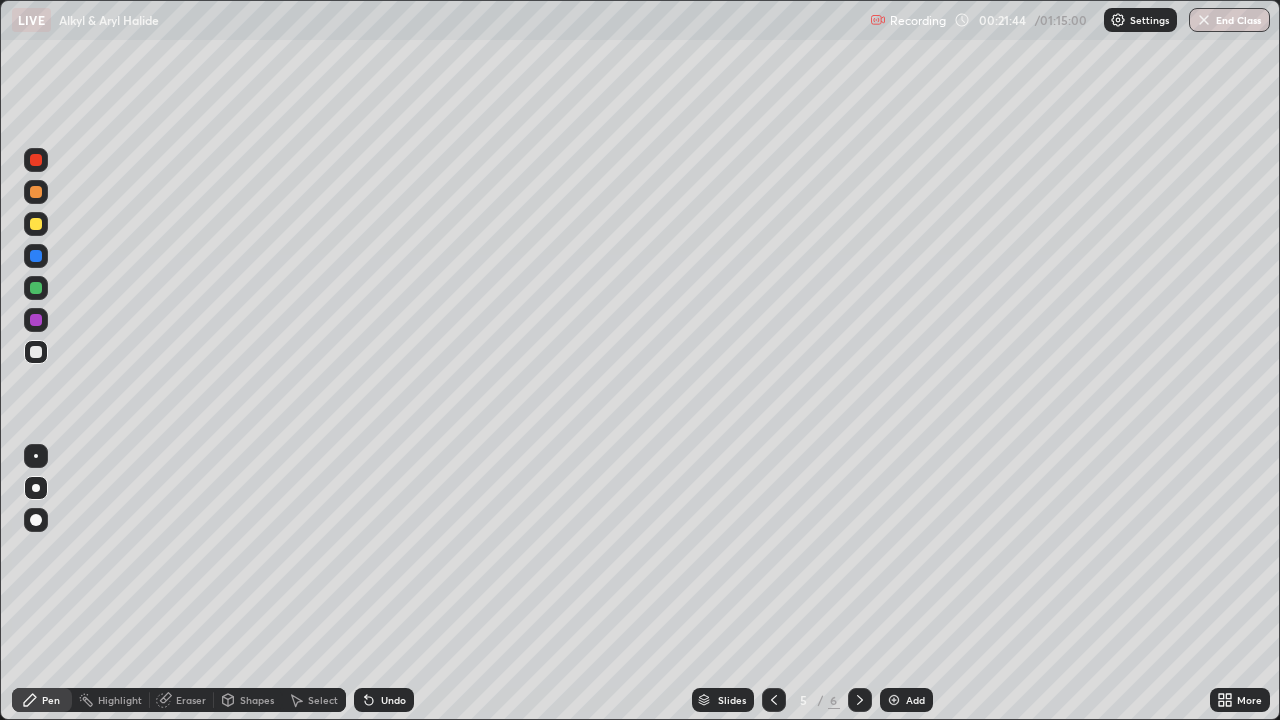 click at bounding box center (36, 192) 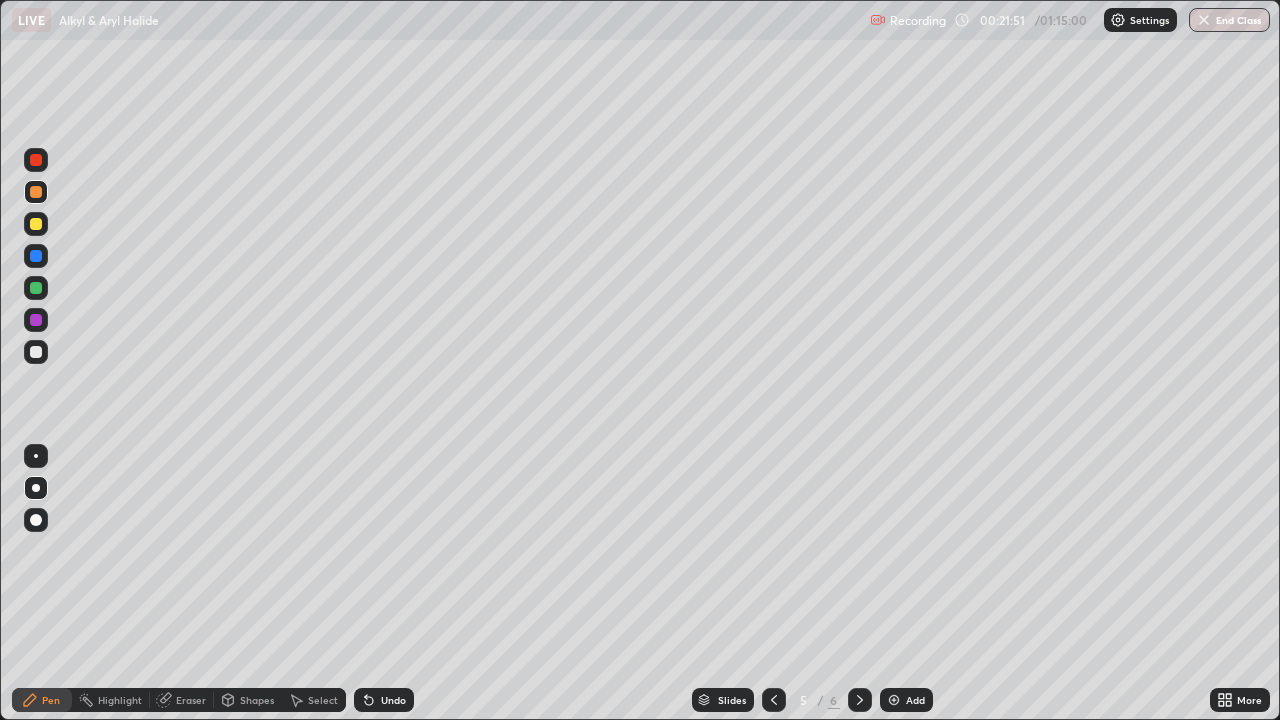 click at bounding box center [36, 224] 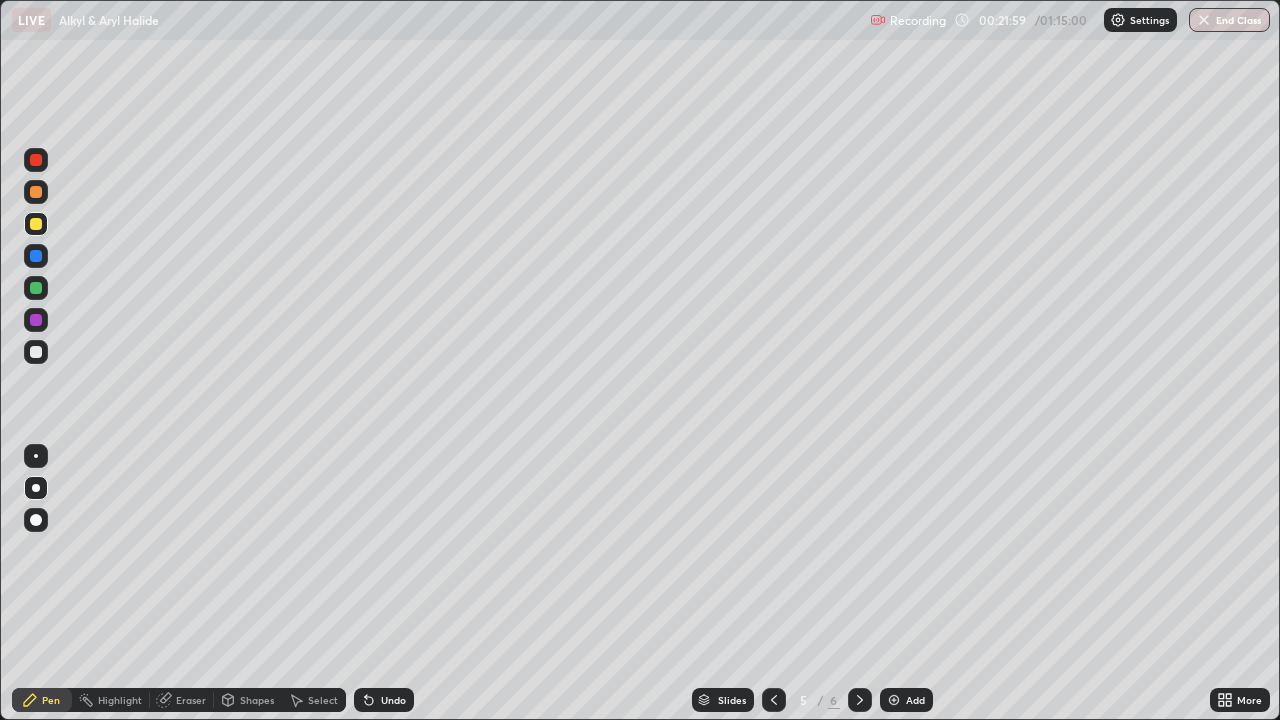 click on "Eraser" at bounding box center [191, 700] 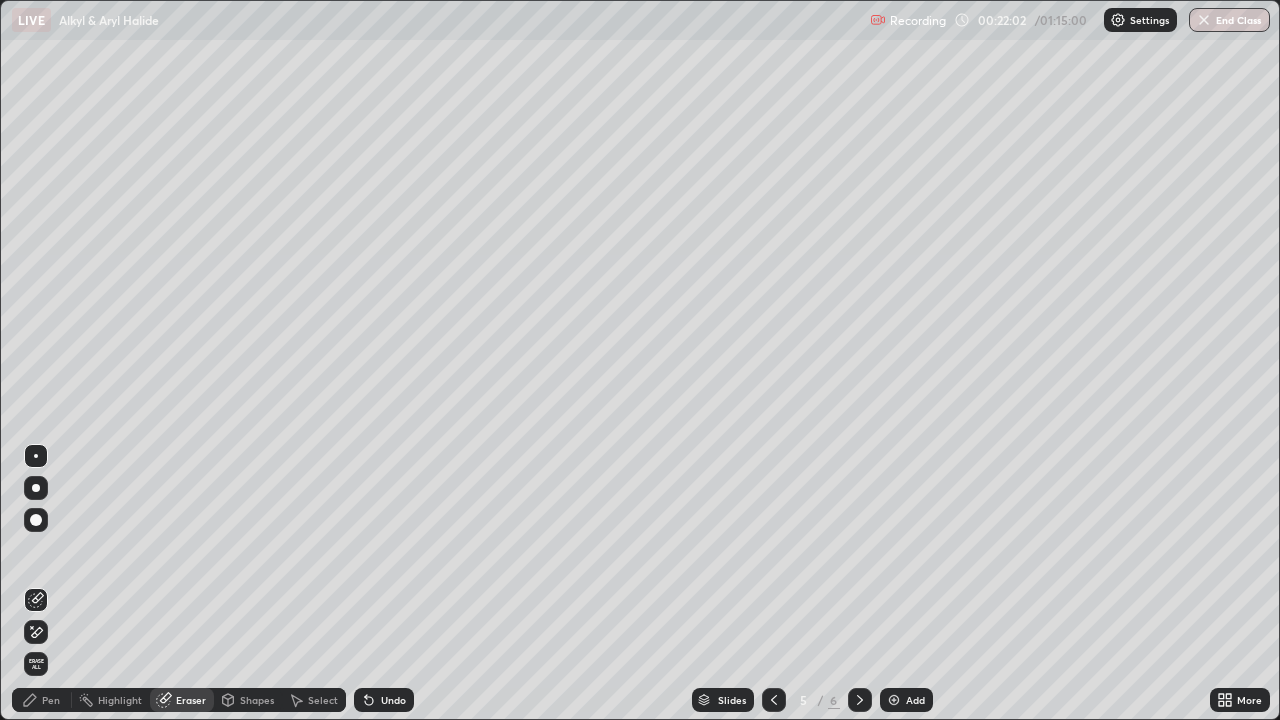 click on "Pen" at bounding box center [42, 700] 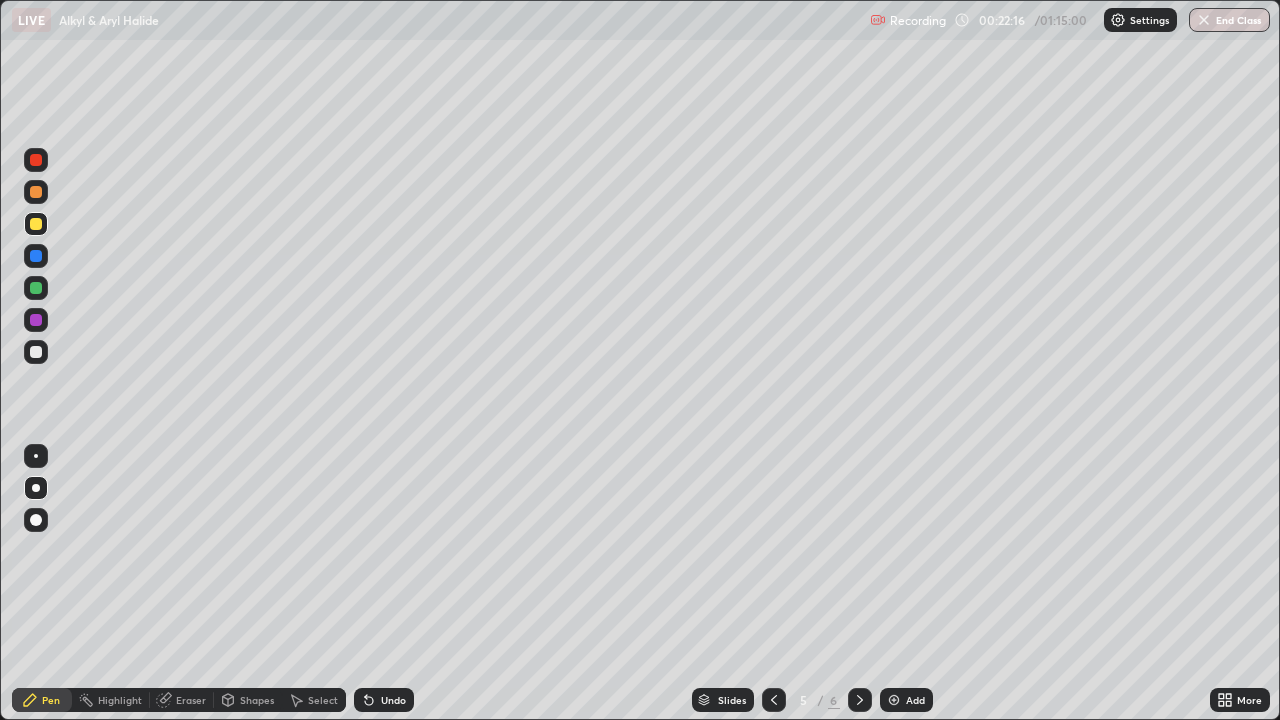 click at bounding box center [36, 352] 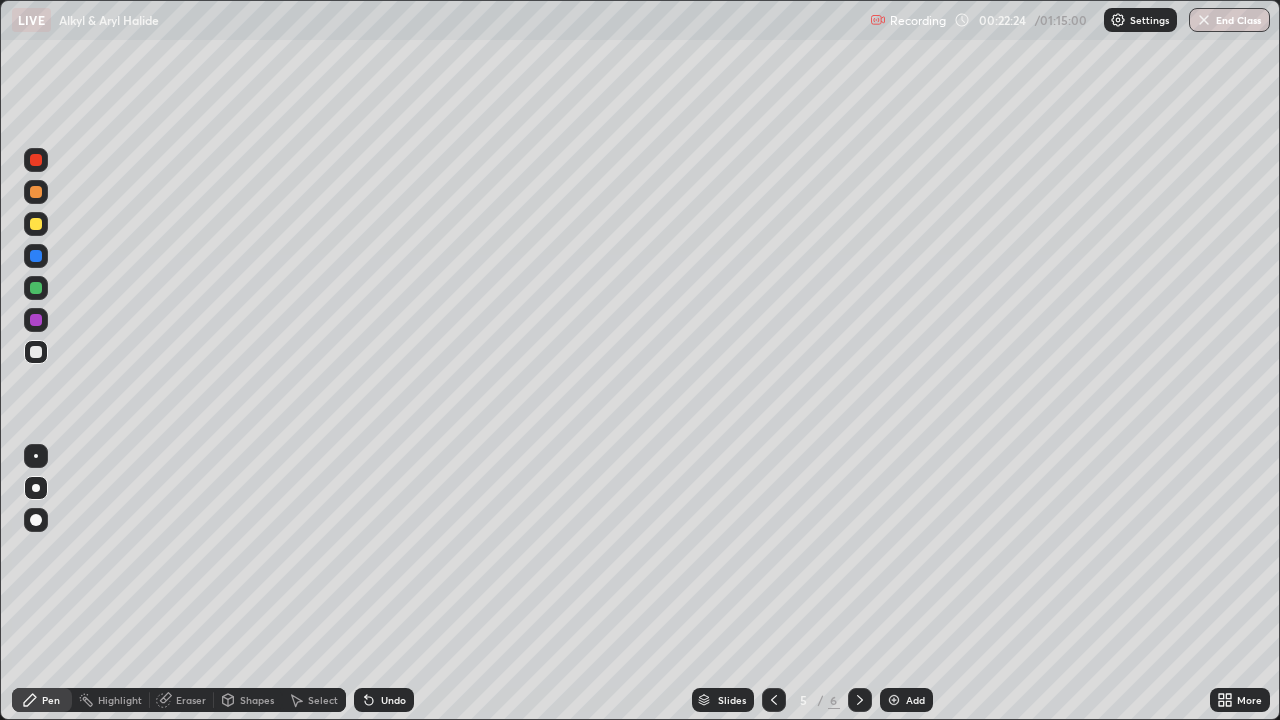 click at bounding box center (36, 352) 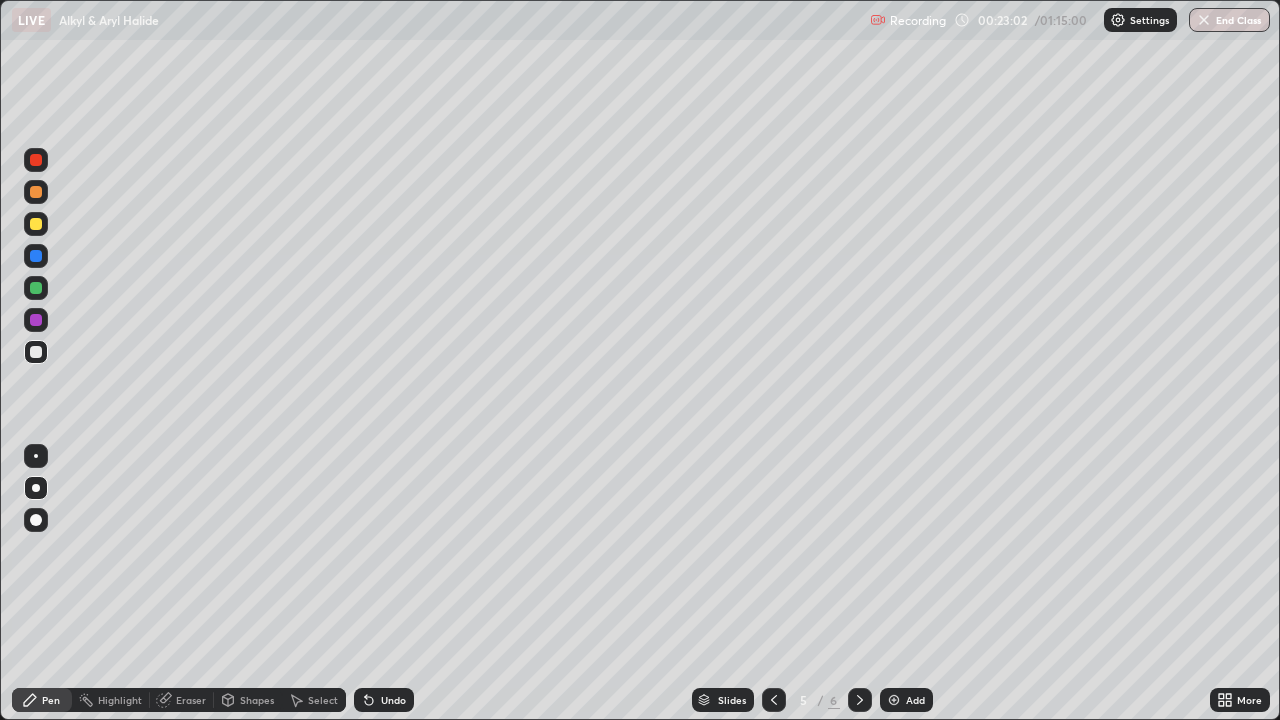 click on "Eraser" at bounding box center [182, 700] 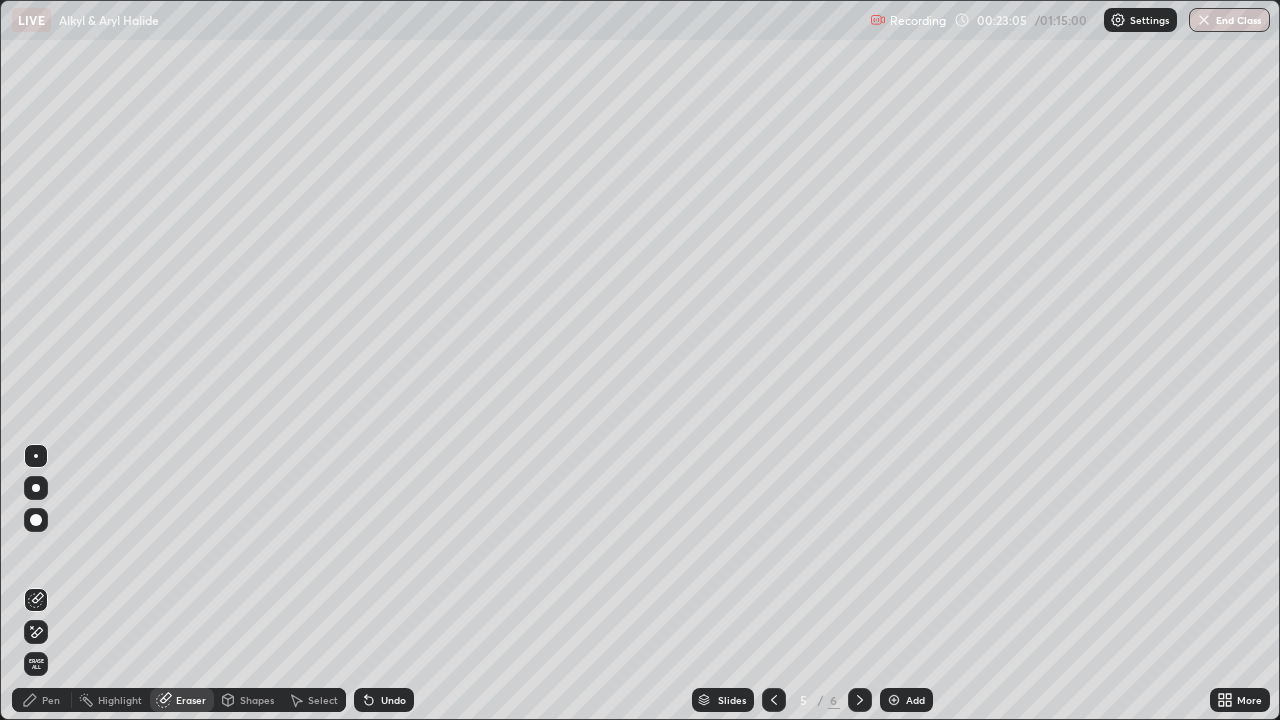 click on "Pen" at bounding box center [42, 700] 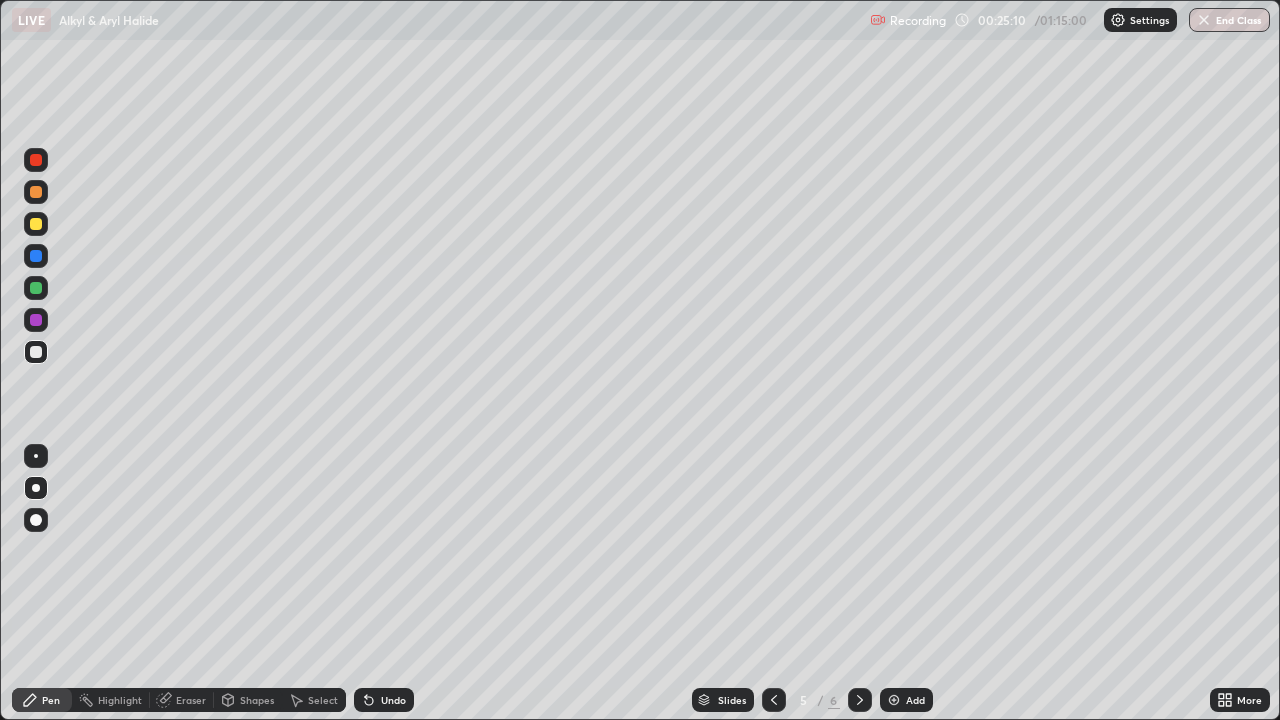click on "Undo" at bounding box center [393, 700] 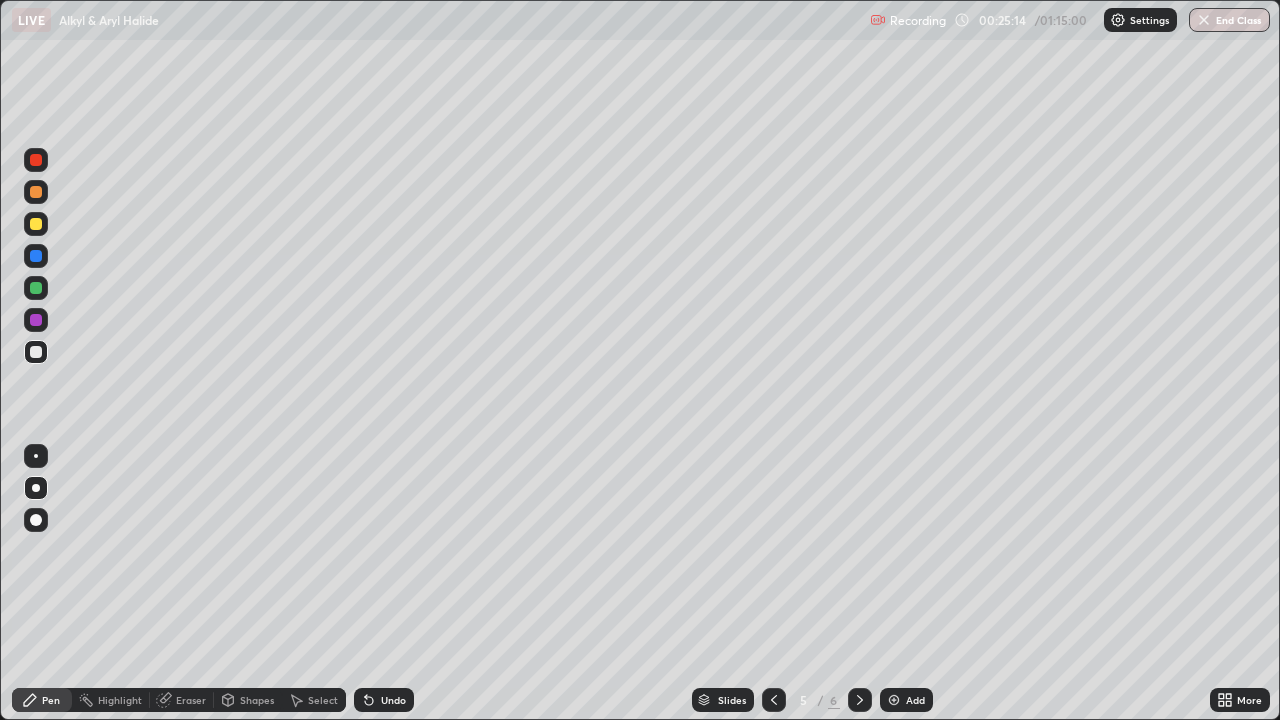 click at bounding box center [36, 192] 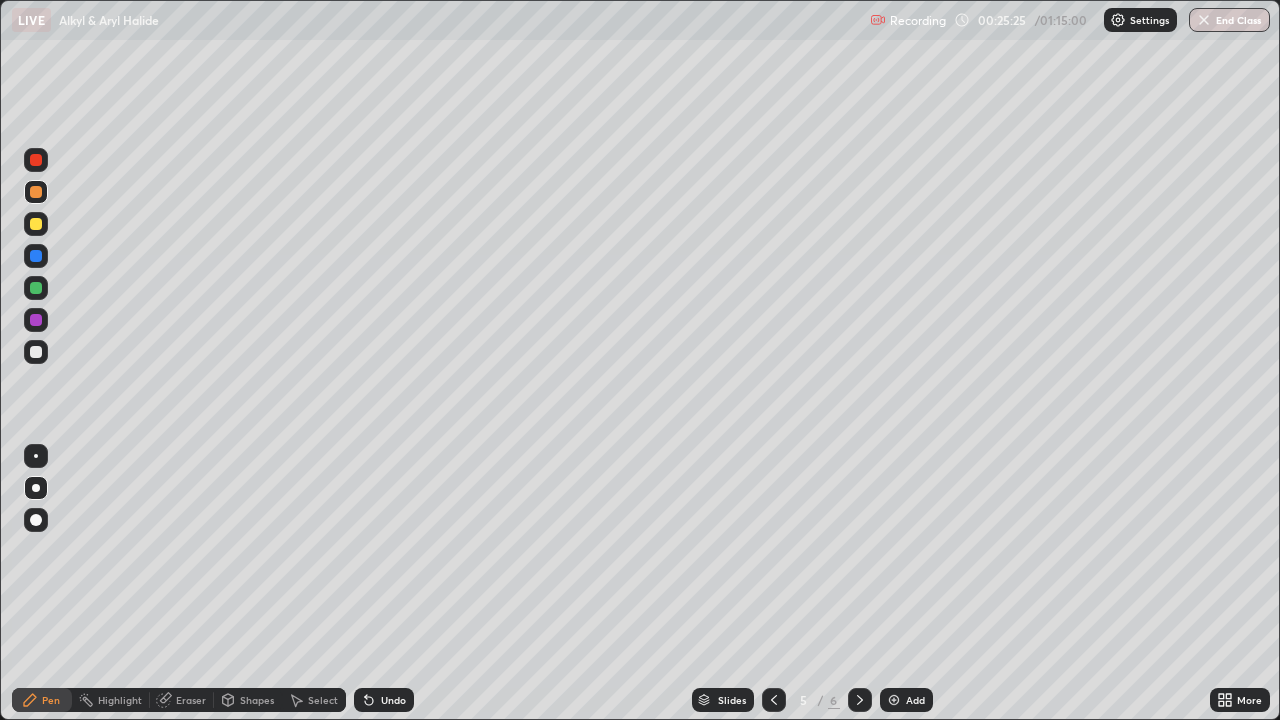 click at bounding box center (36, 352) 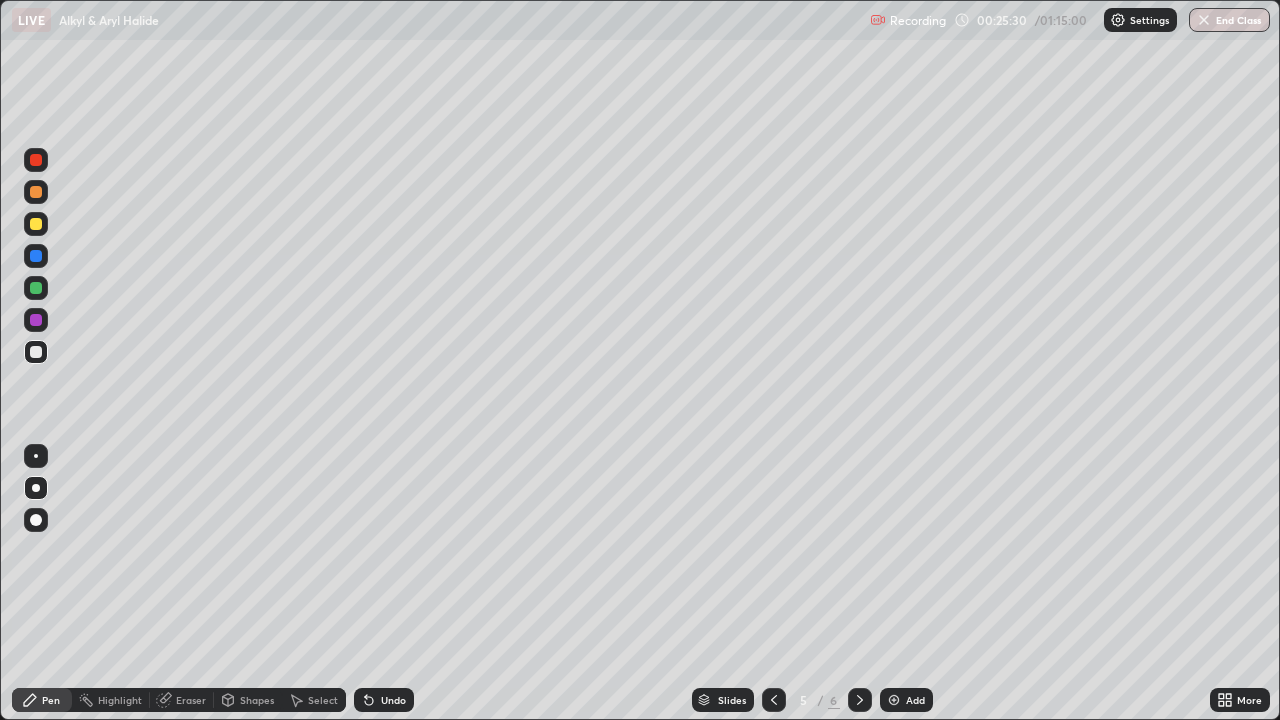 click at bounding box center [36, 352] 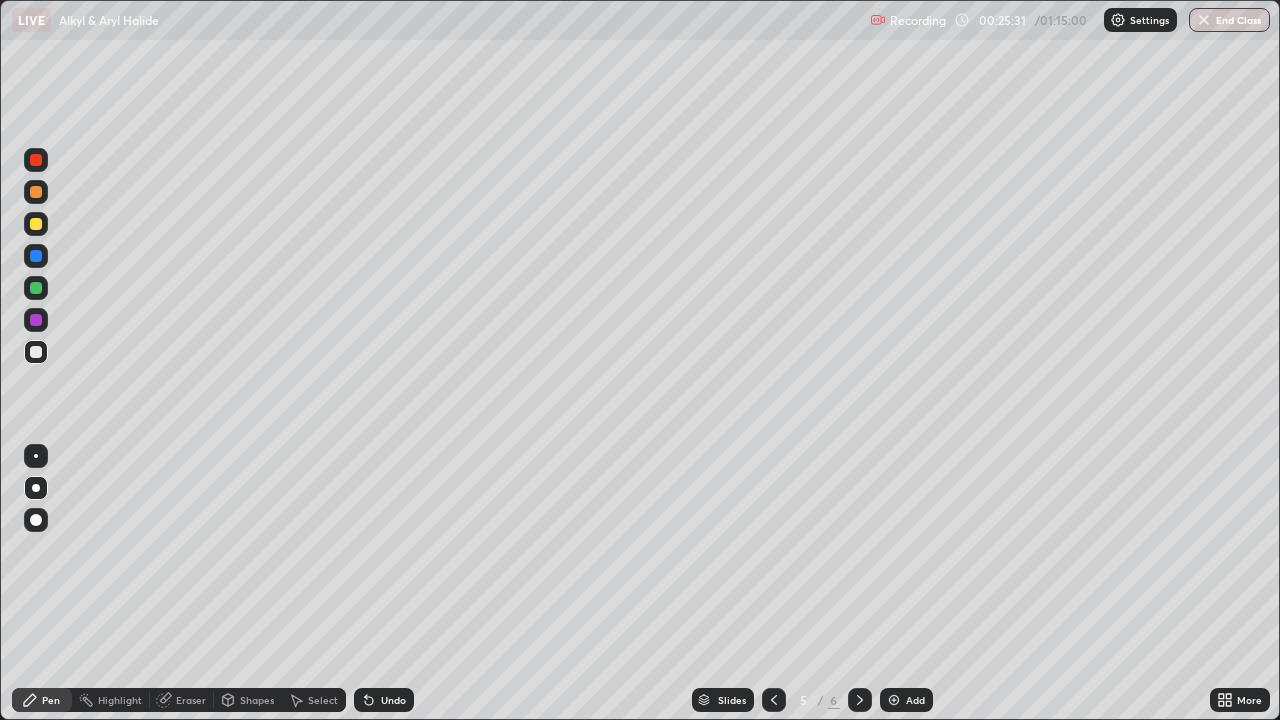 click at bounding box center (36, 224) 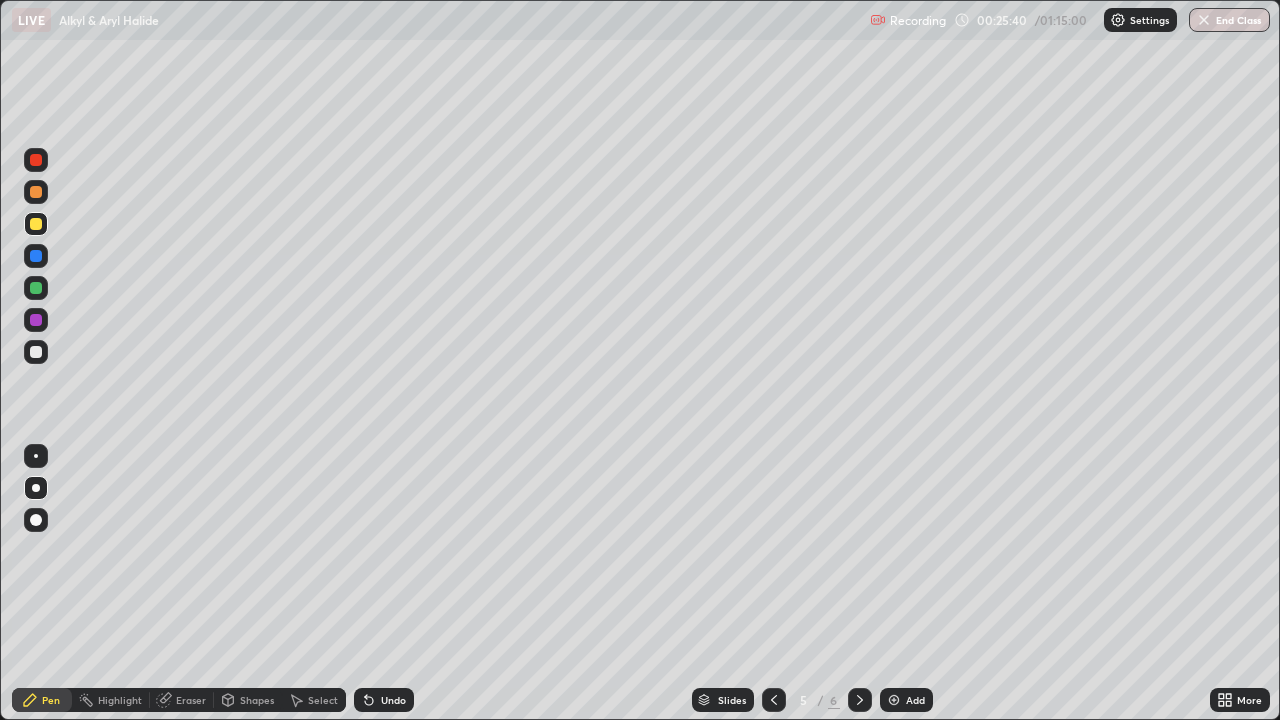 click on "Undo" at bounding box center [384, 700] 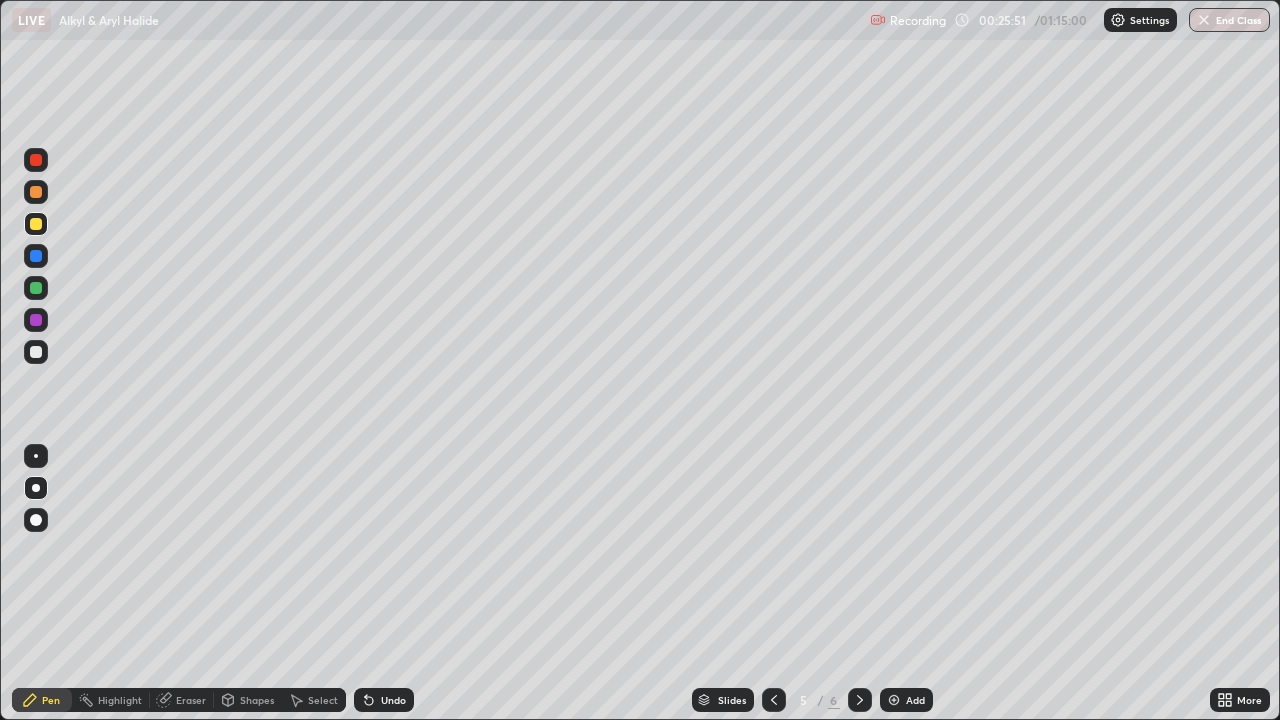 click at bounding box center (36, 352) 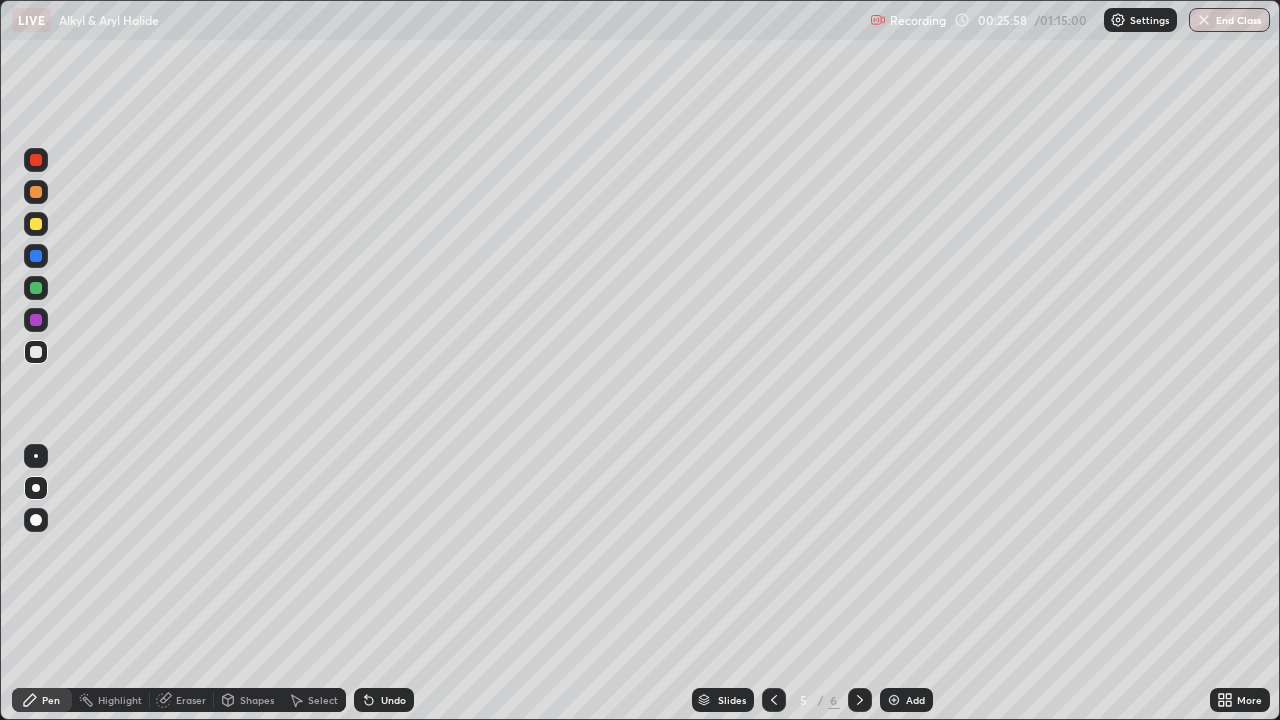 click on "Undo" at bounding box center (393, 700) 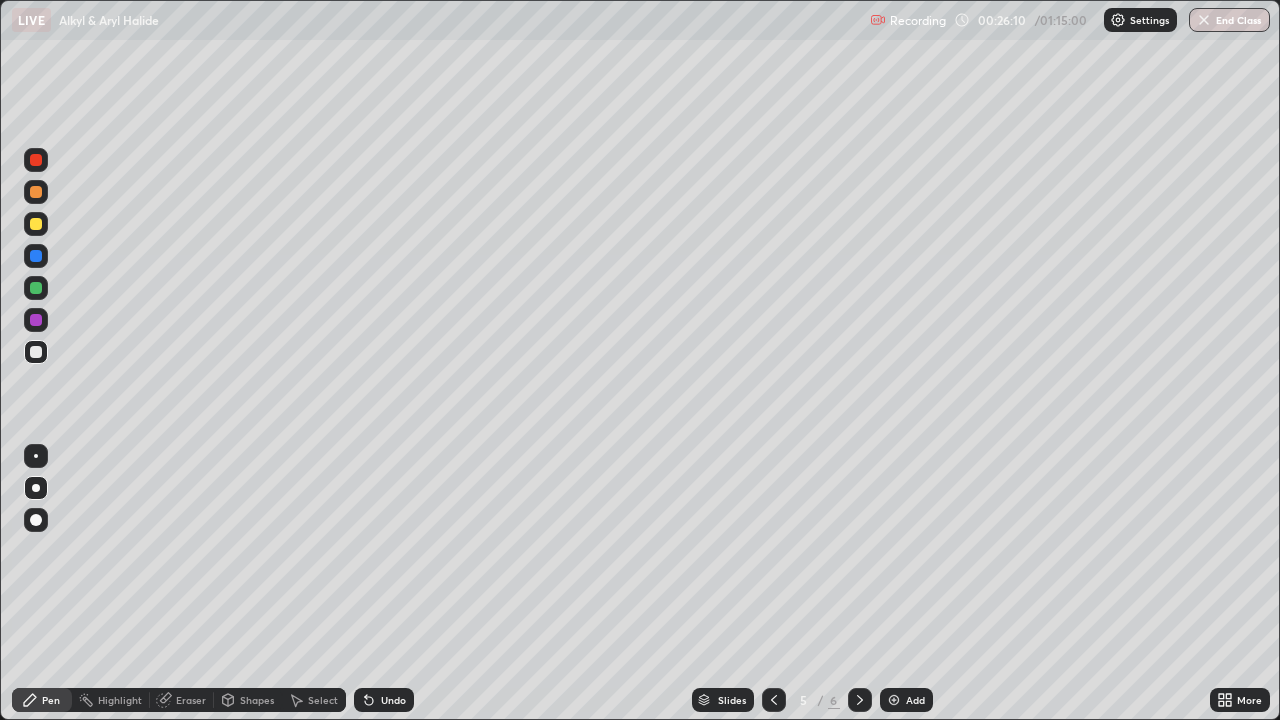click on "Undo" at bounding box center [393, 700] 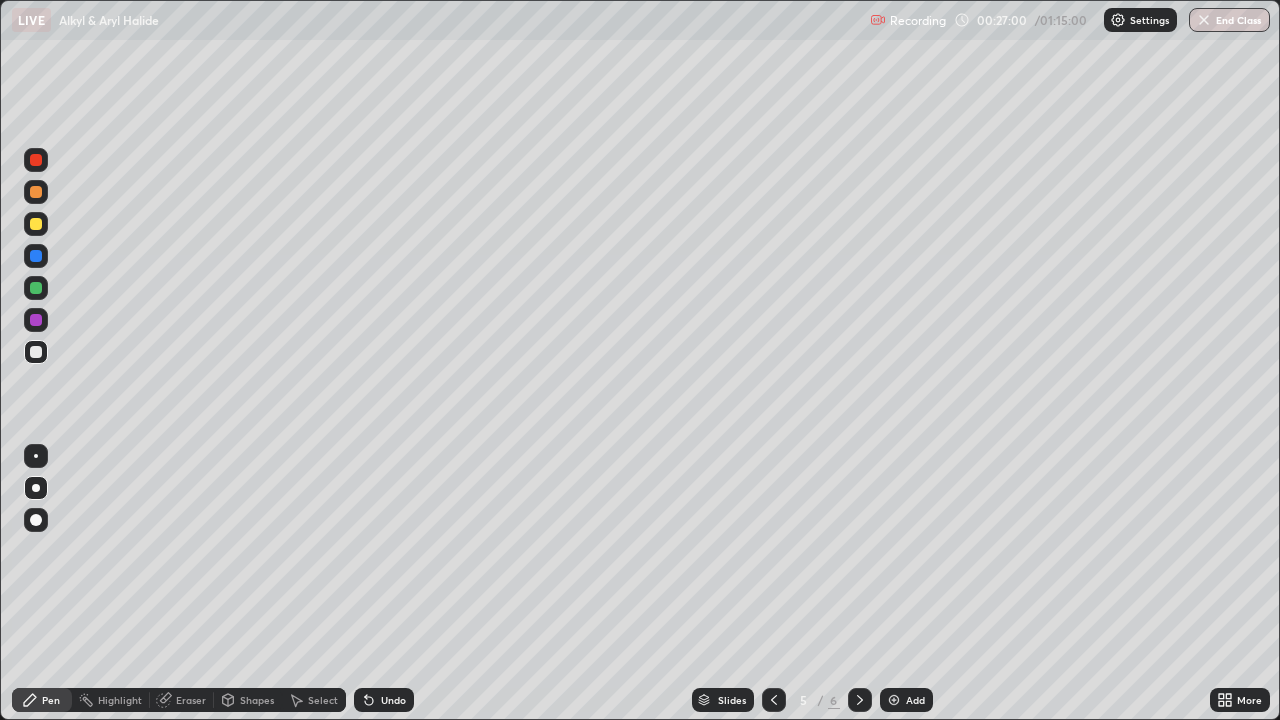 click on "Undo" at bounding box center [384, 700] 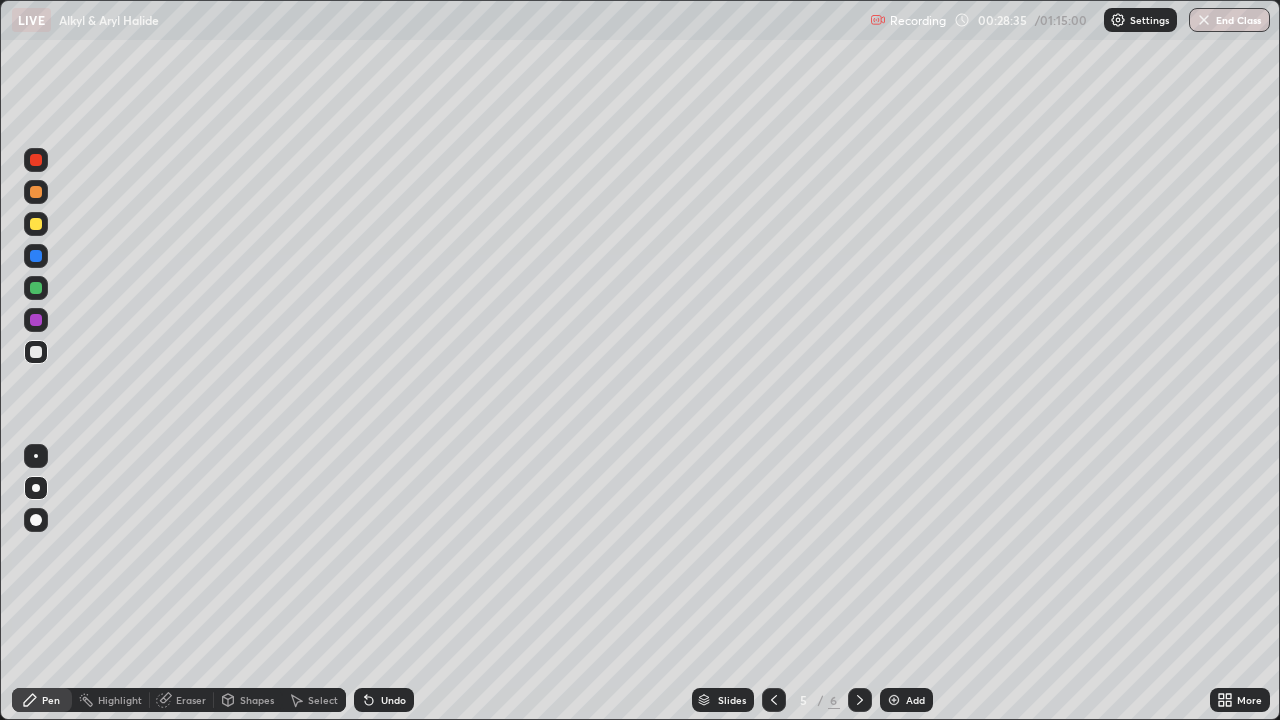 click at bounding box center [894, 700] 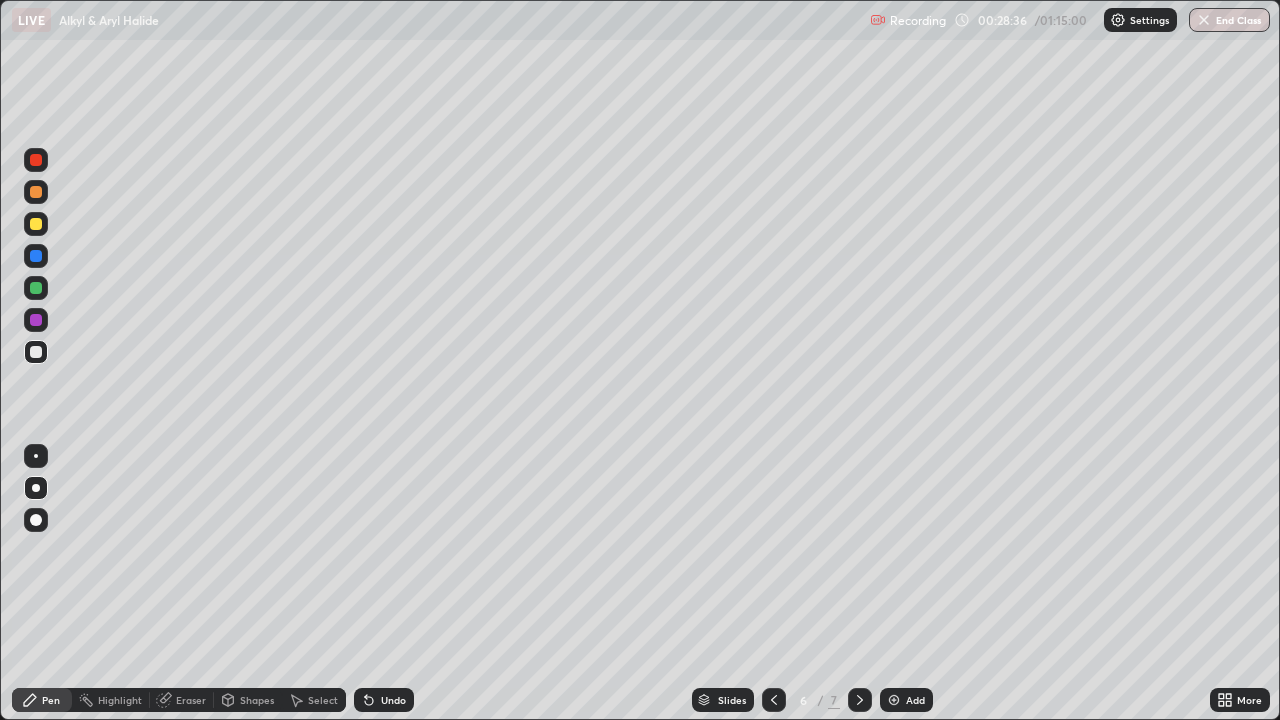 click at bounding box center [36, 224] 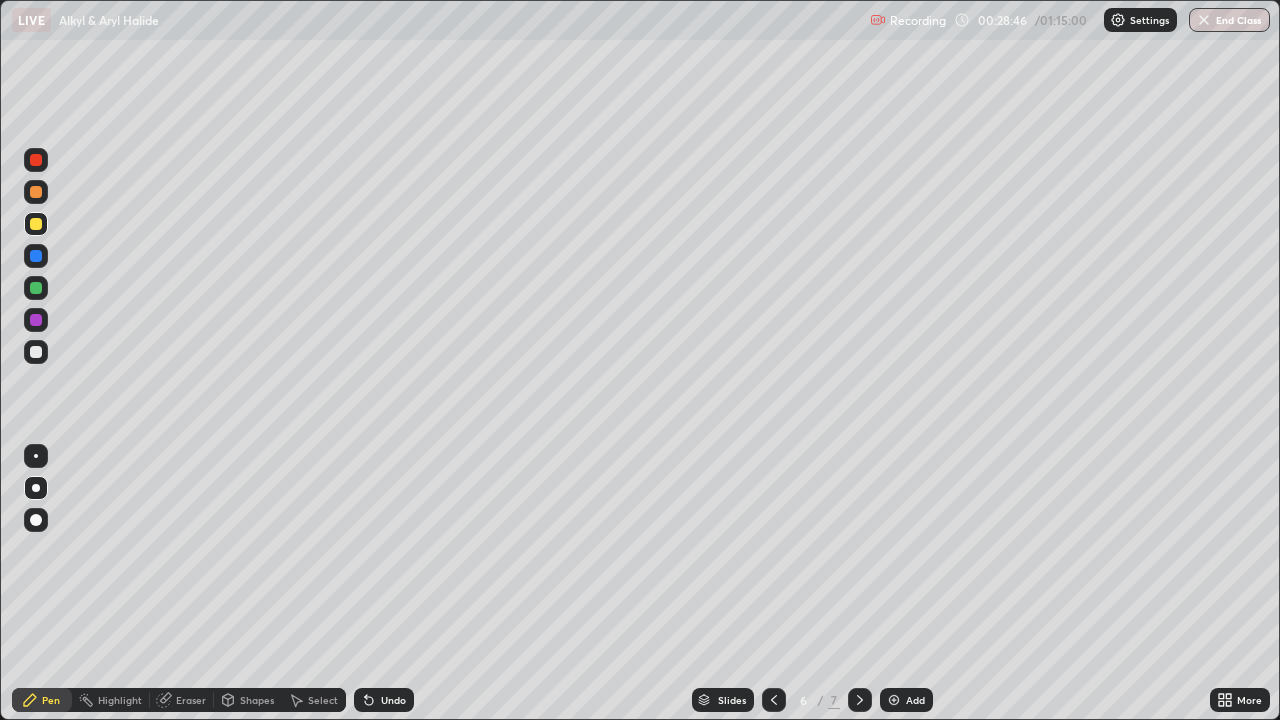 click at bounding box center (36, 352) 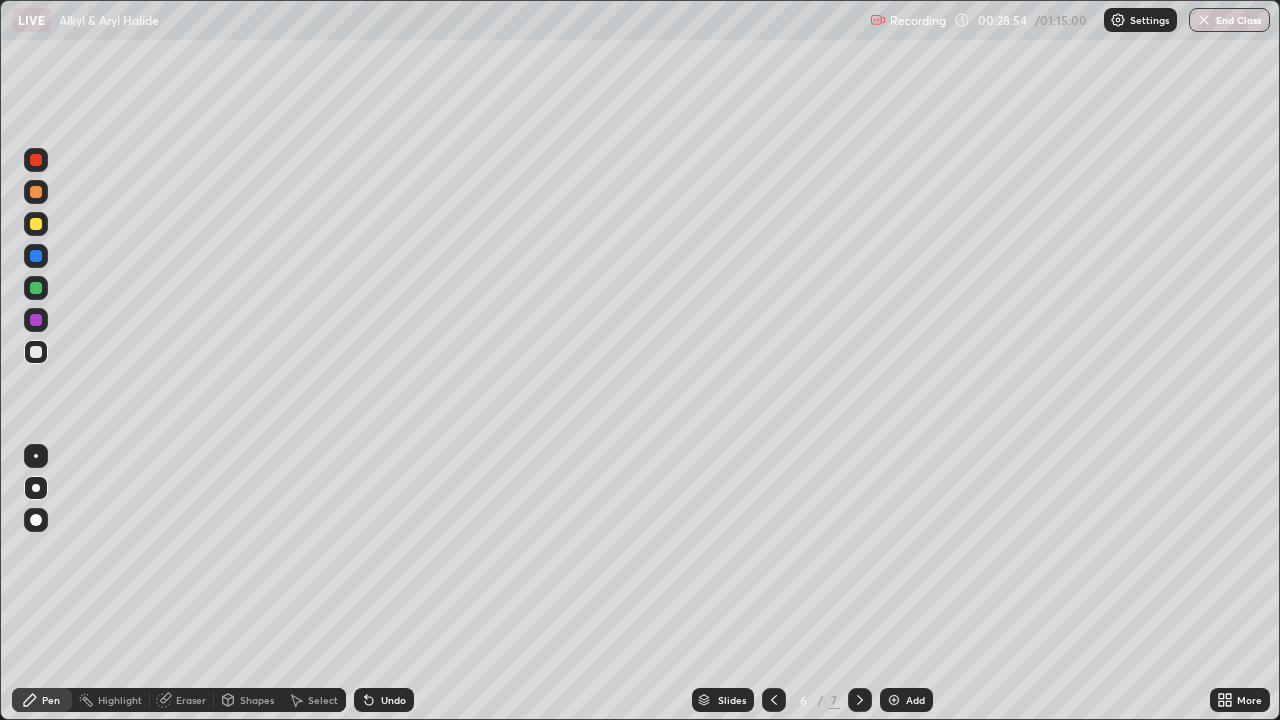 click at bounding box center (36, 224) 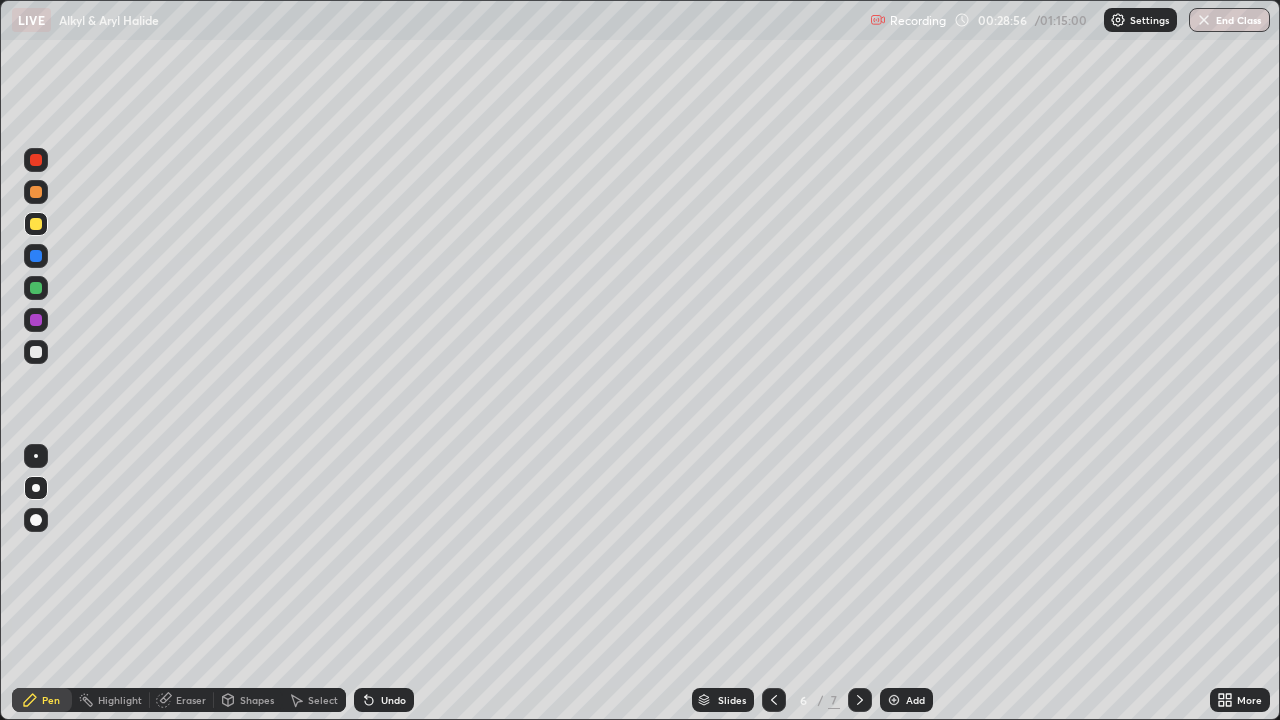 click at bounding box center [36, 352] 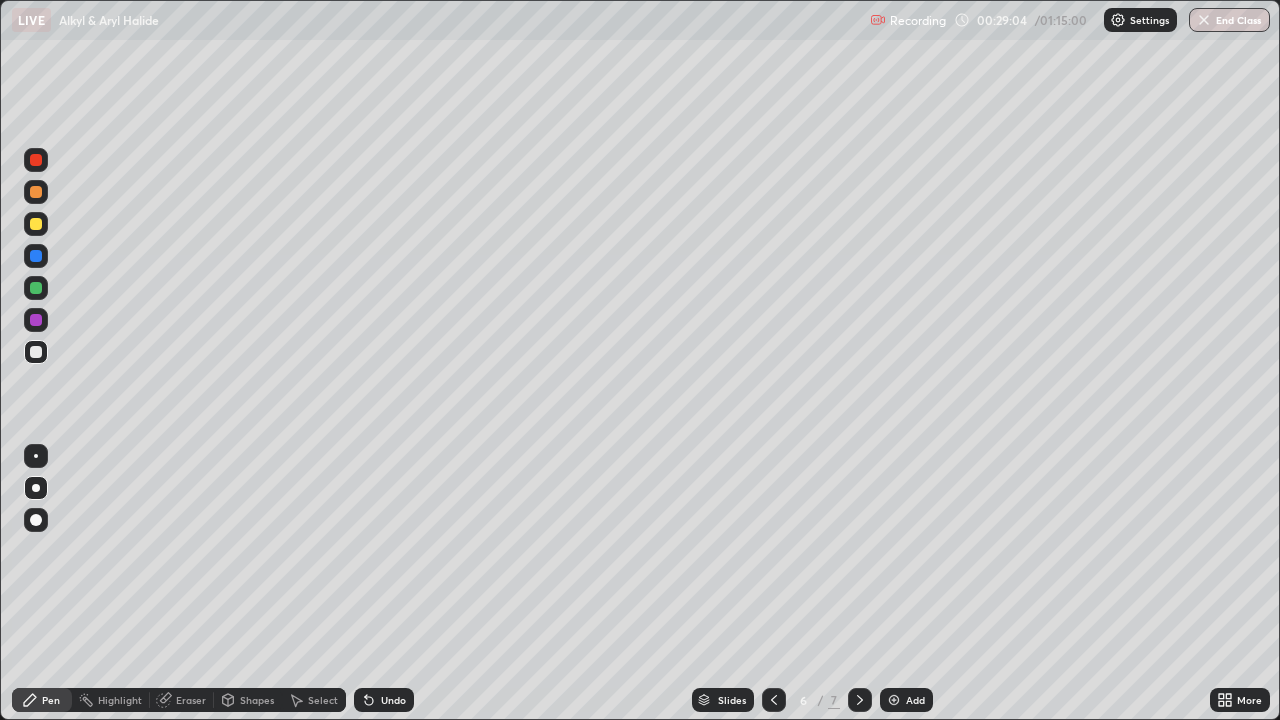 click on "Undo" at bounding box center (393, 700) 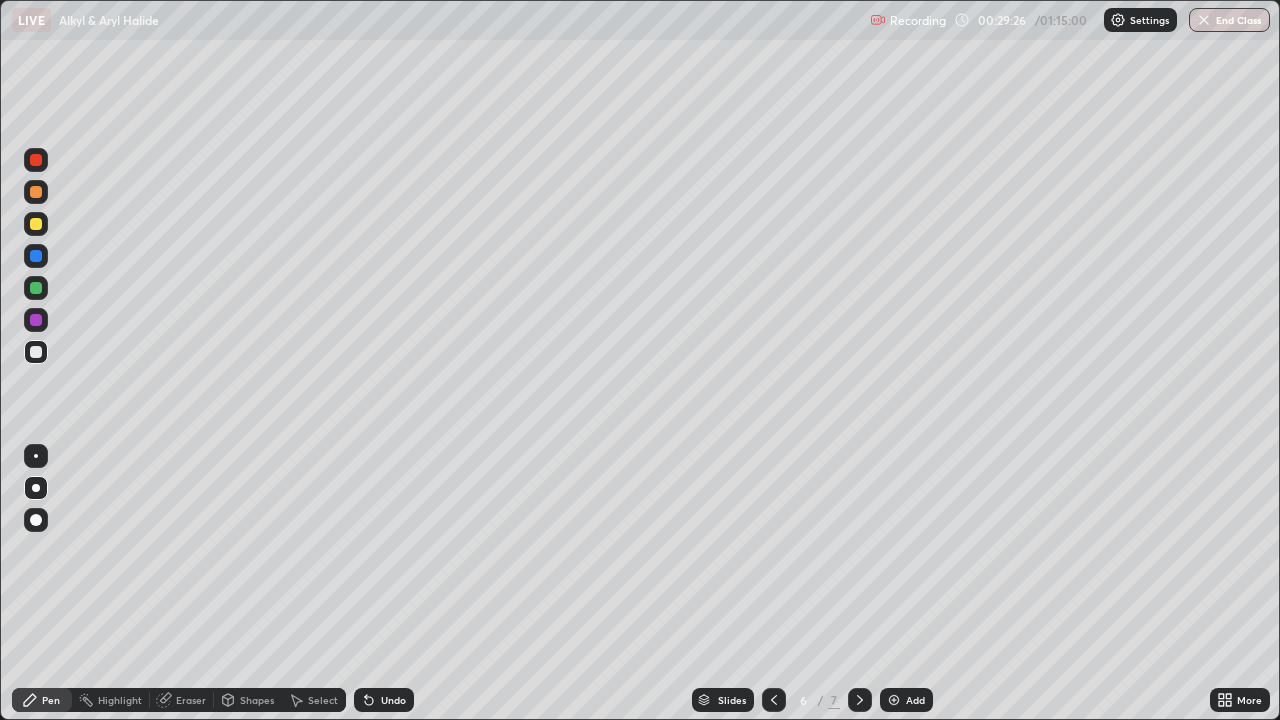 click at bounding box center (36, 352) 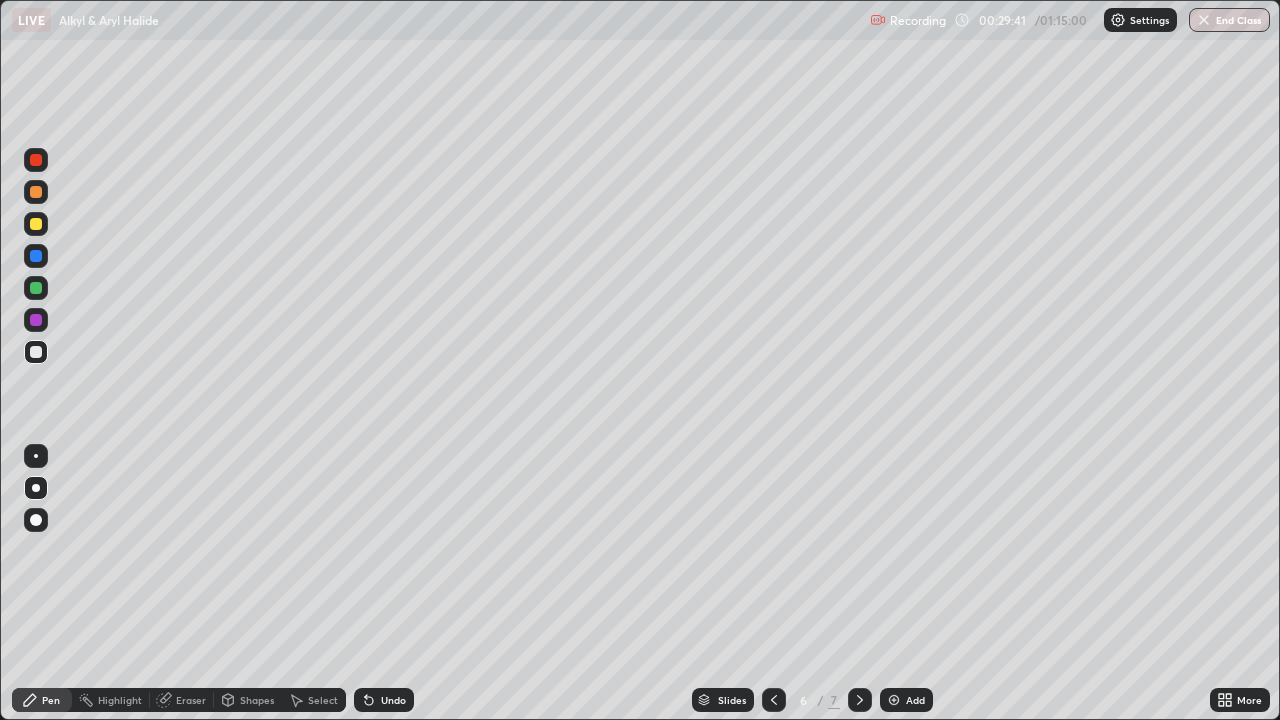 click at bounding box center [774, 700] 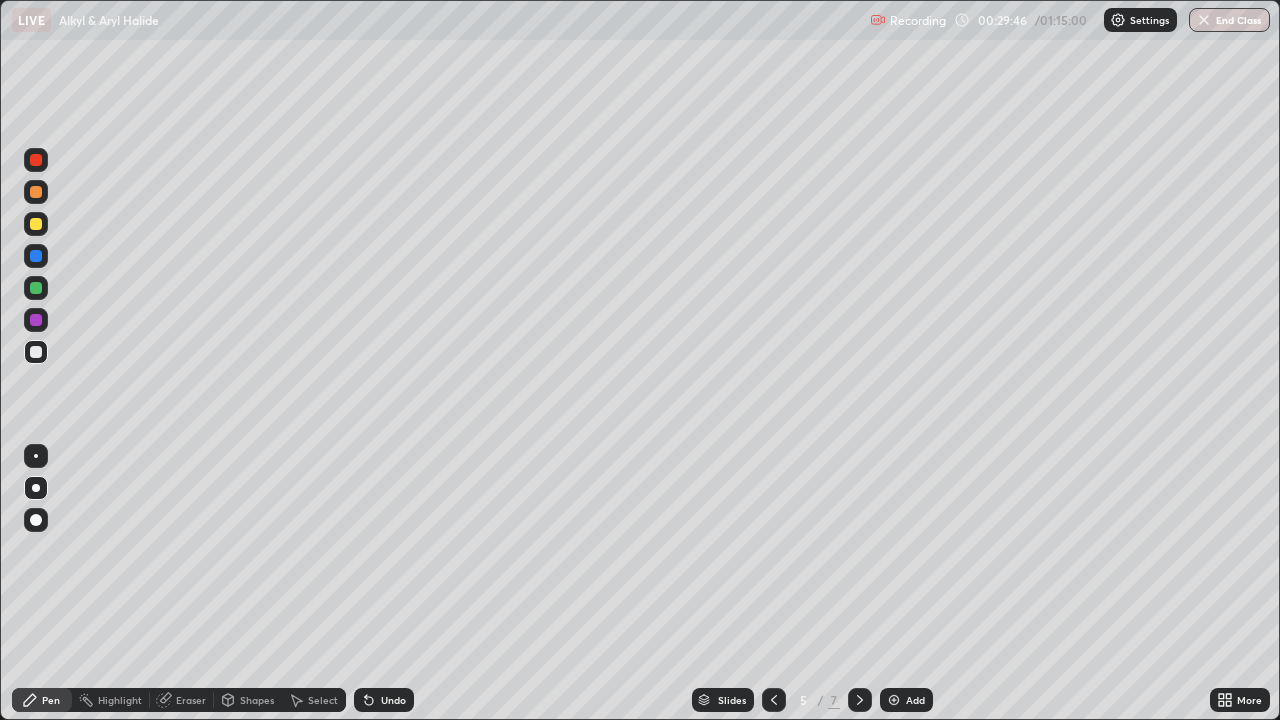 click 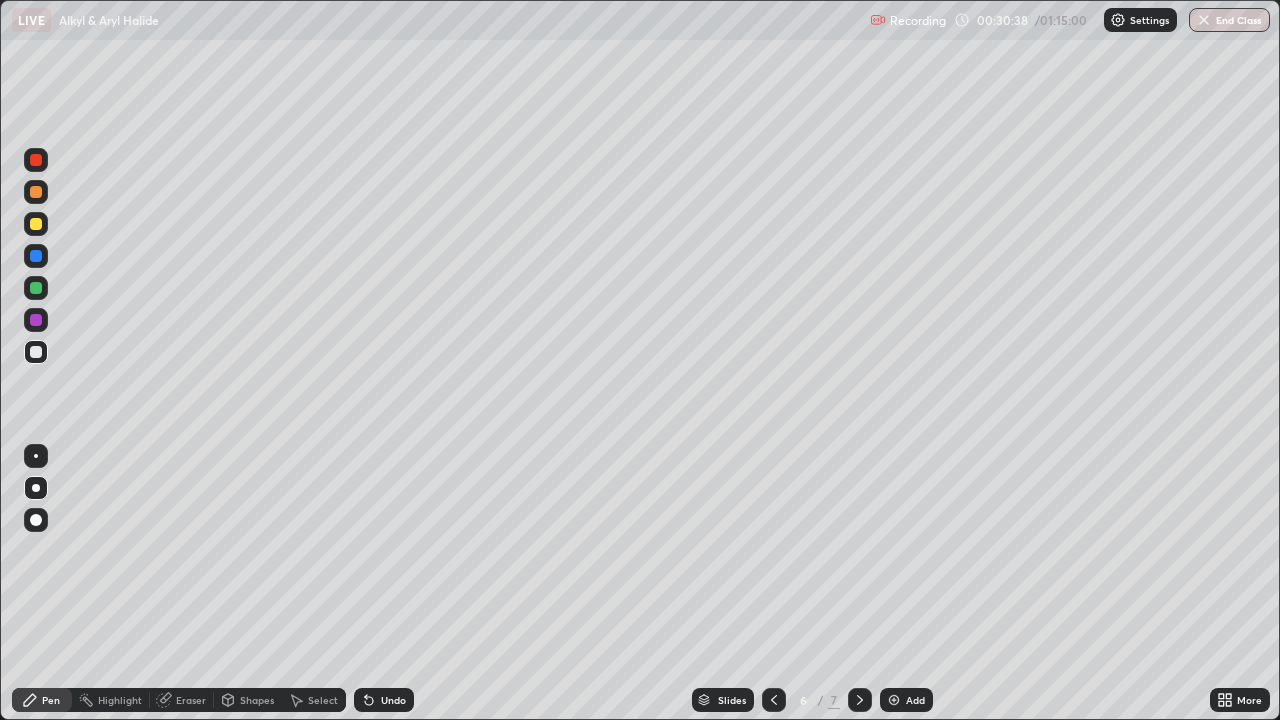 click at bounding box center [36, 256] 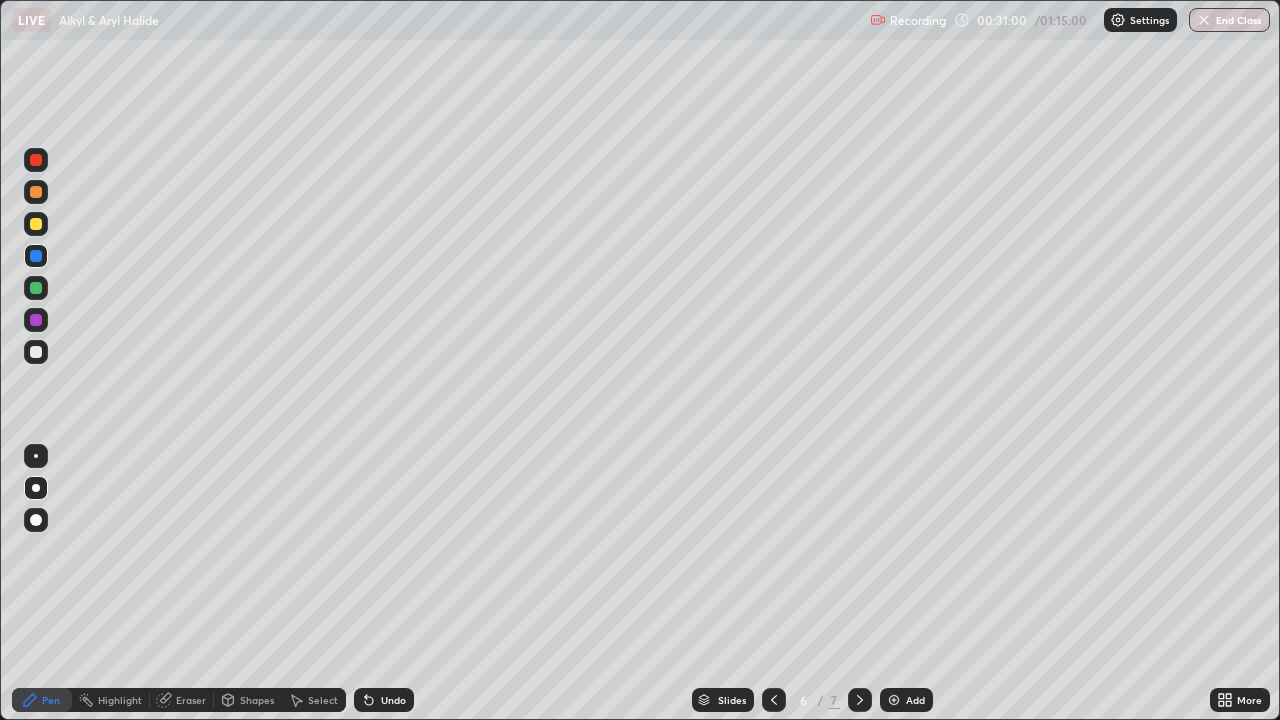 click on "Undo" at bounding box center [384, 700] 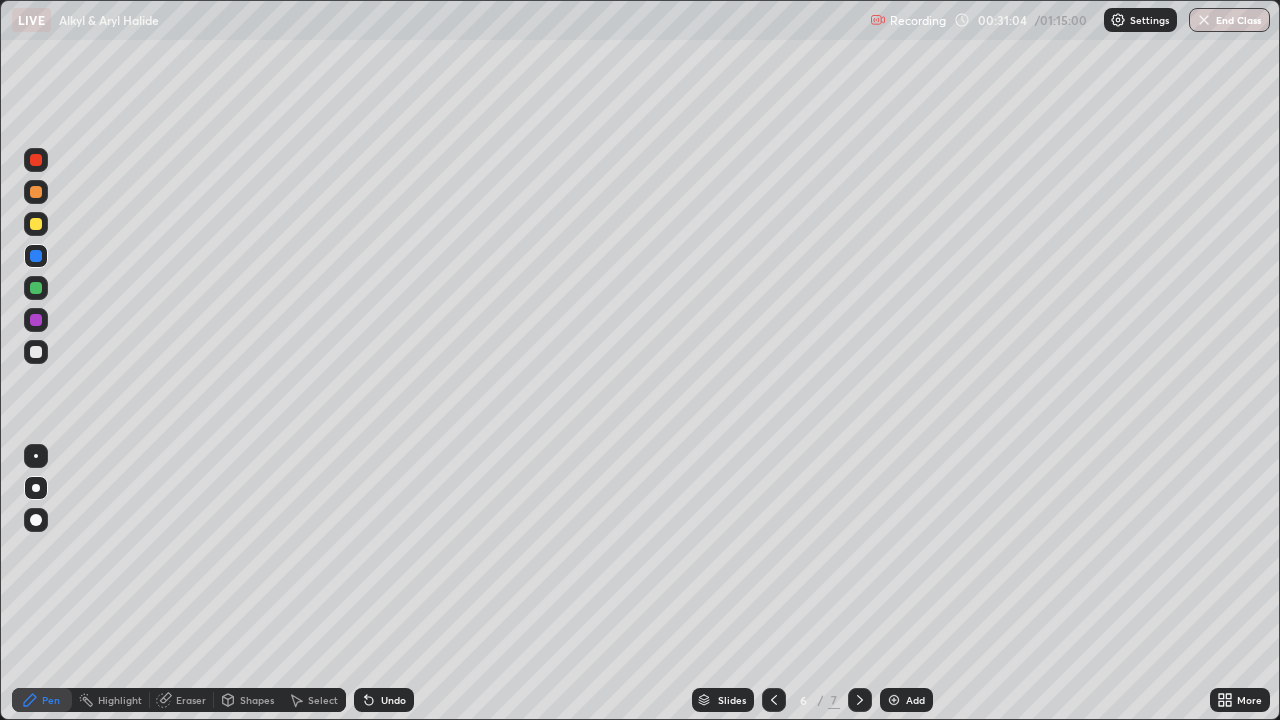 click on "Undo" at bounding box center [384, 700] 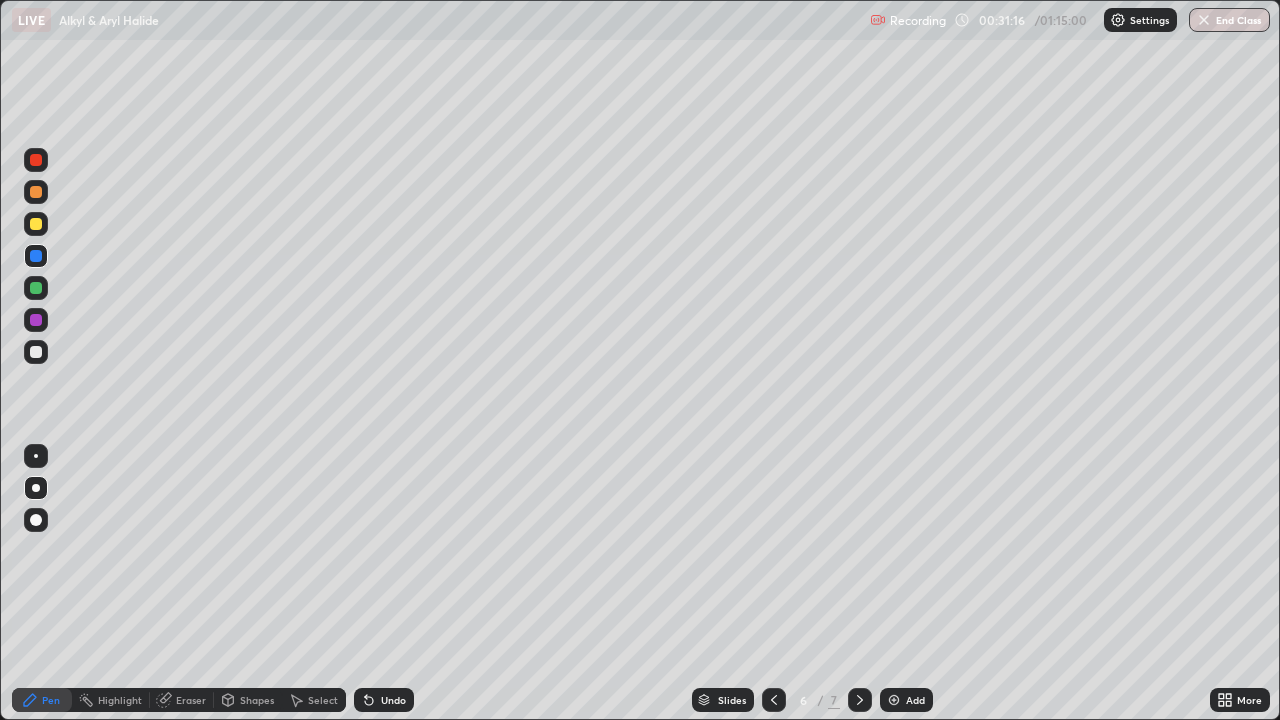 click 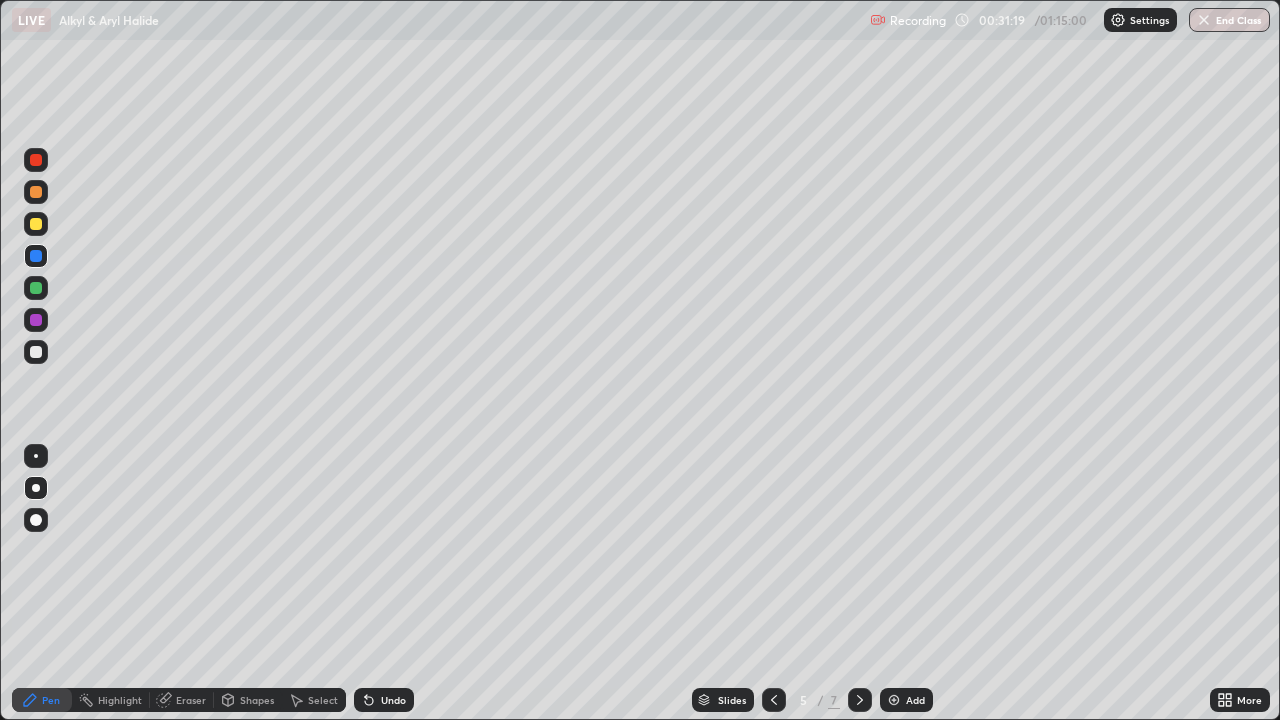 click at bounding box center [774, 700] 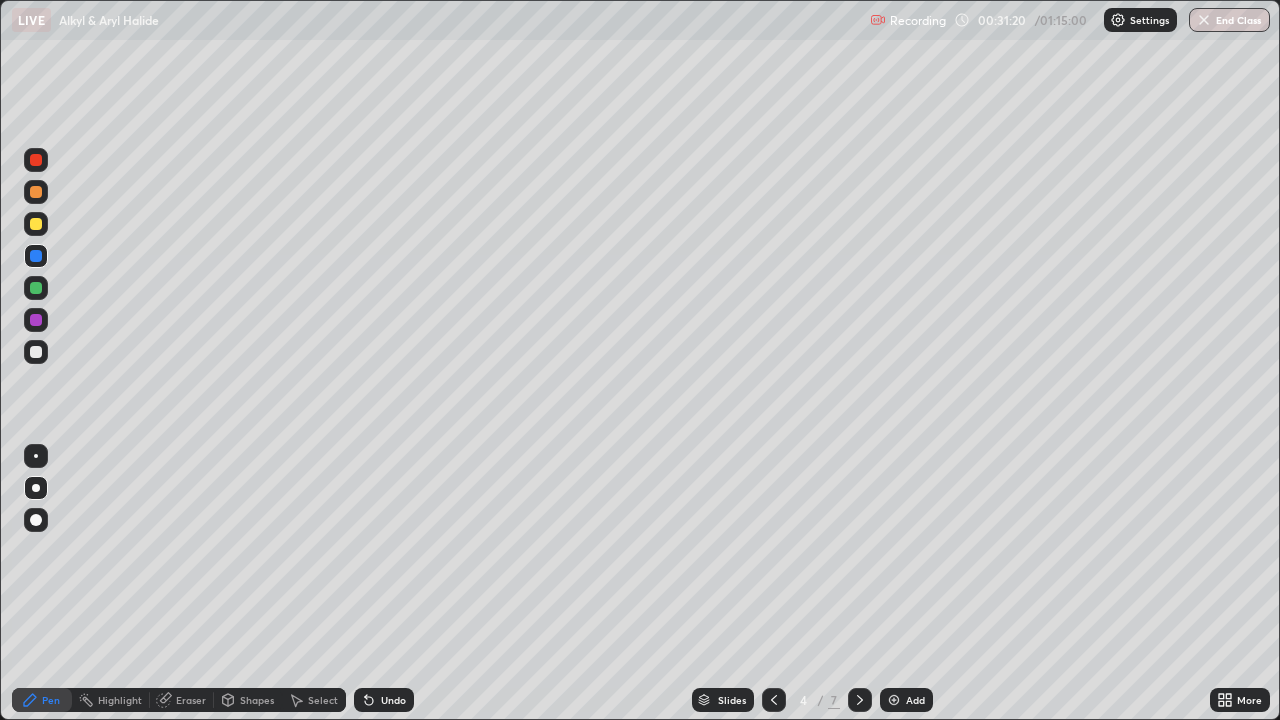 click 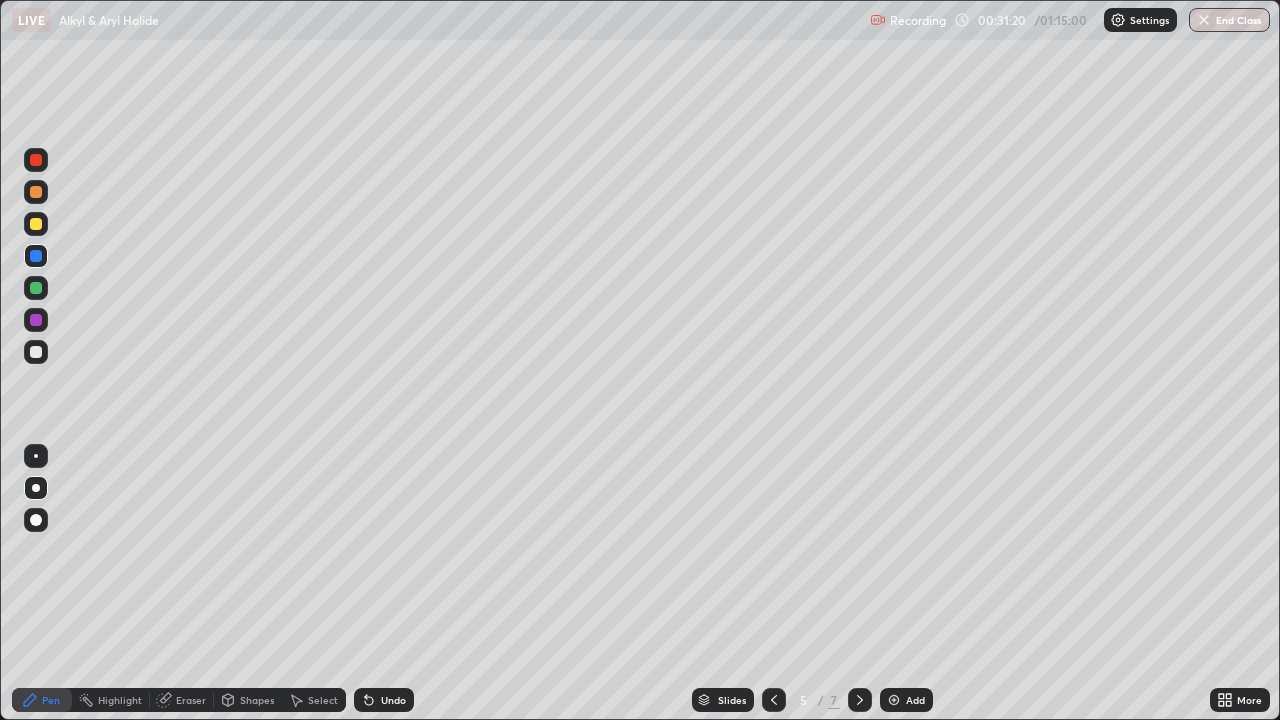 click 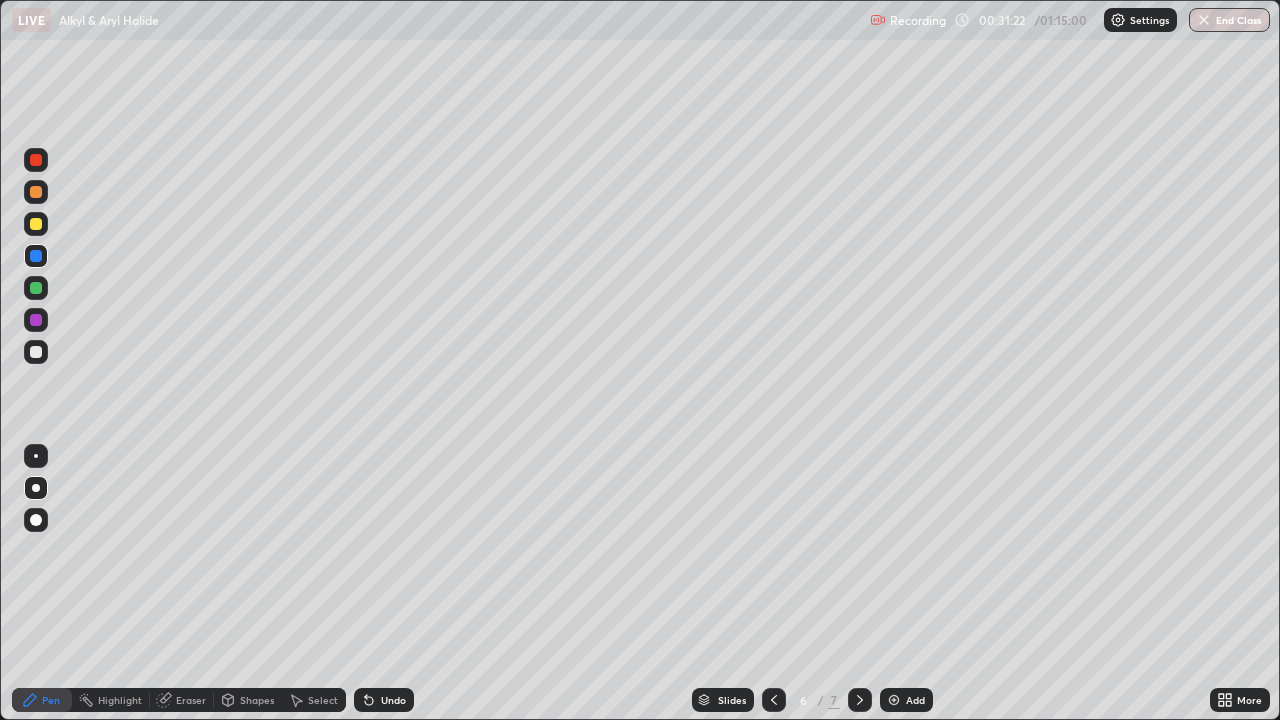 click at bounding box center [36, 288] 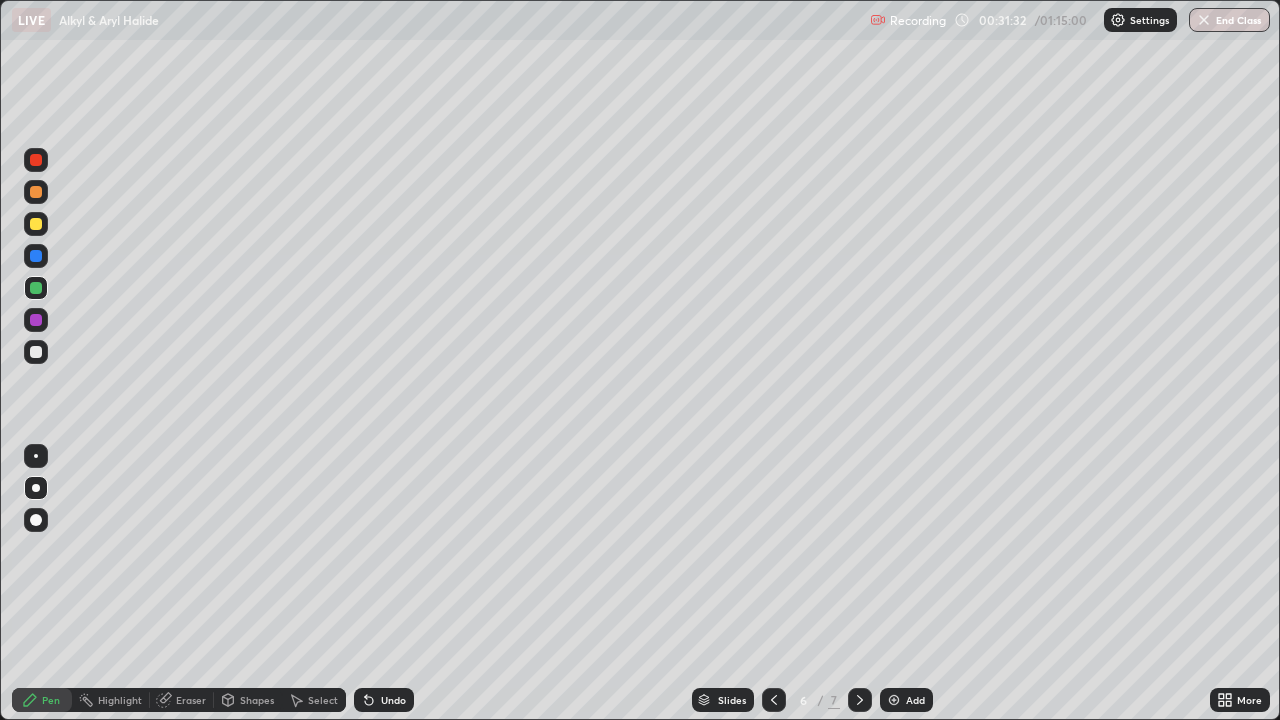 click at bounding box center (36, 352) 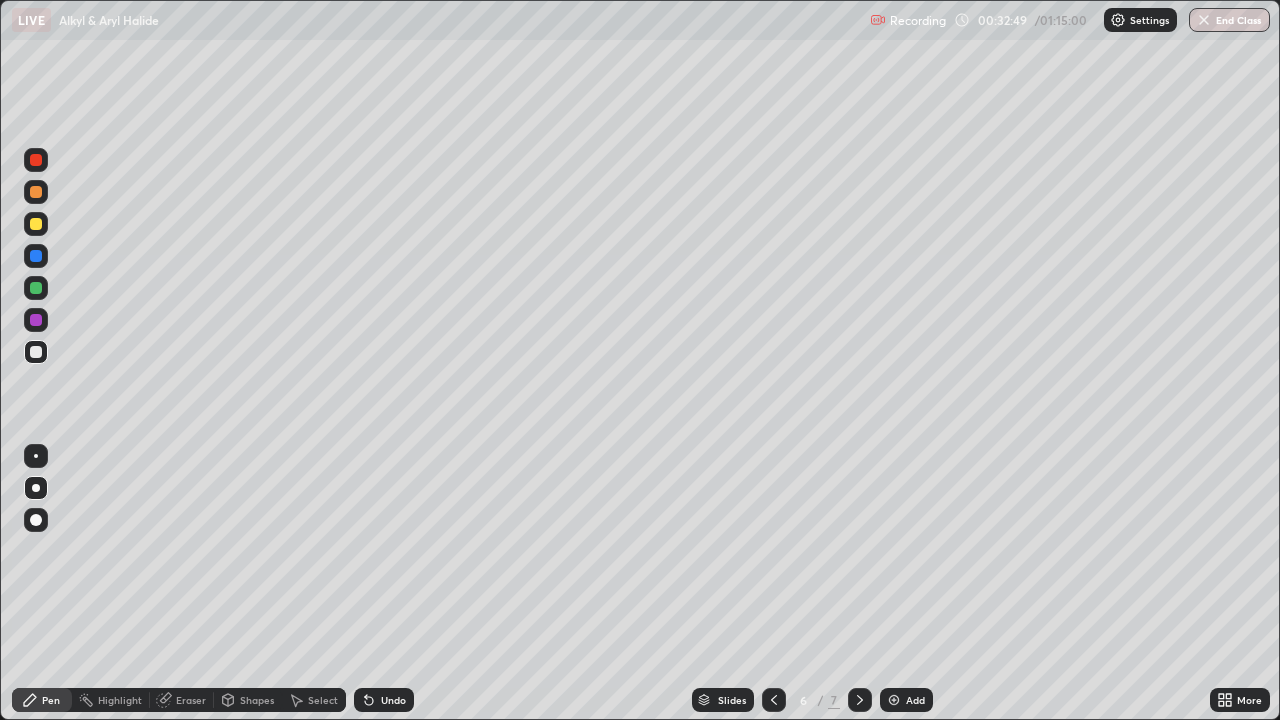 click at bounding box center (36, 224) 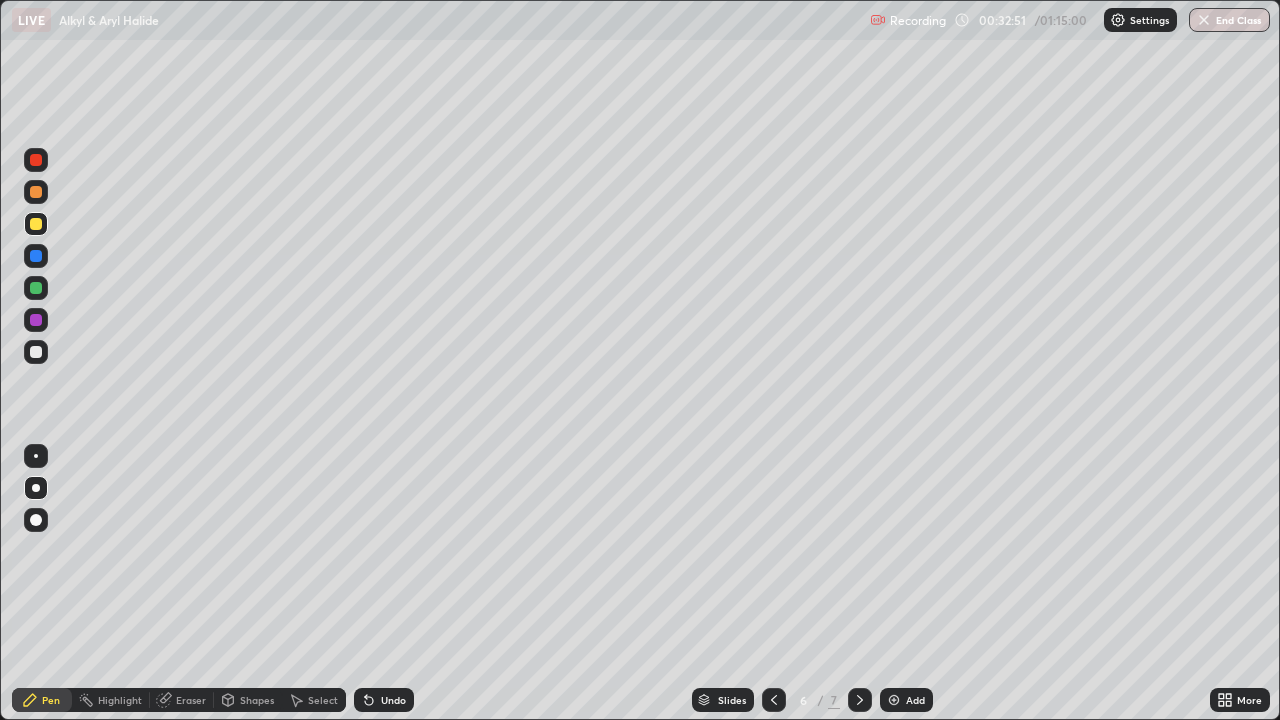 click on "Add" at bounding box center (915, 700) 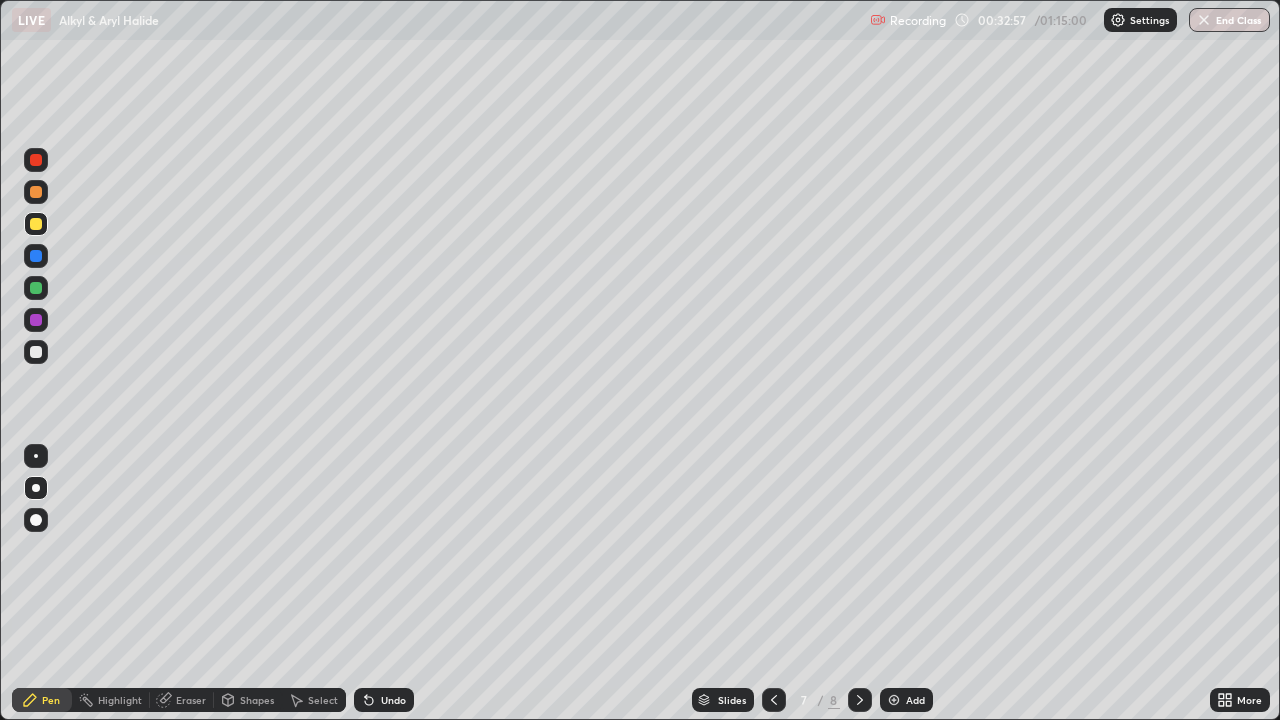 click at bounding box center (36, 352) 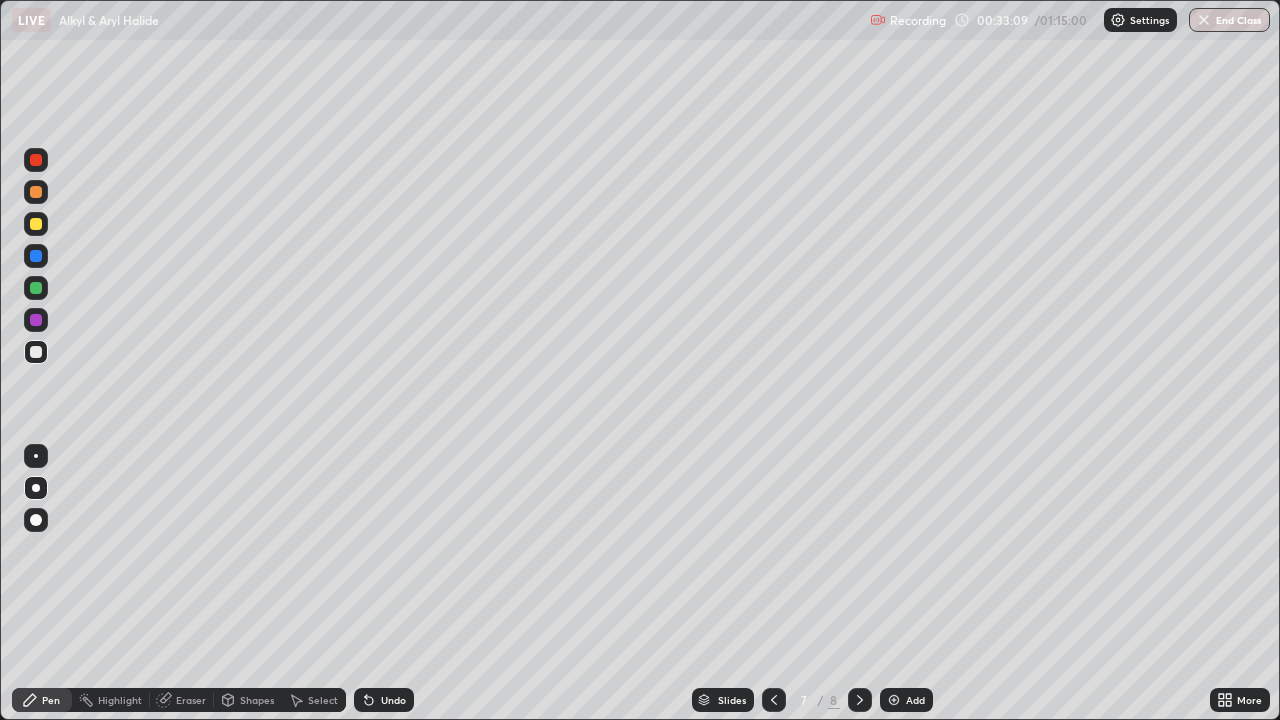 click at bounding box center (36, 352) 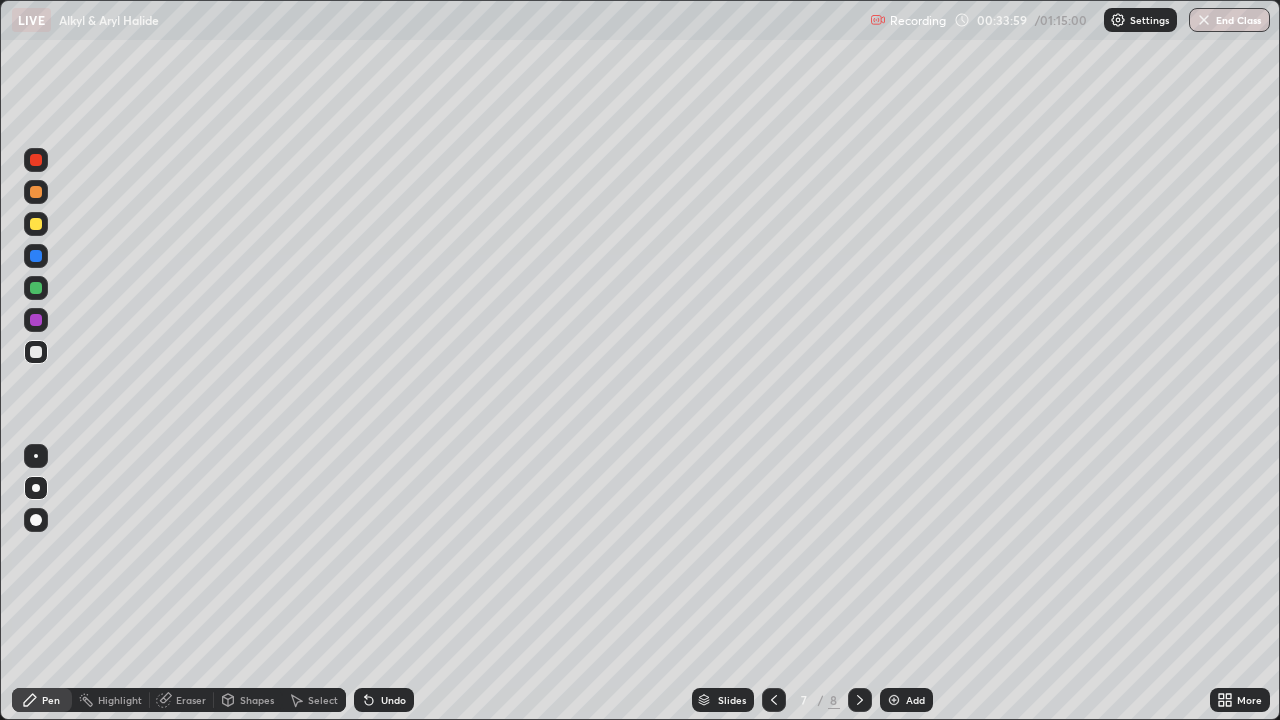 click on "Eraser" at bounding box center [191, 700] 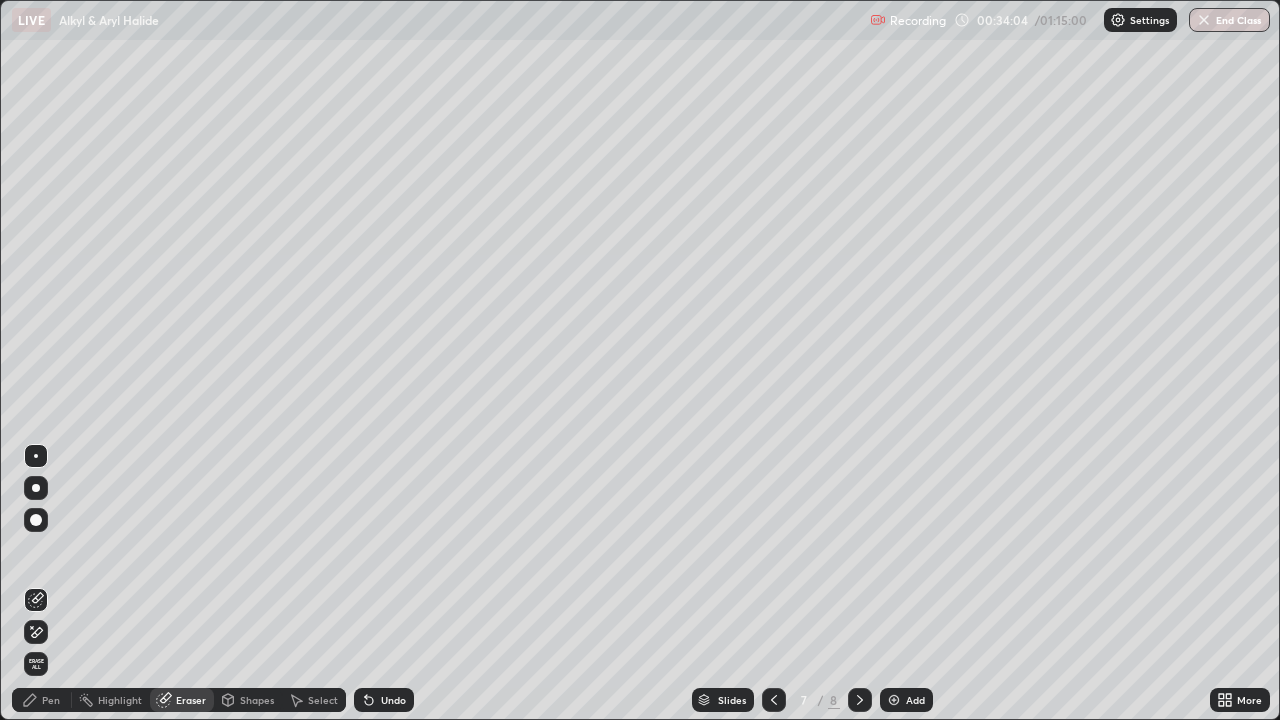click on "Pen" at bounding box center (51, 700) 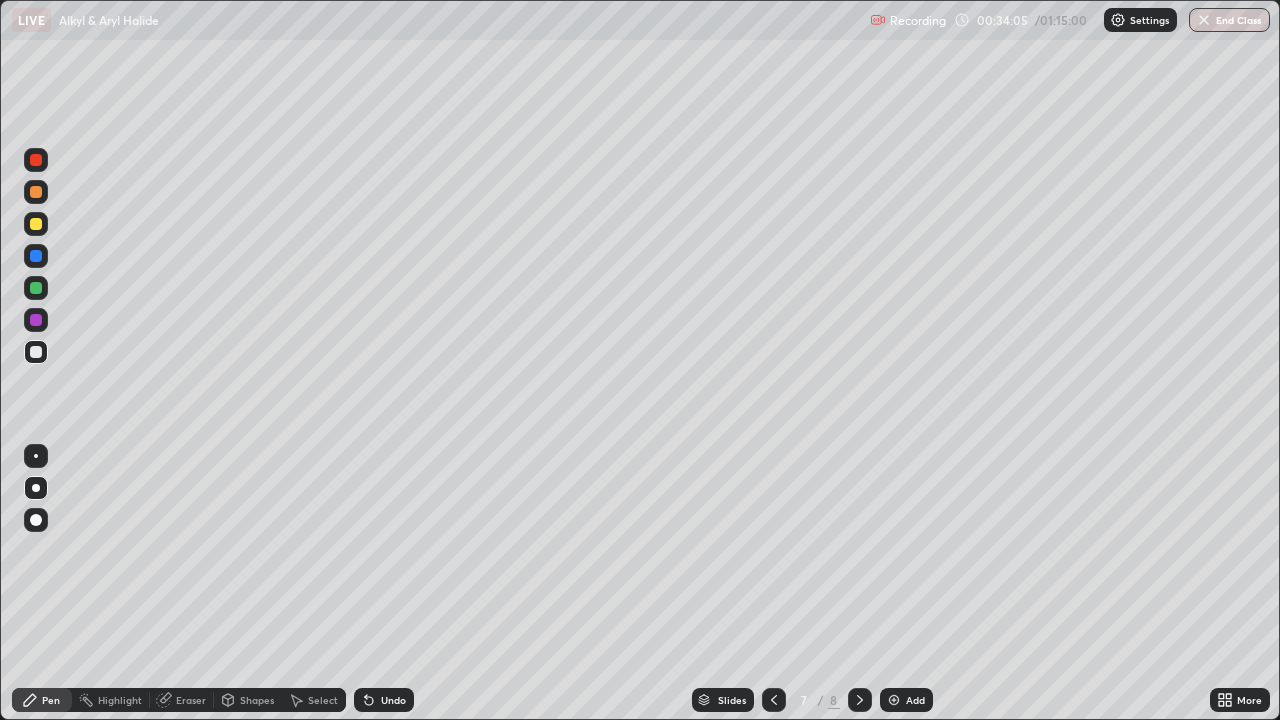 click at bounding box center [36, 288] 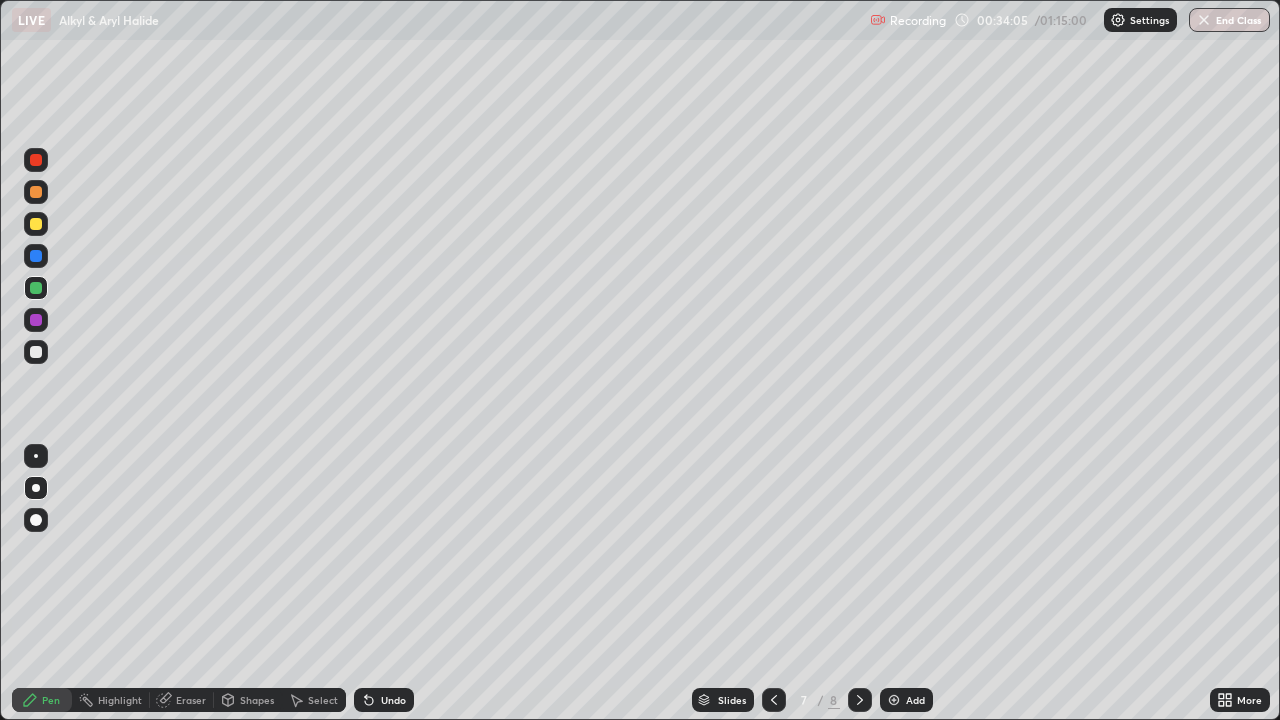 click at bounding box center (36, 352) 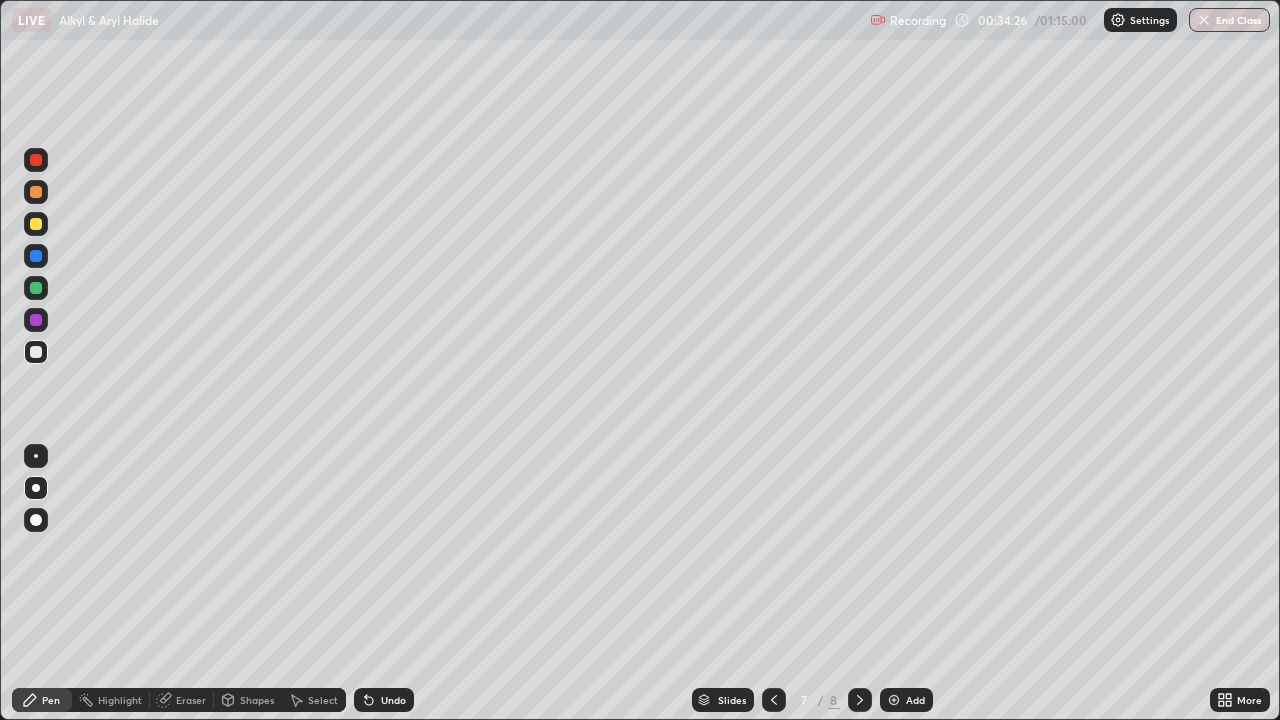 click at bounding box center [36, 352] 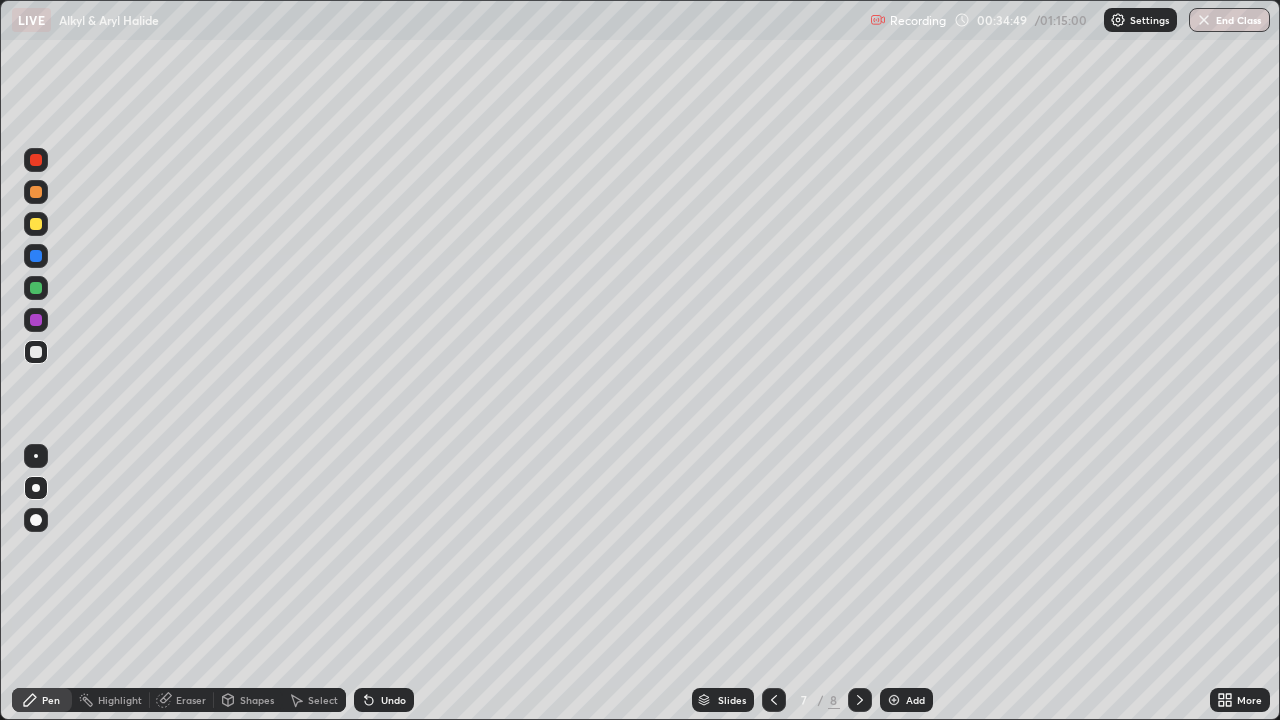 click at bounding box center [36, 160] 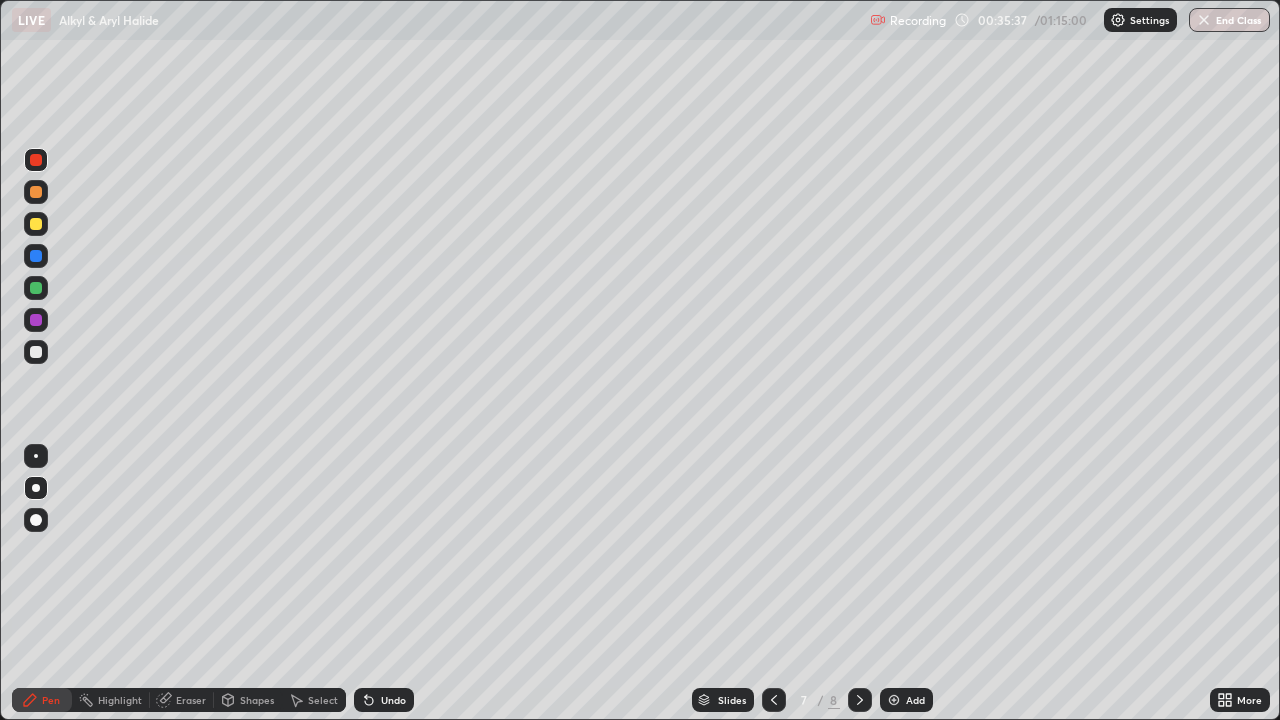 click at bounding box center [36, 224] 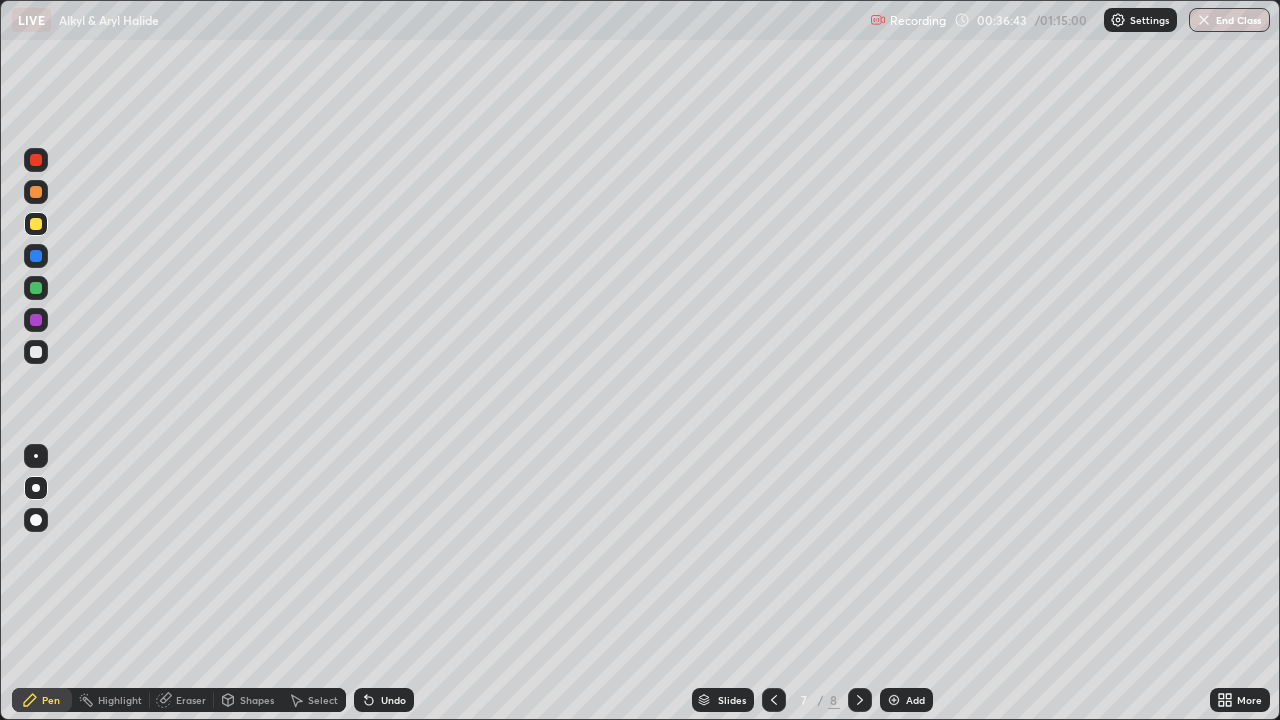 click on "Eraser" at bounding box center [191, 700] 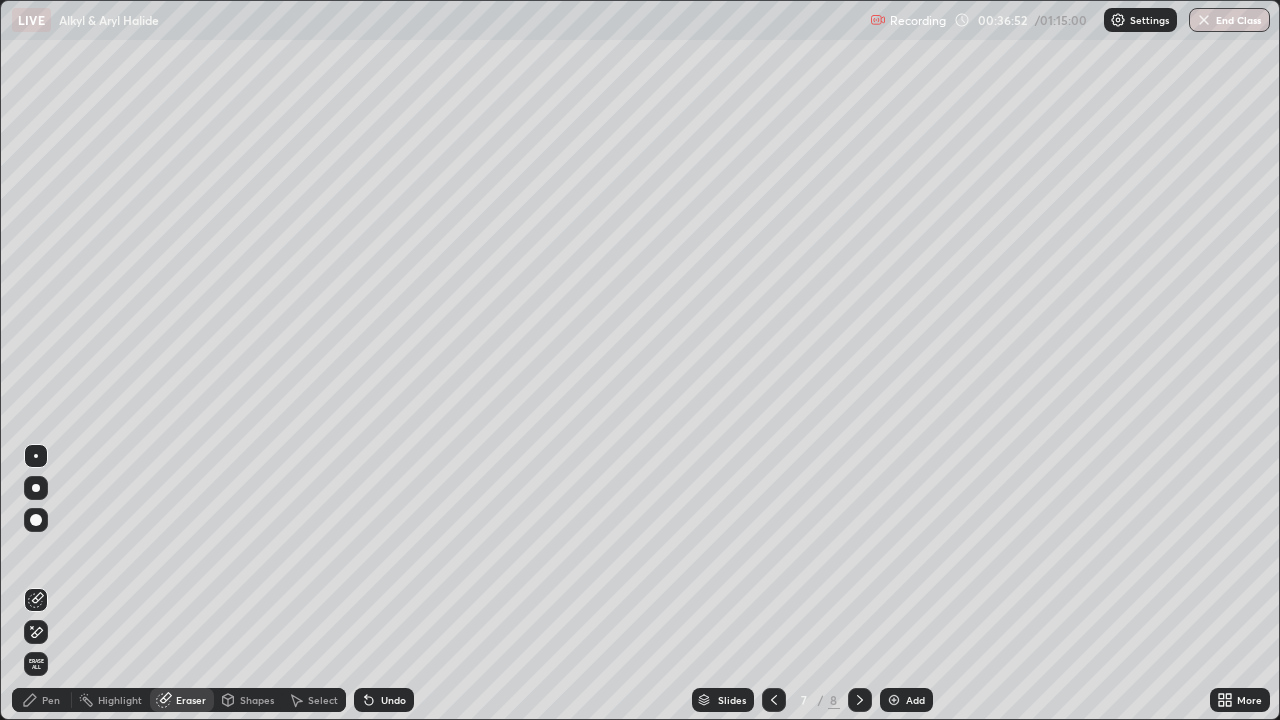 click on "Pen" at bounding box center [51, 700] 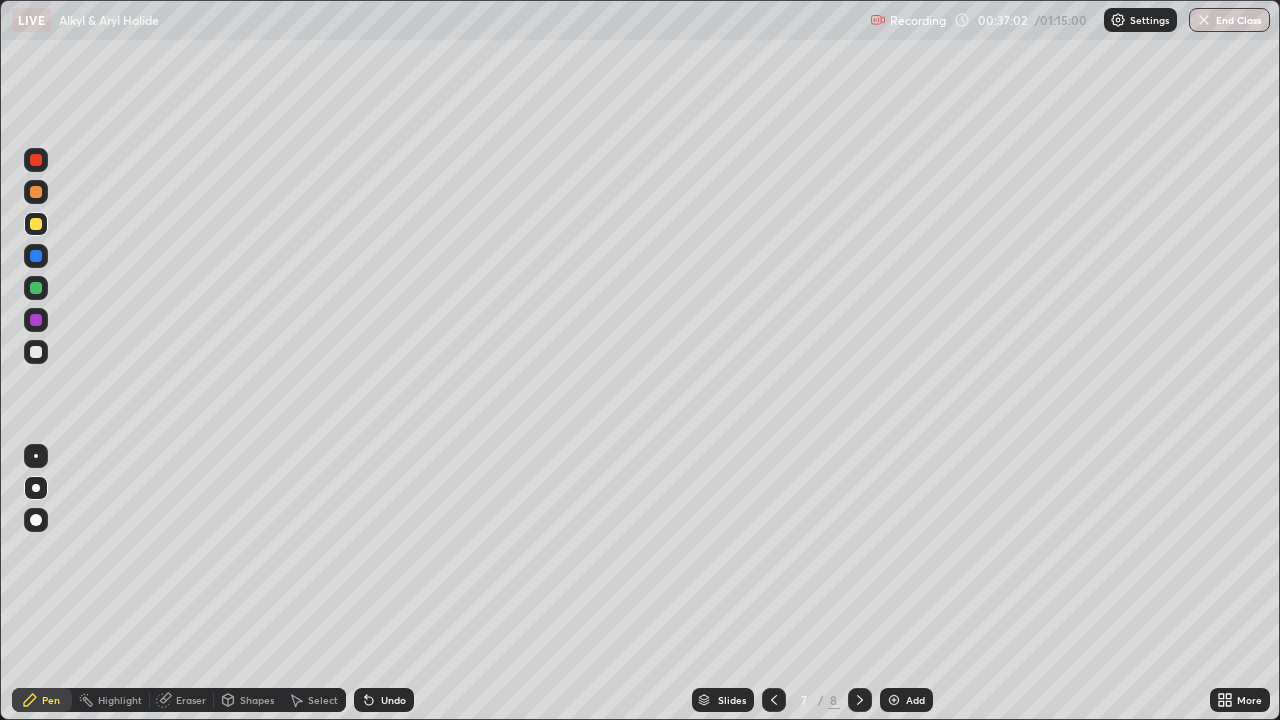 click at bounding box center [36, 352] 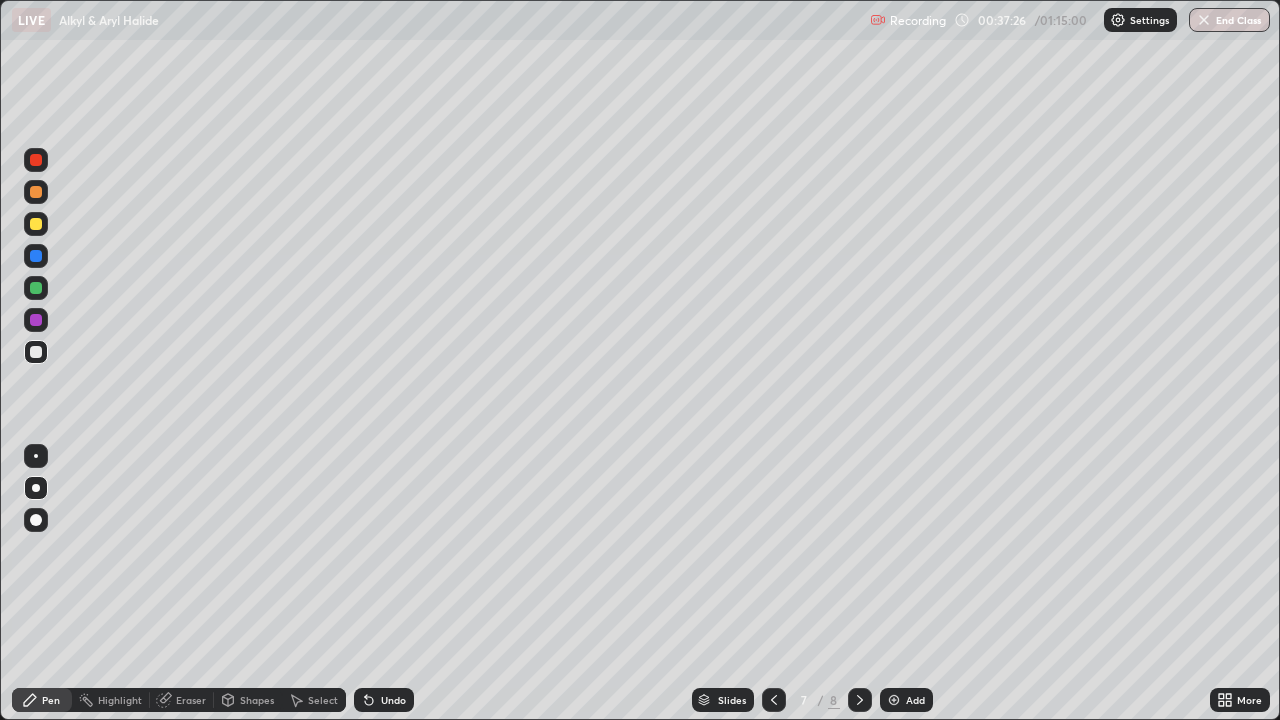 click at bounding box center (36, 352) 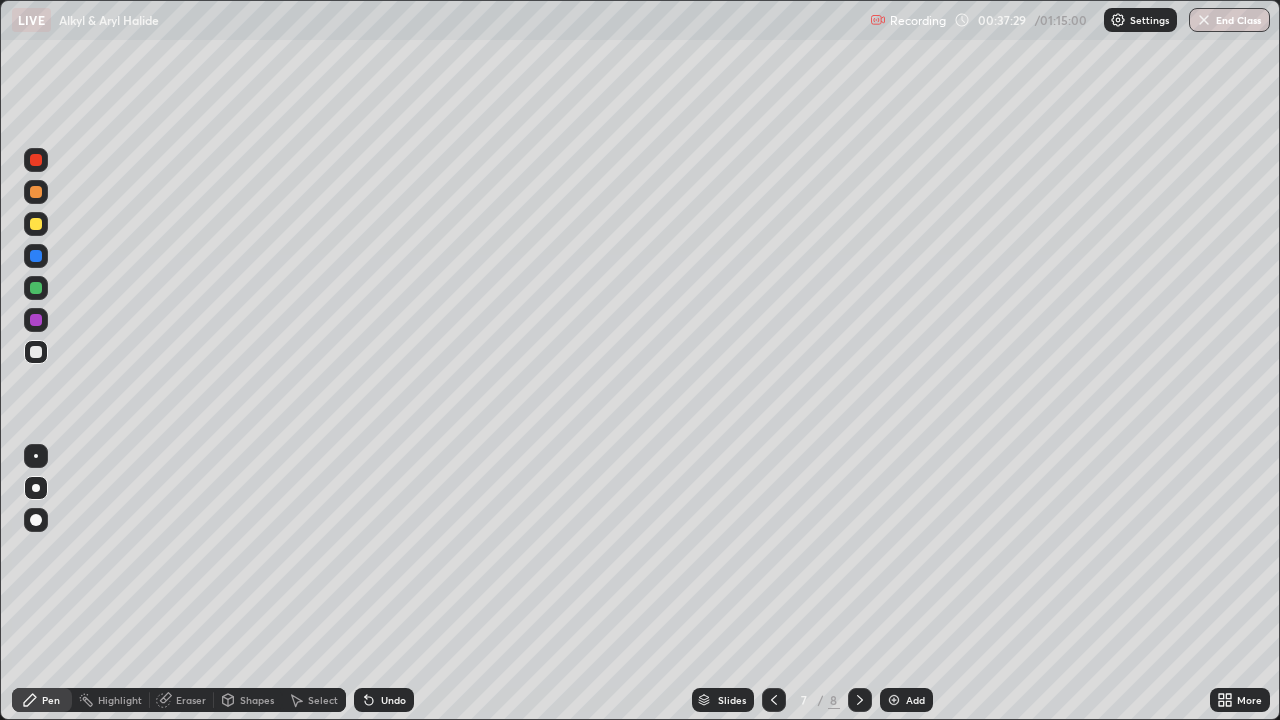 click at bounding box center (36, 224) 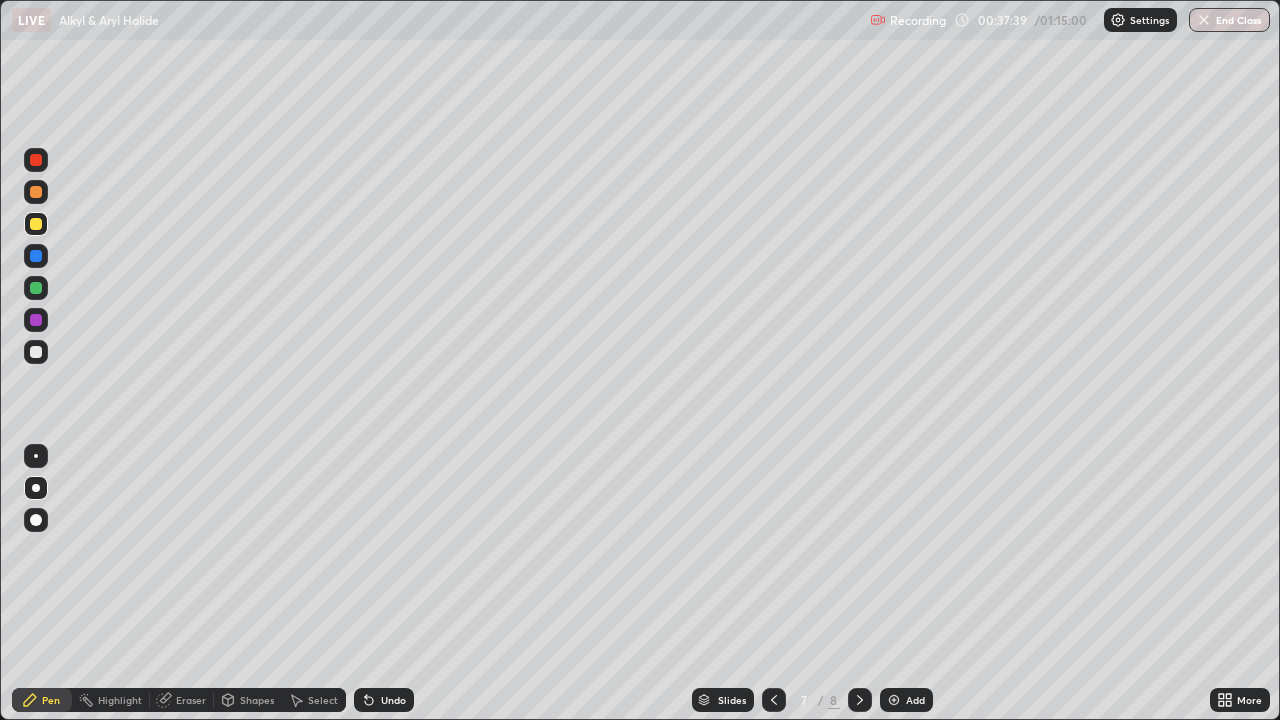 click 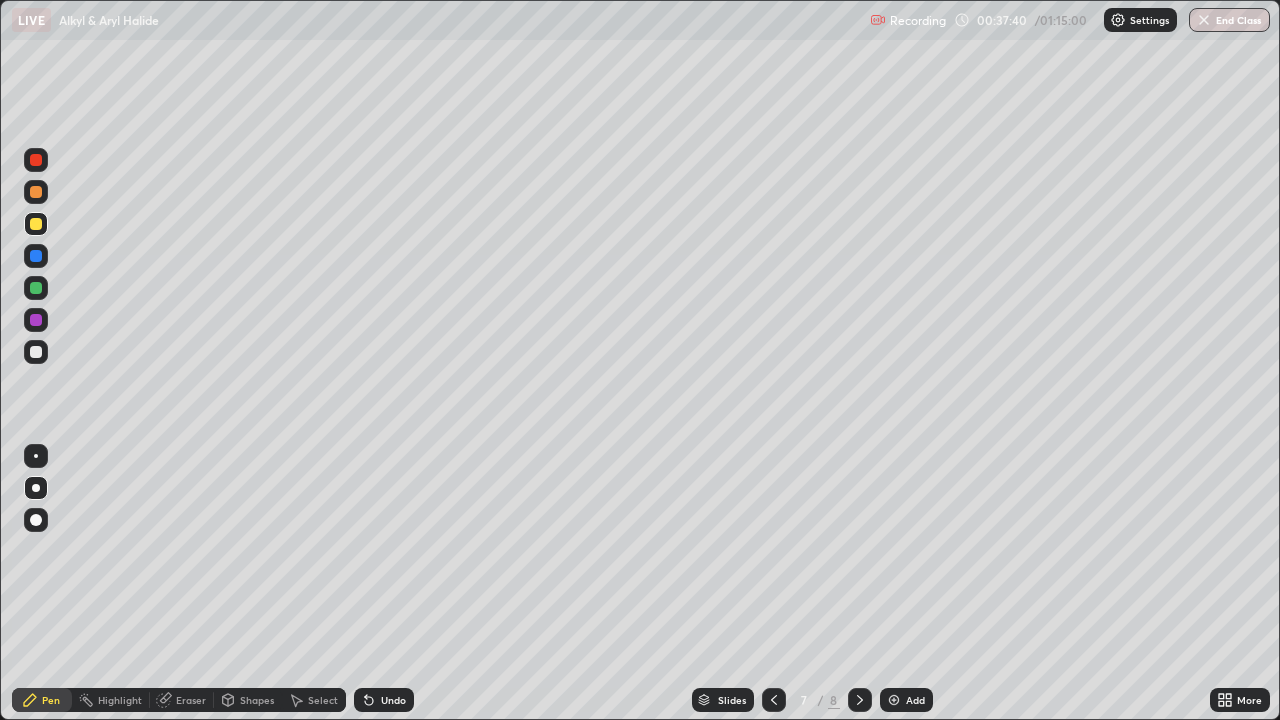 click on "Undo" at bounding box center [393, 700] 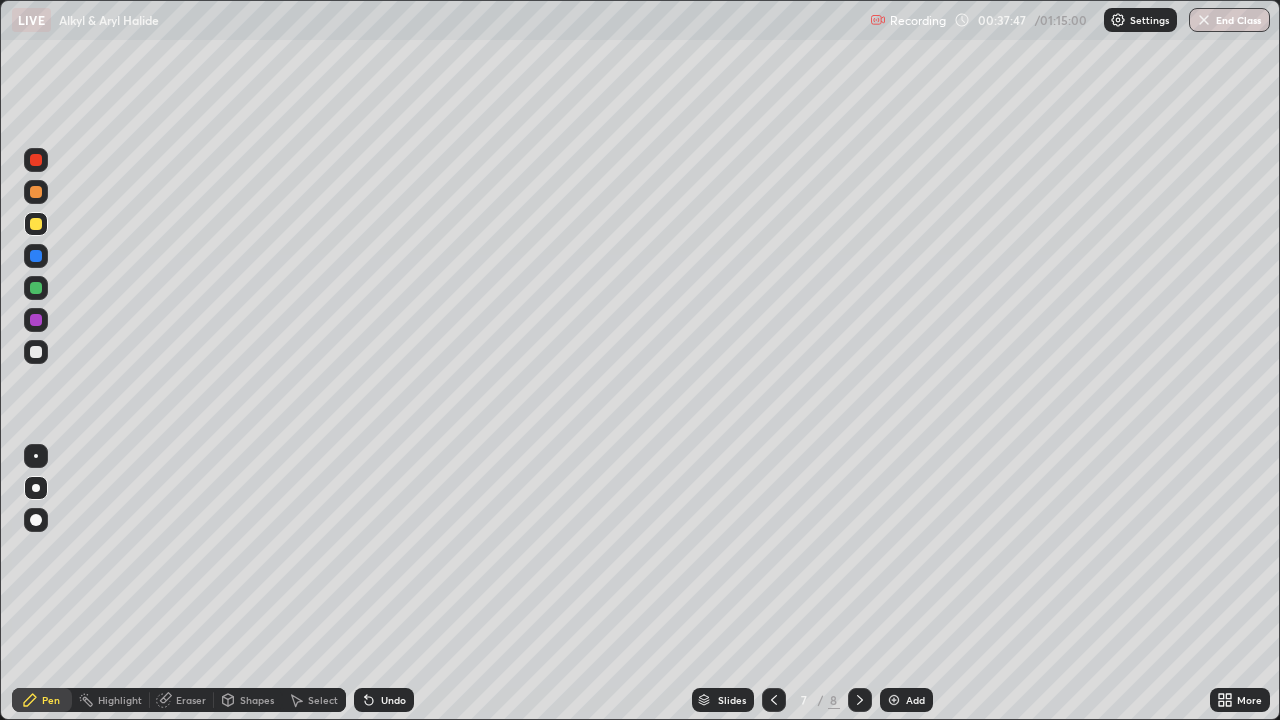 click at bounding box center [36, 352] 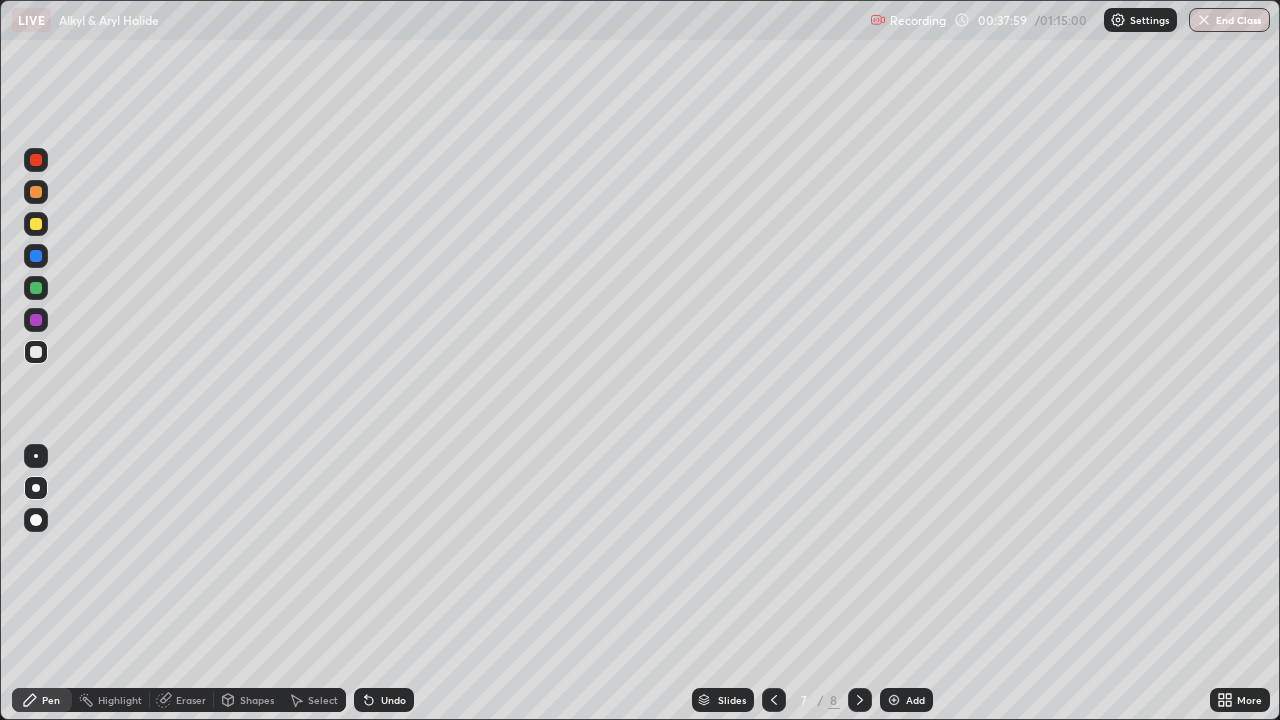 click on "Undo" at bounding box center [393, 700] 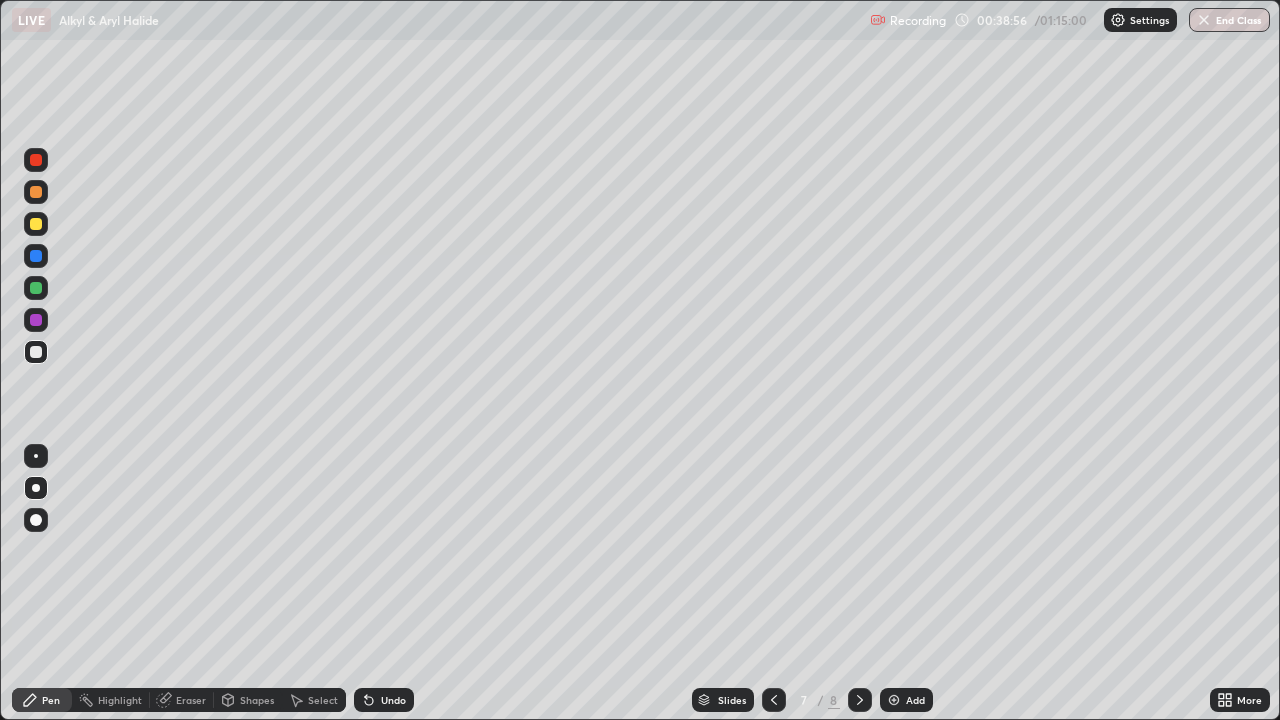 click at bounding box center [36, 288] 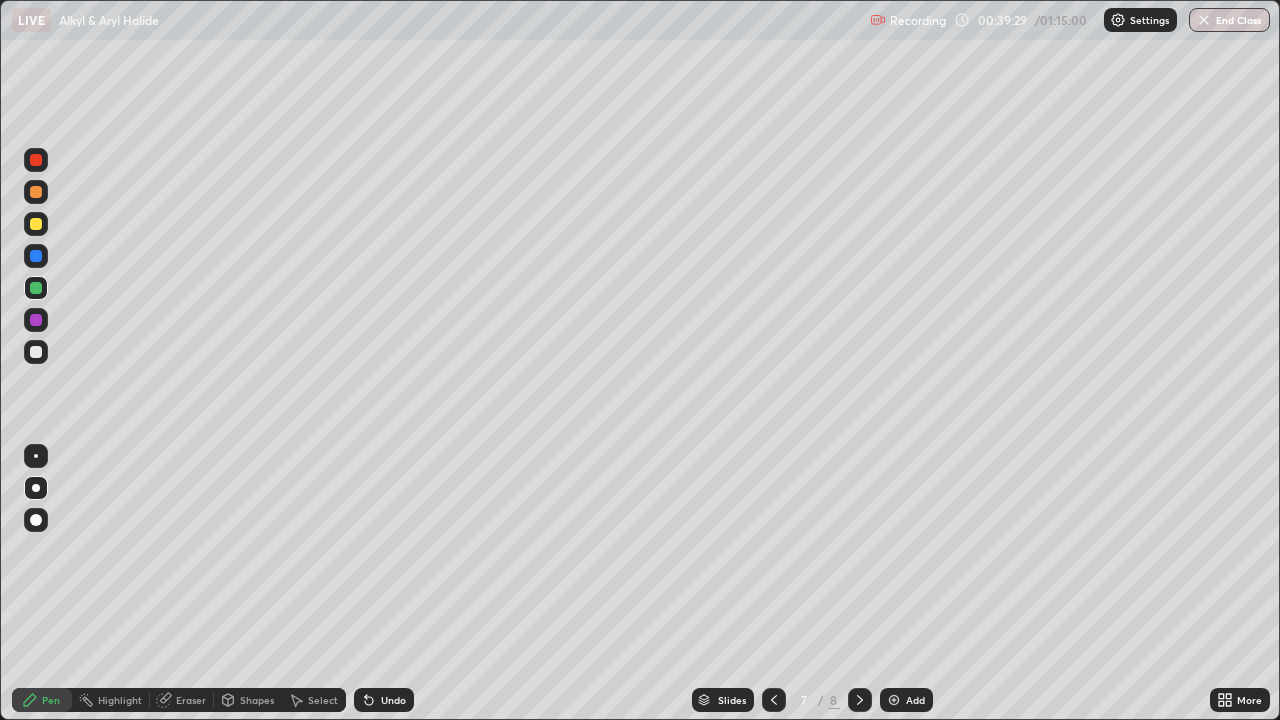 click on "Eraser" at bounding box center (182, 700) 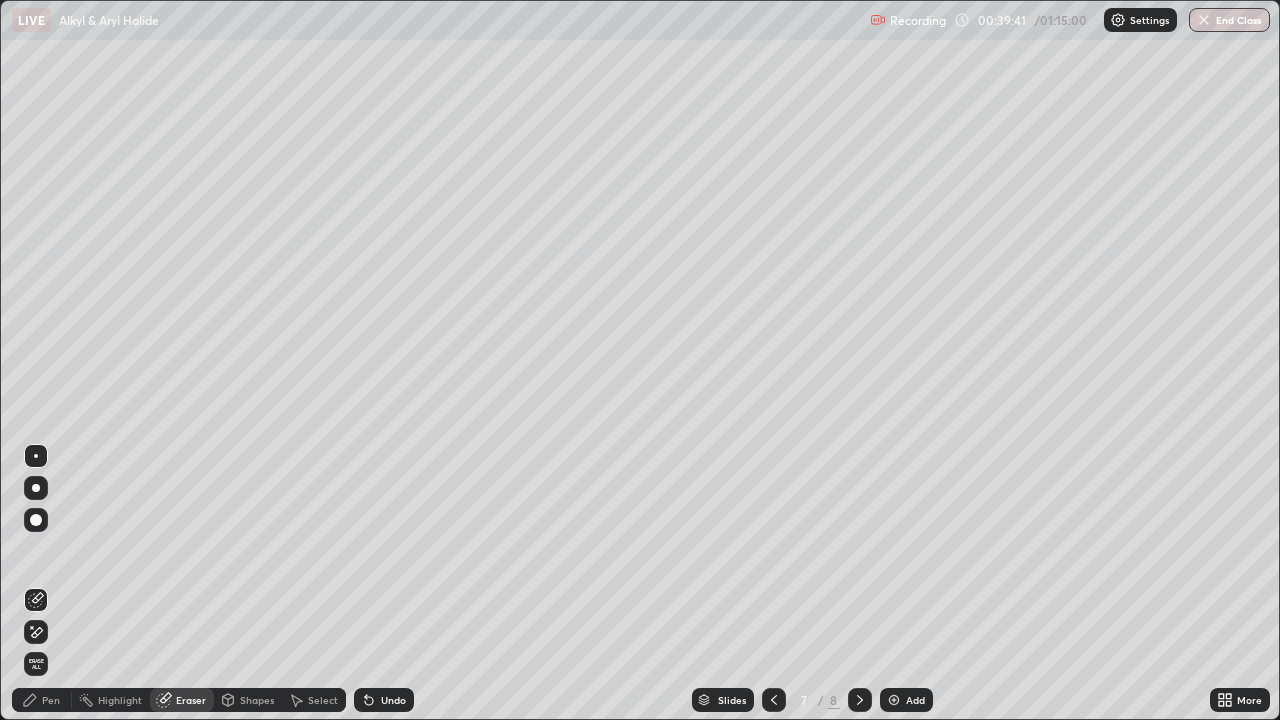 click 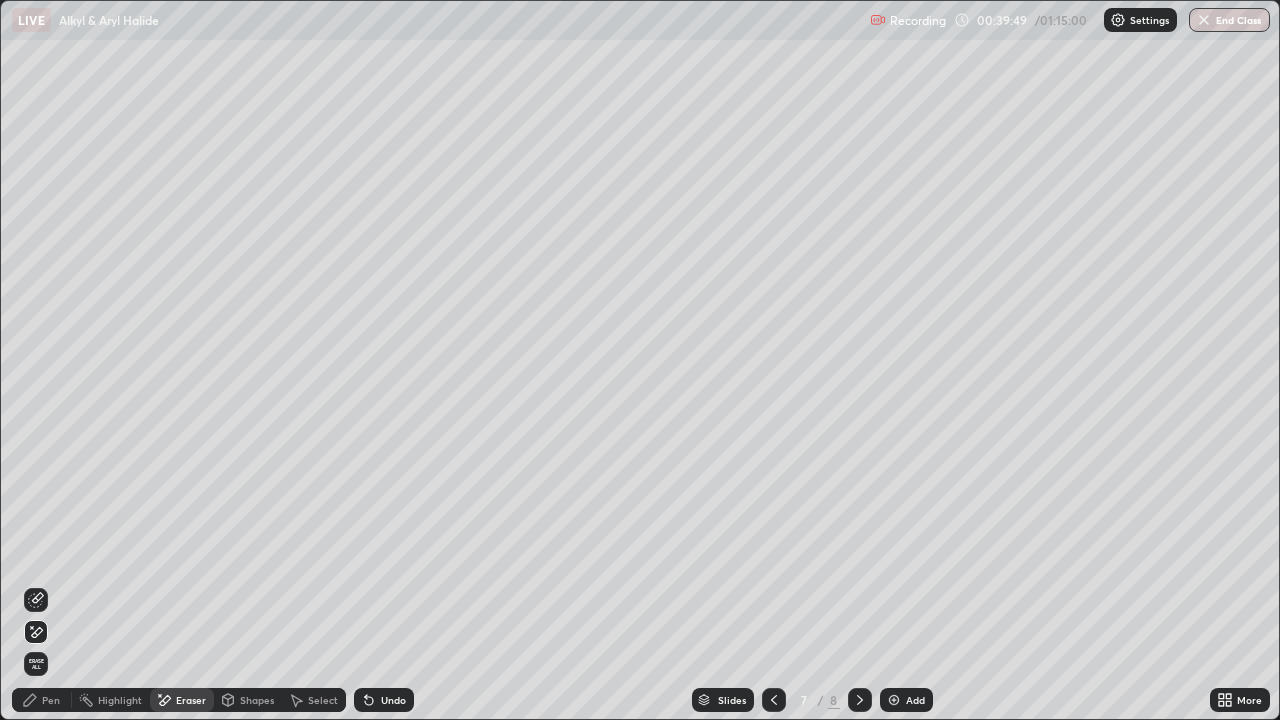 click on "Pen" at bounding box center (51, 700) 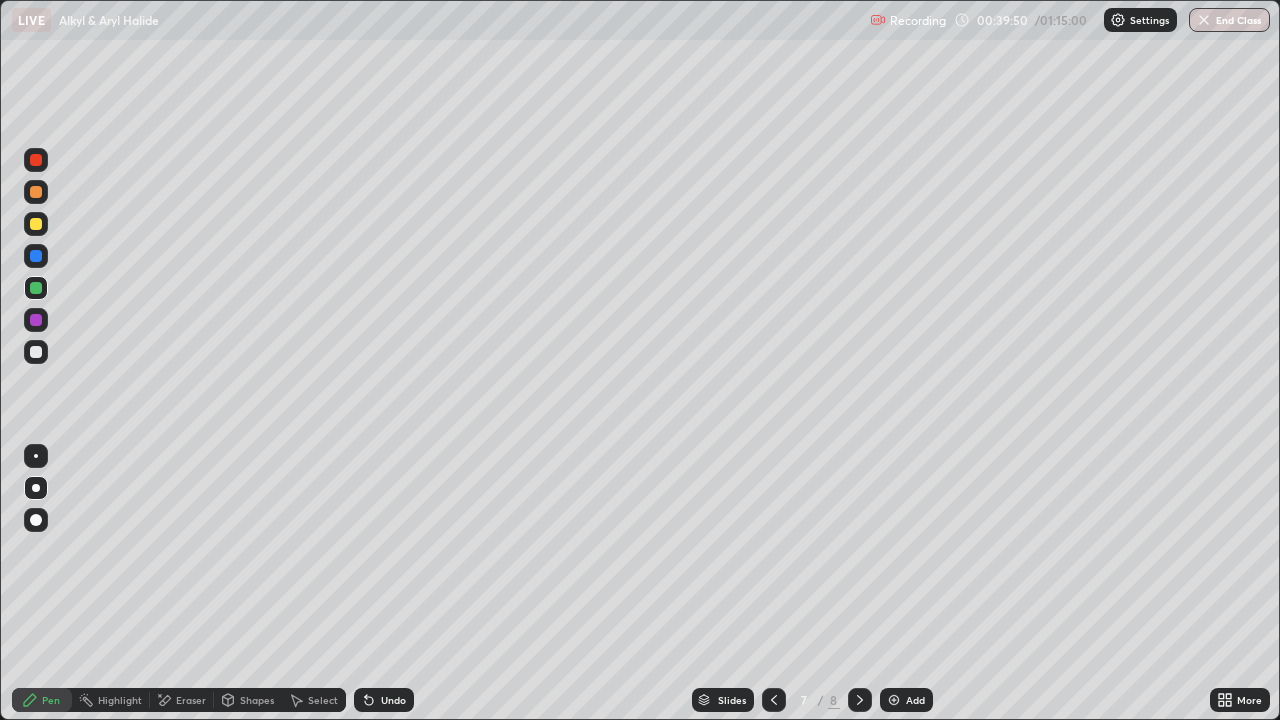 click at bounding box center (36, 352) 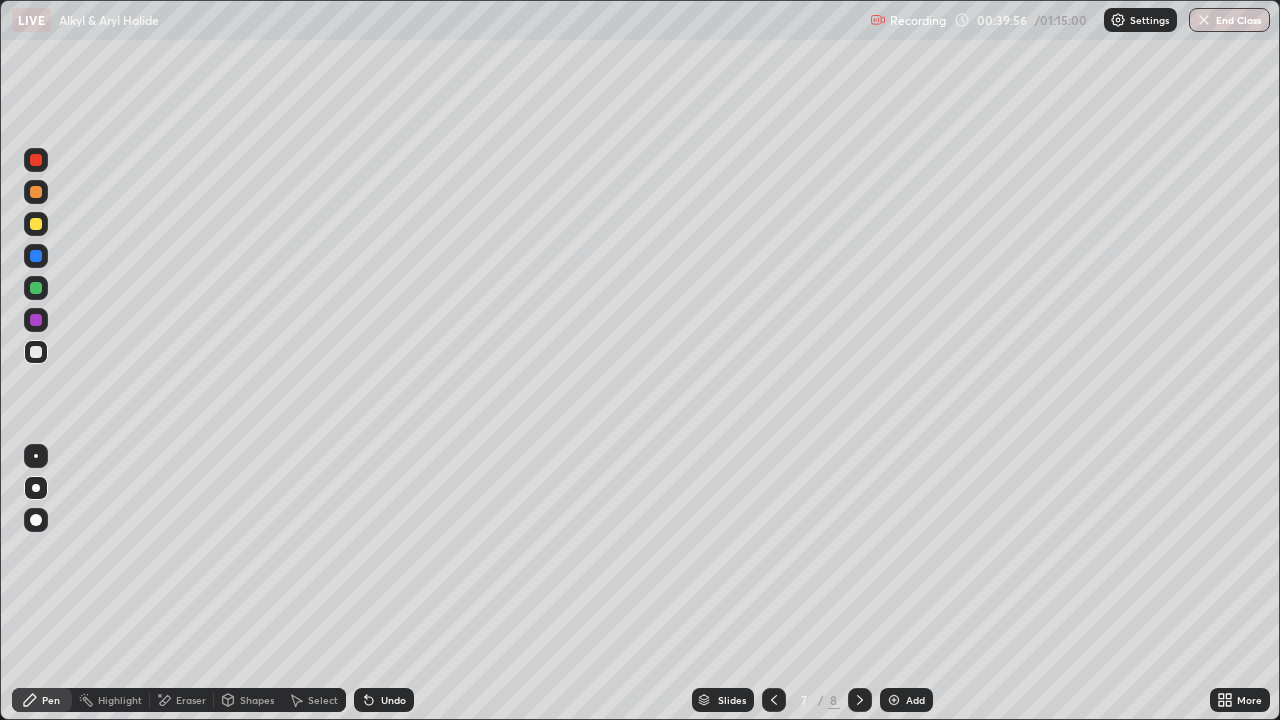 click at bounding box center [36, 224] 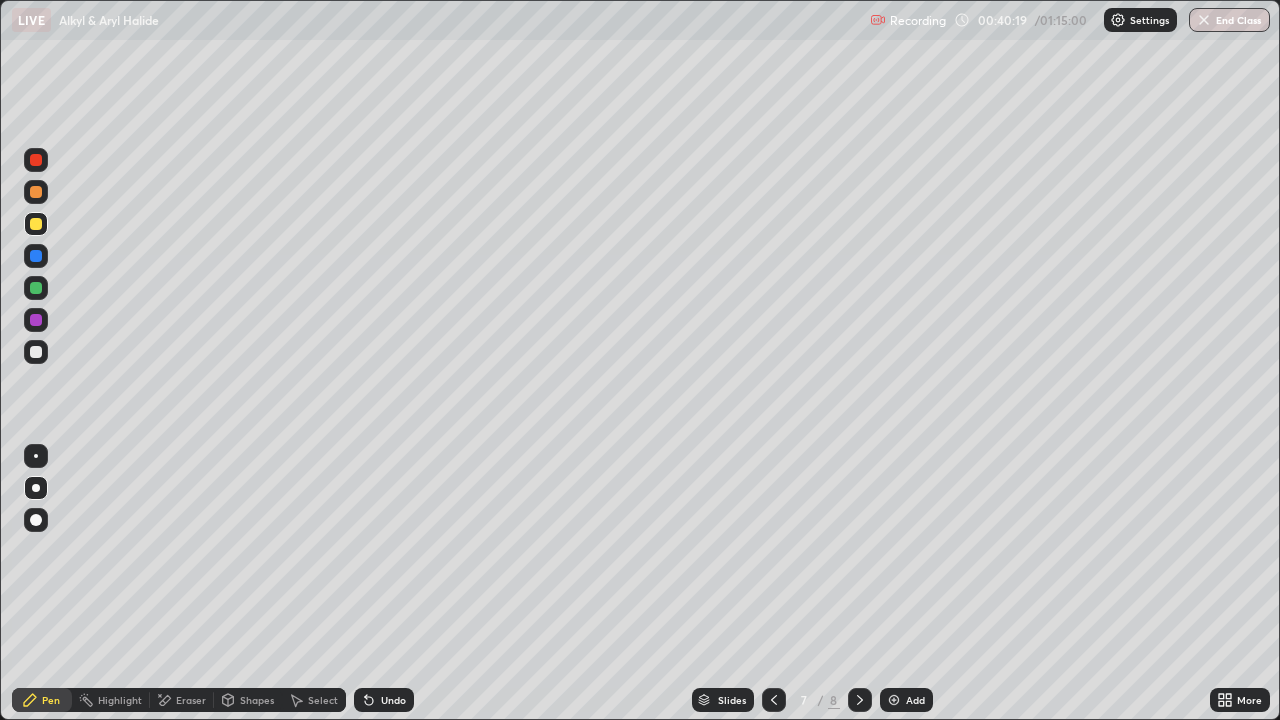 click at bounding box center (36, 320) 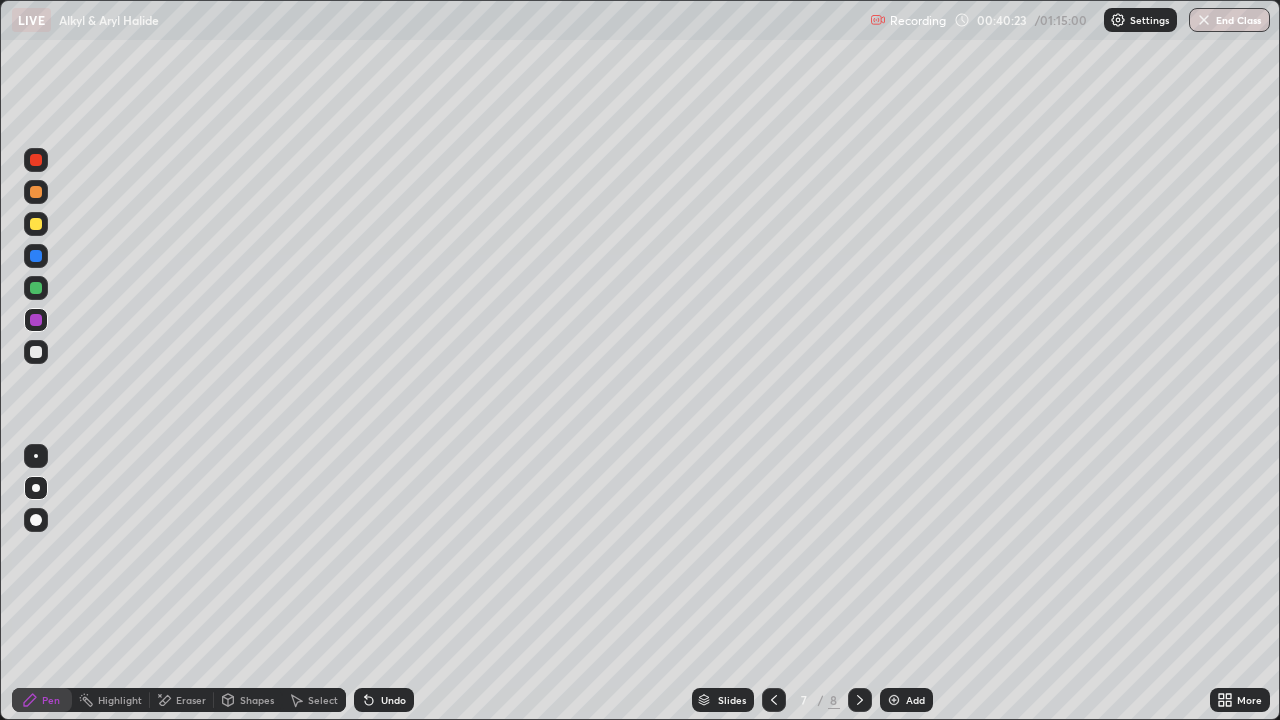 click at bounding box center [36, 352] 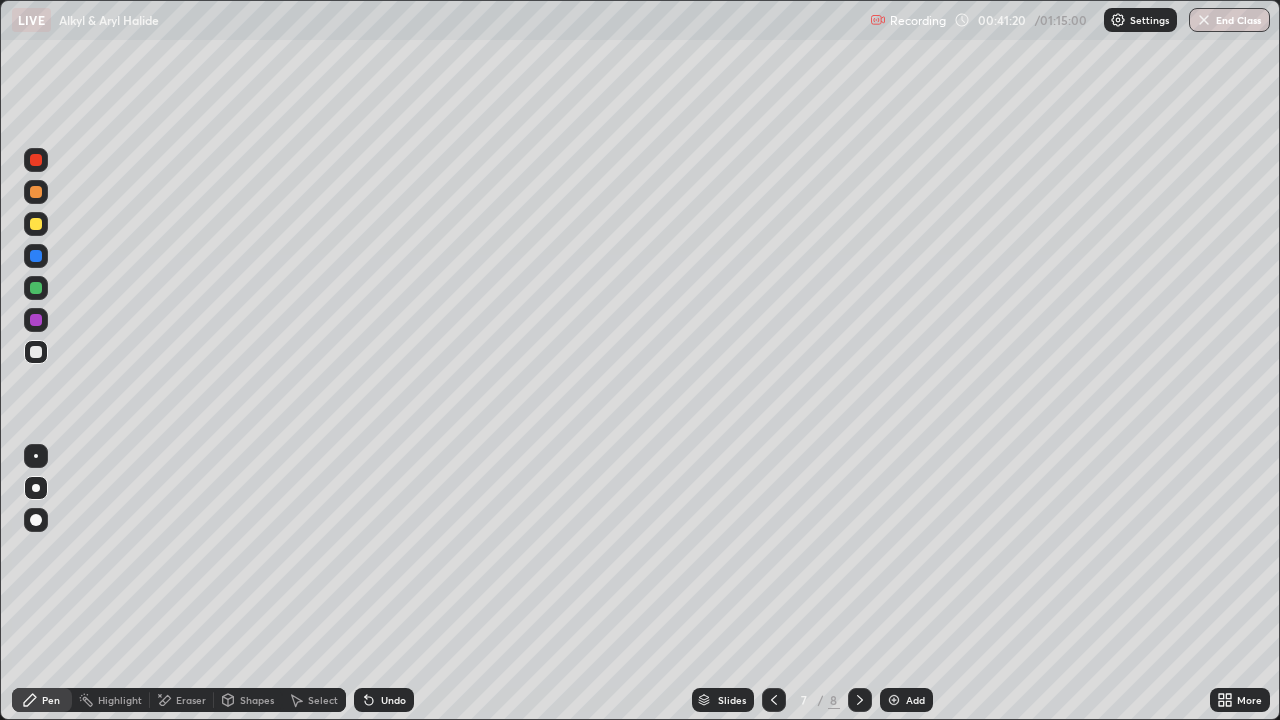 click at bounding box center (36, 224) 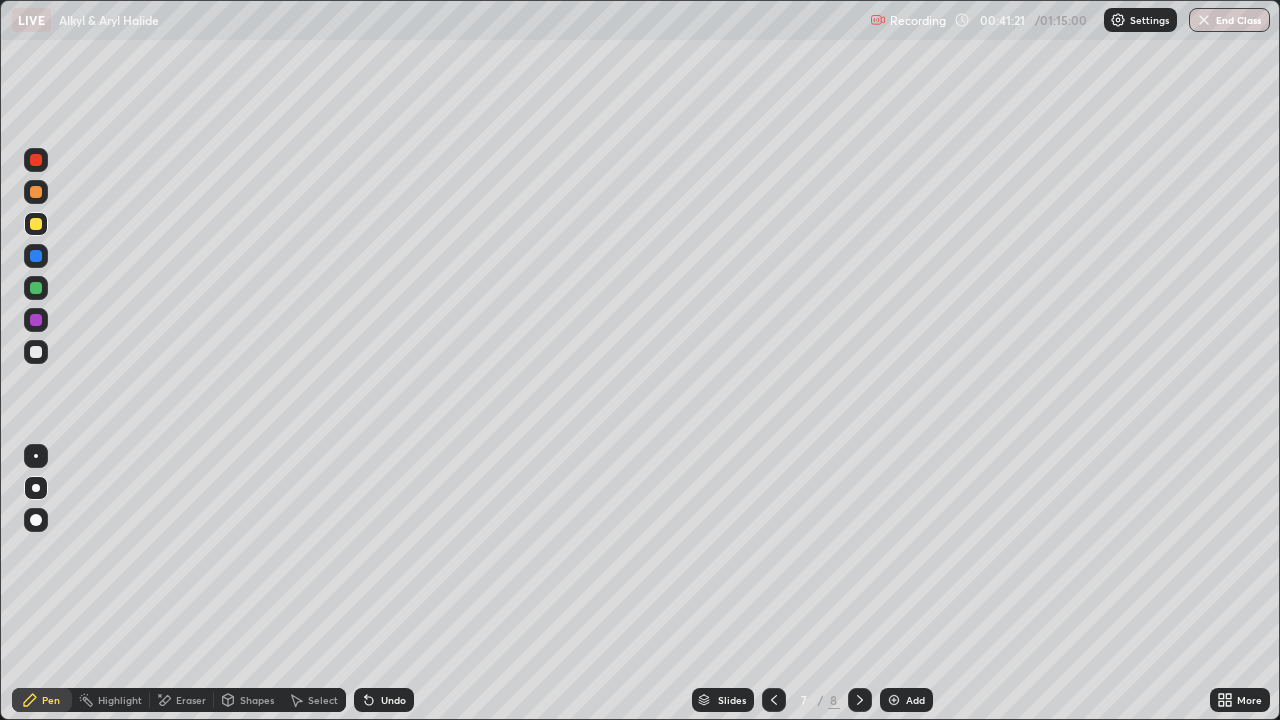 click at bounding box center (36, 192) 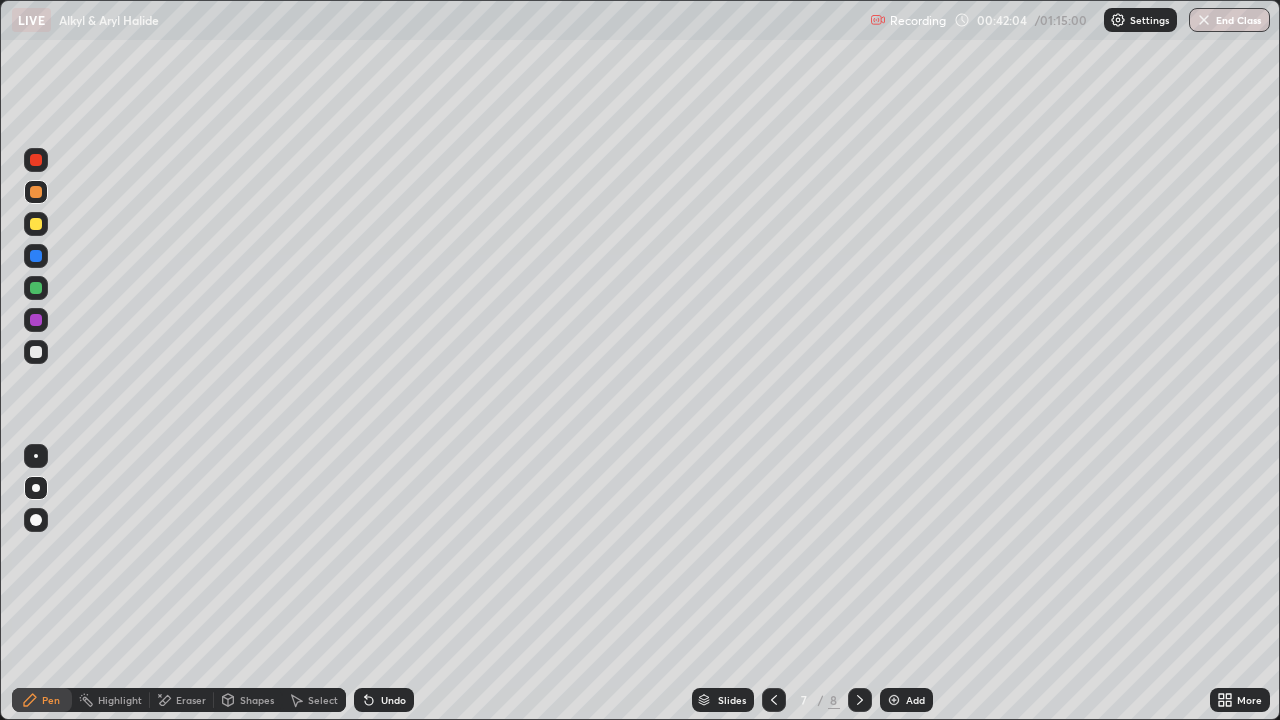 click at bounding box center [36, 352] 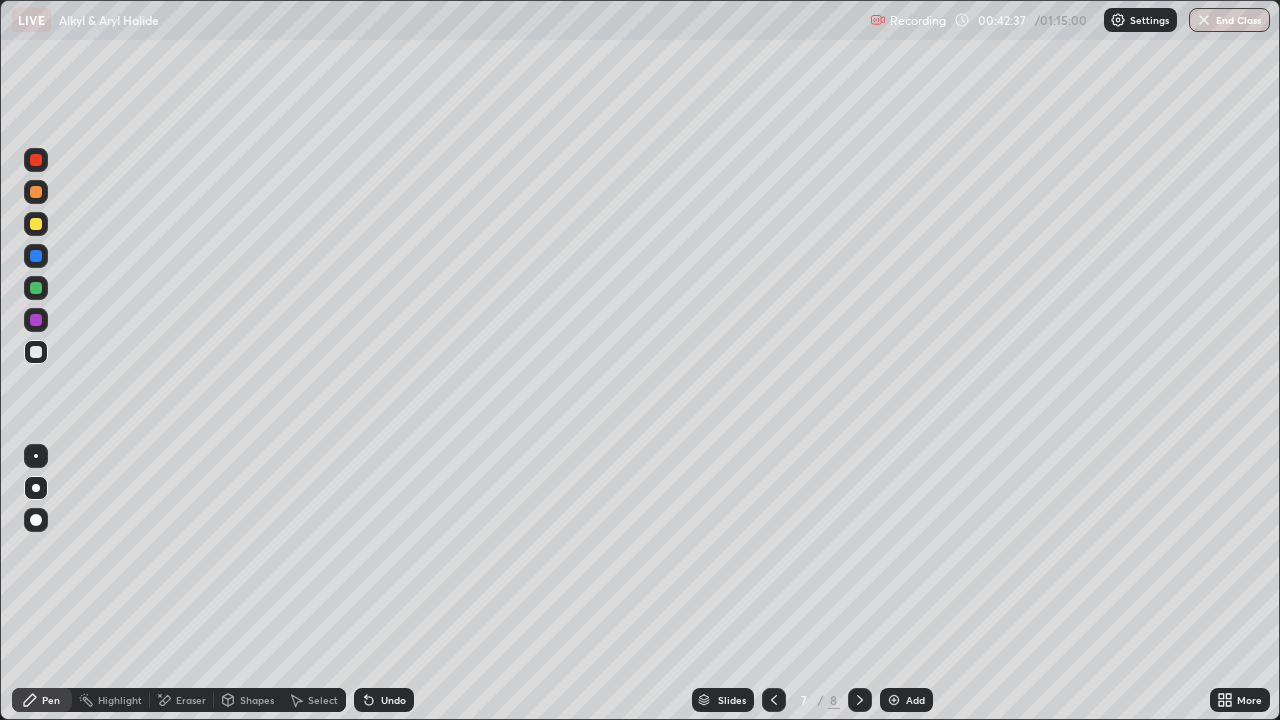 click at bounding box center [36, 288] 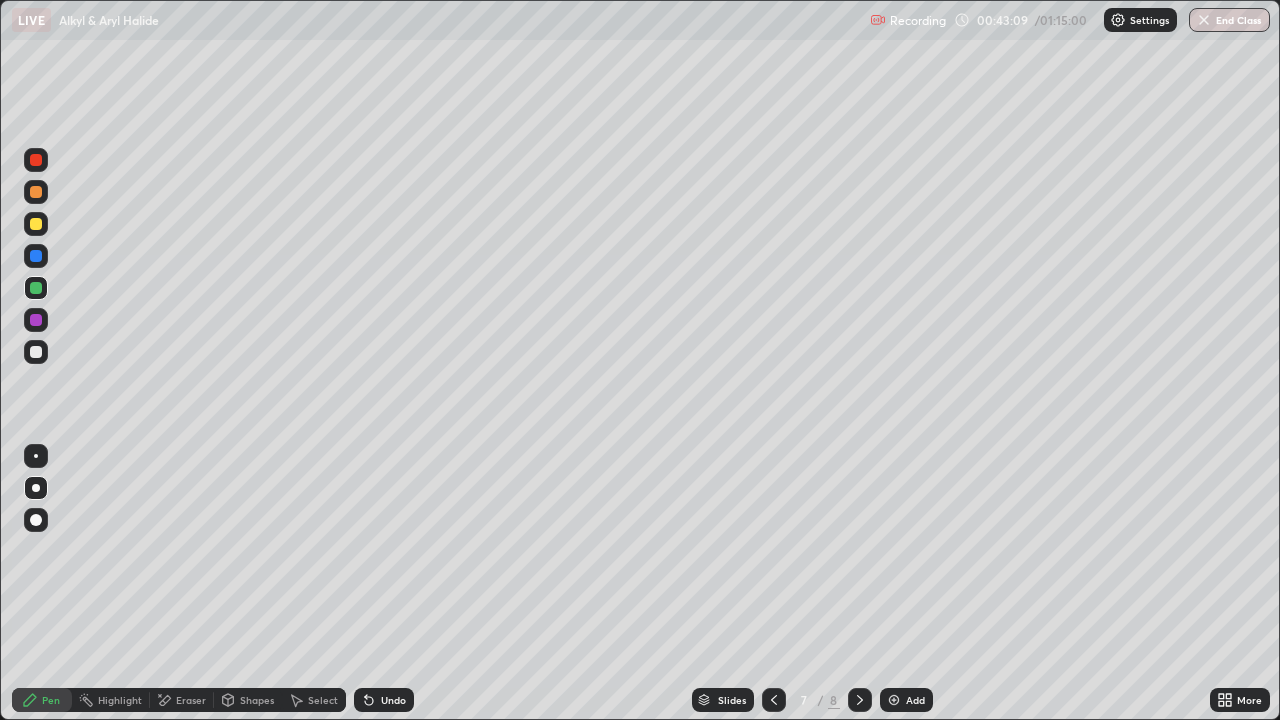 click on "Undo" at bounding box center [384, 700] 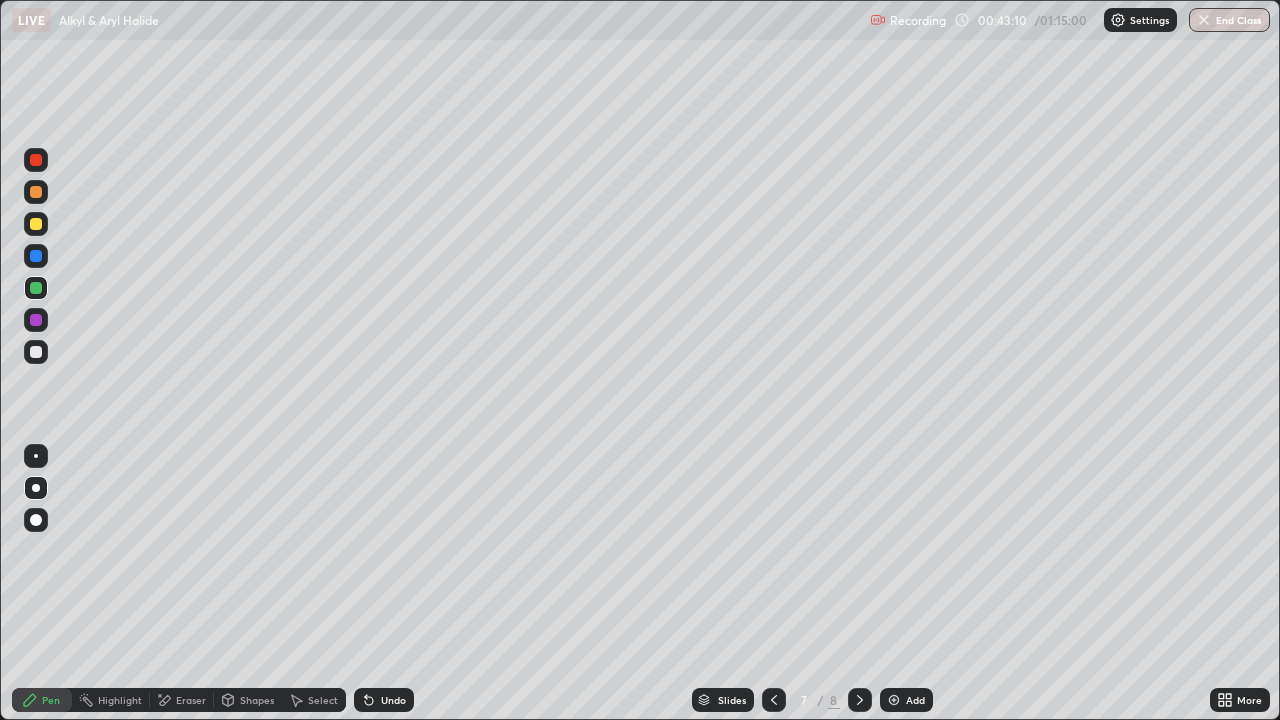 click at bounding box center [36, 352] 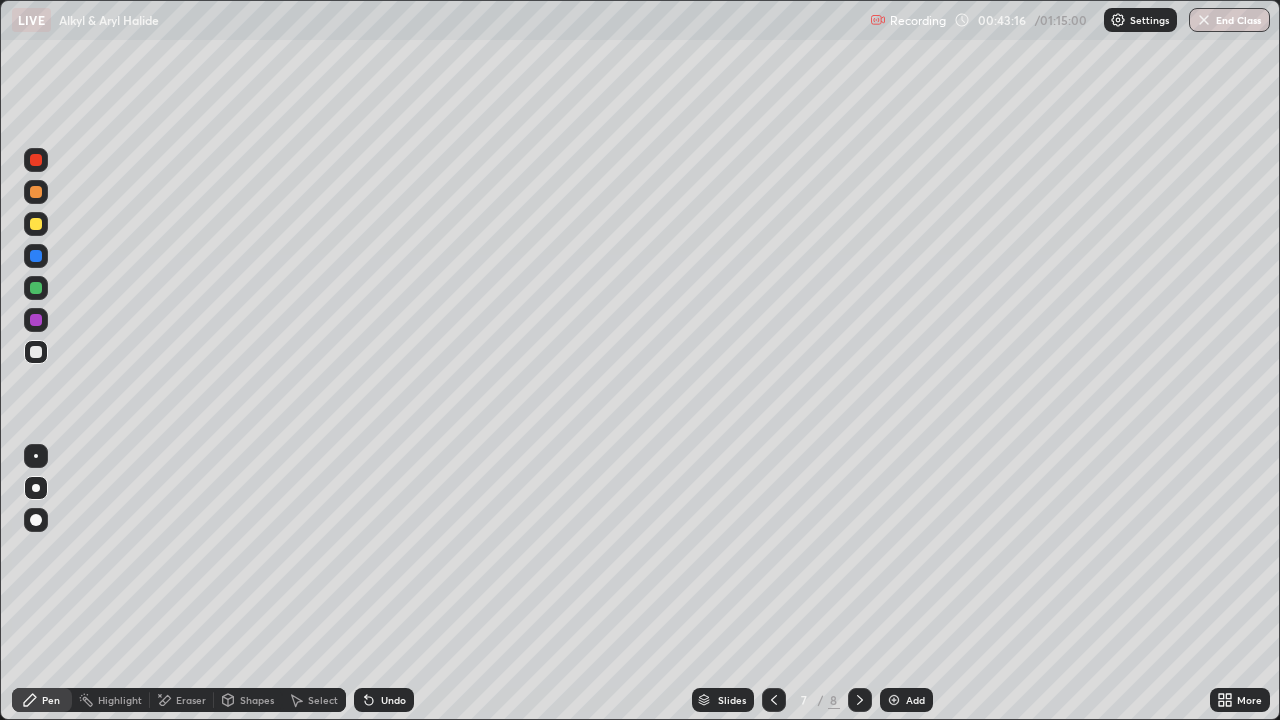 click at bounding box center [36, 352] 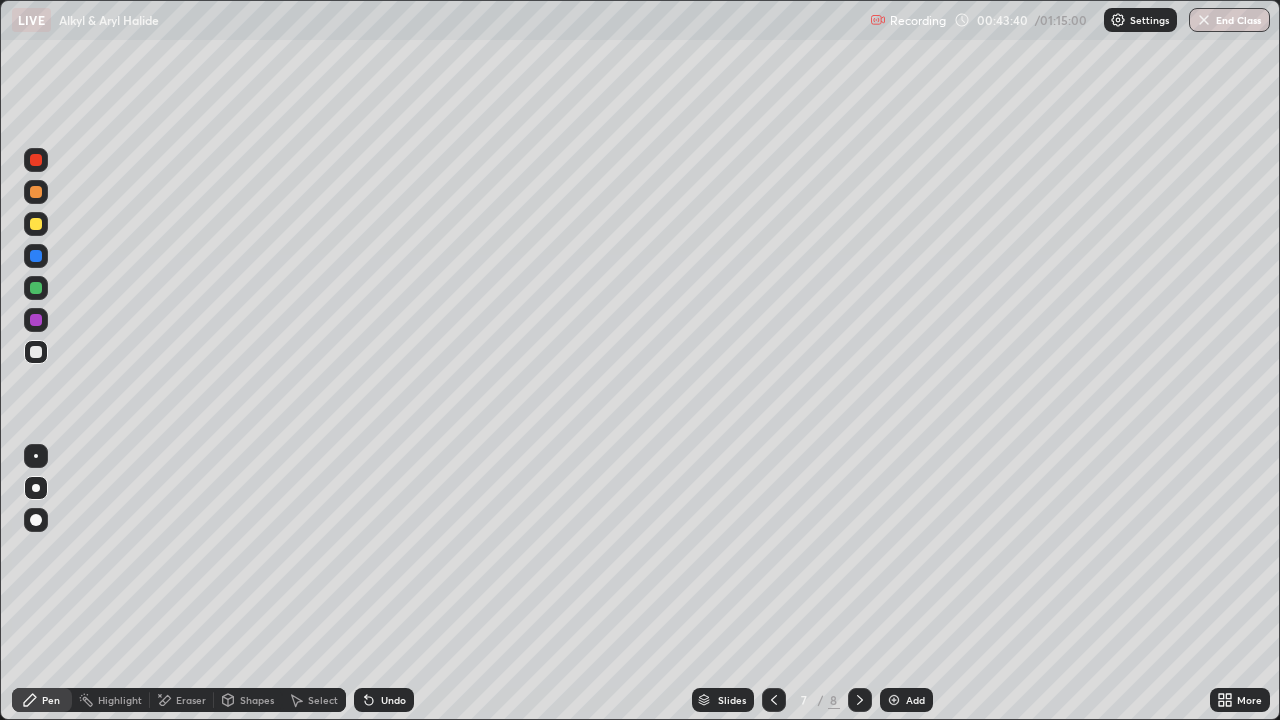 click at bounding box center (36, 352) 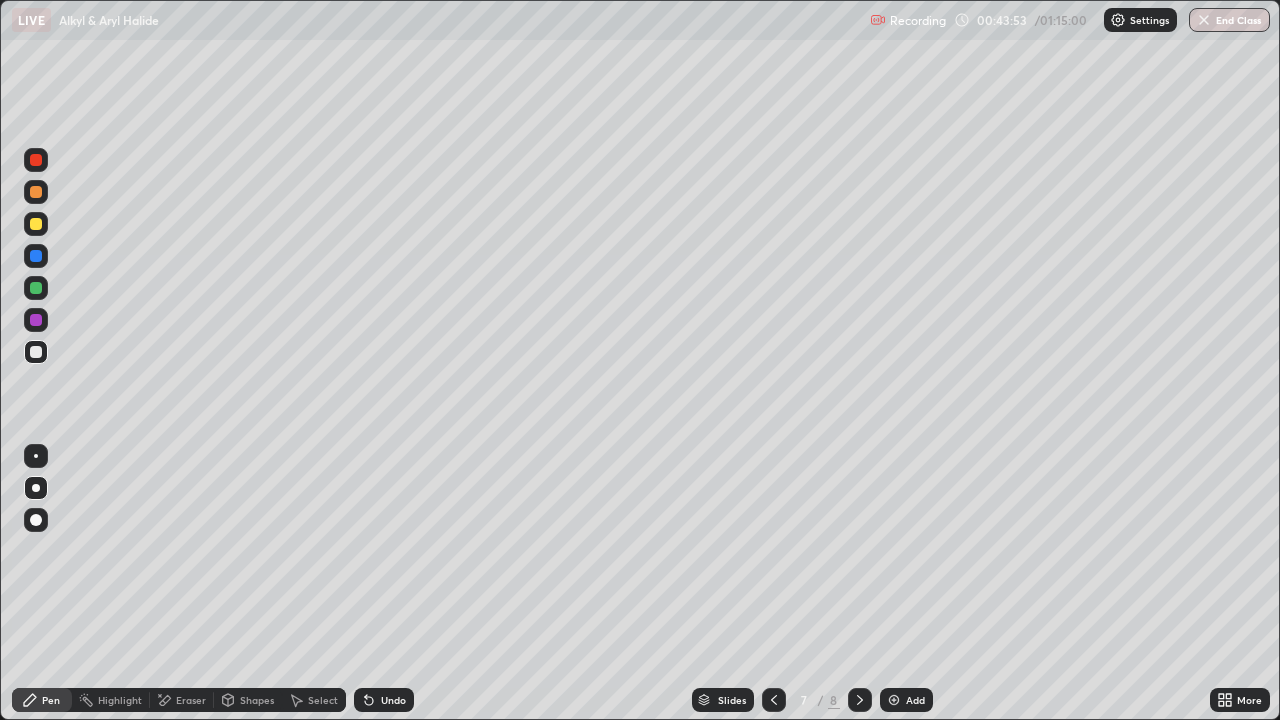 click on "Undo" at bounding box center (393, 700) 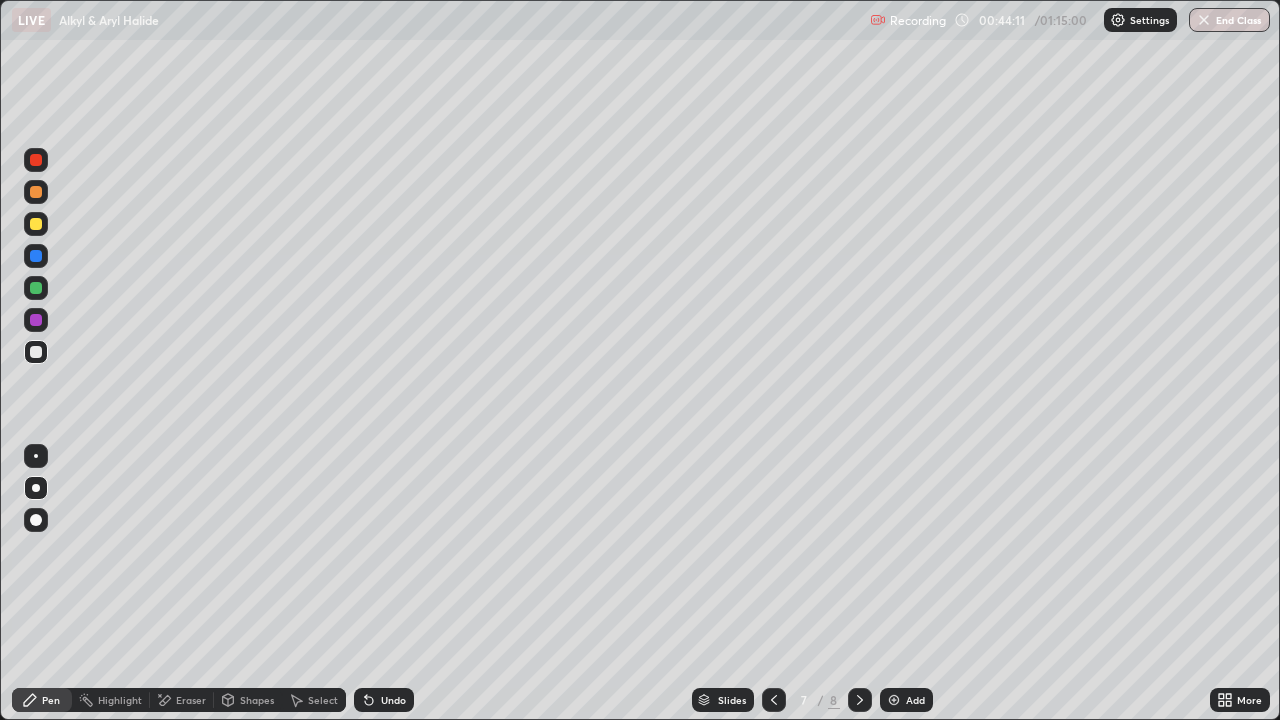 click at bounding box center [36, 256] 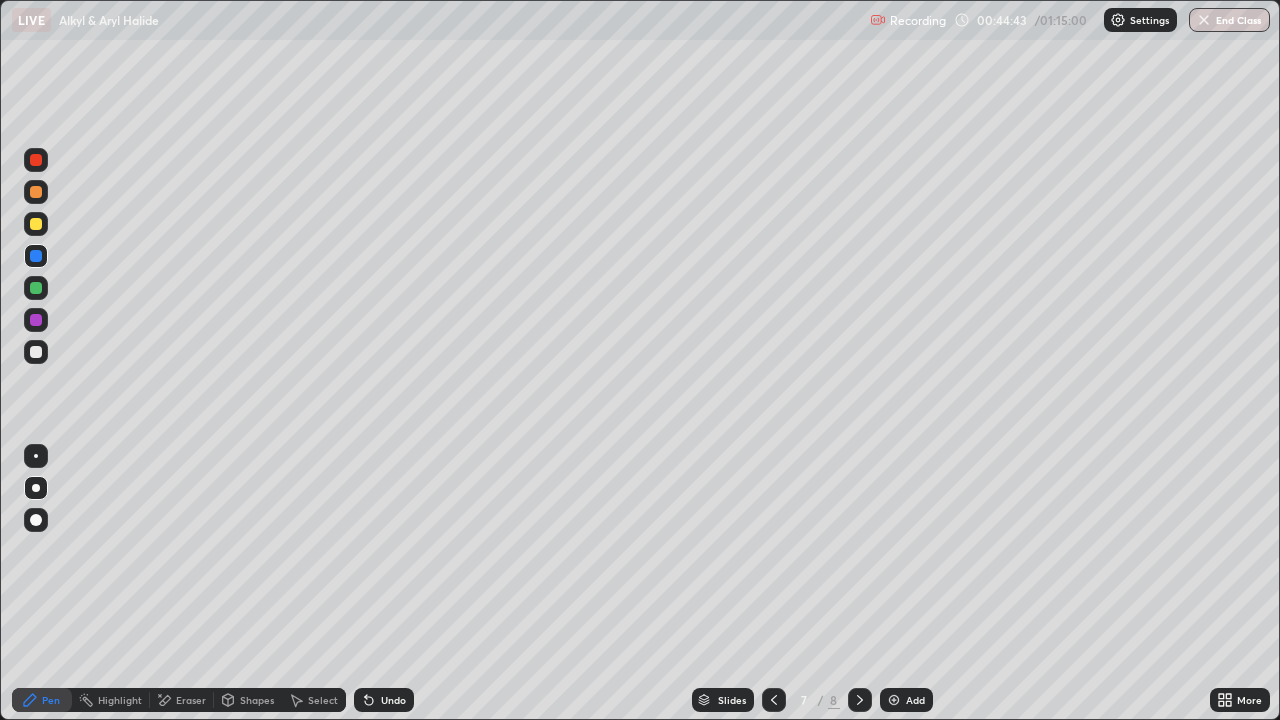 click on "Eraser" at bounding box center [182, 700] 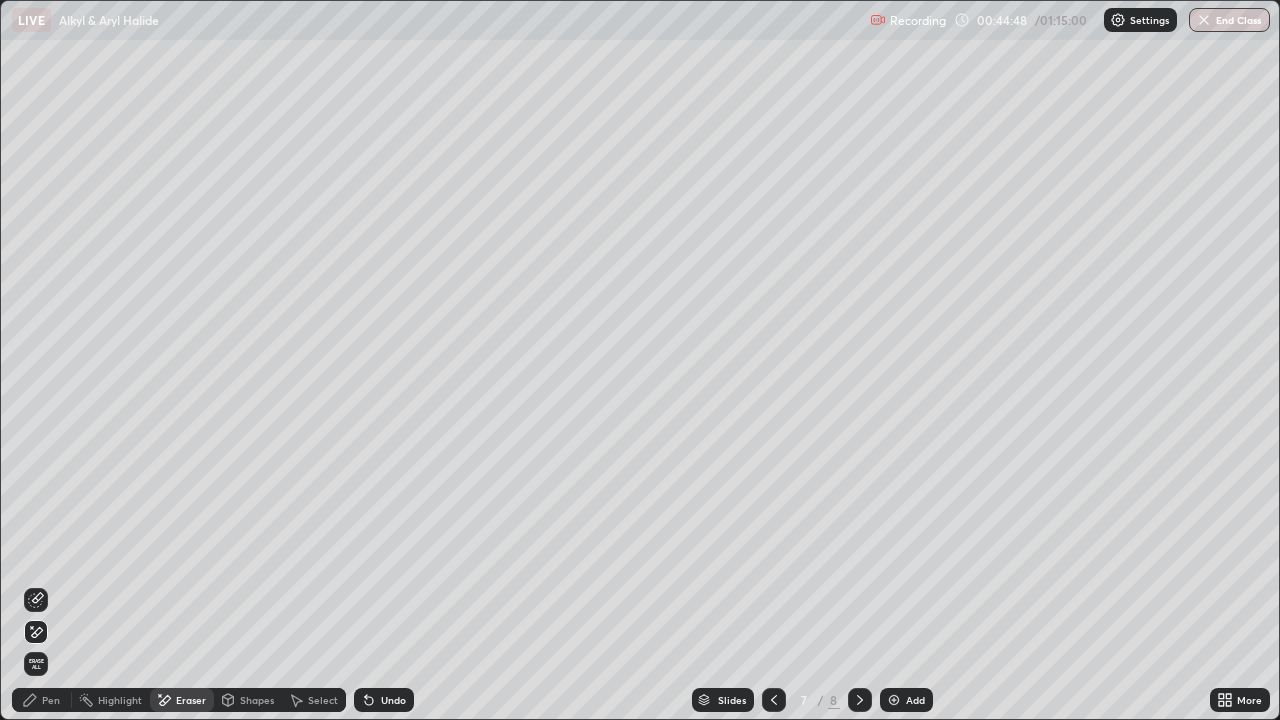 click on "Pen" at bounding box center [51, 700] 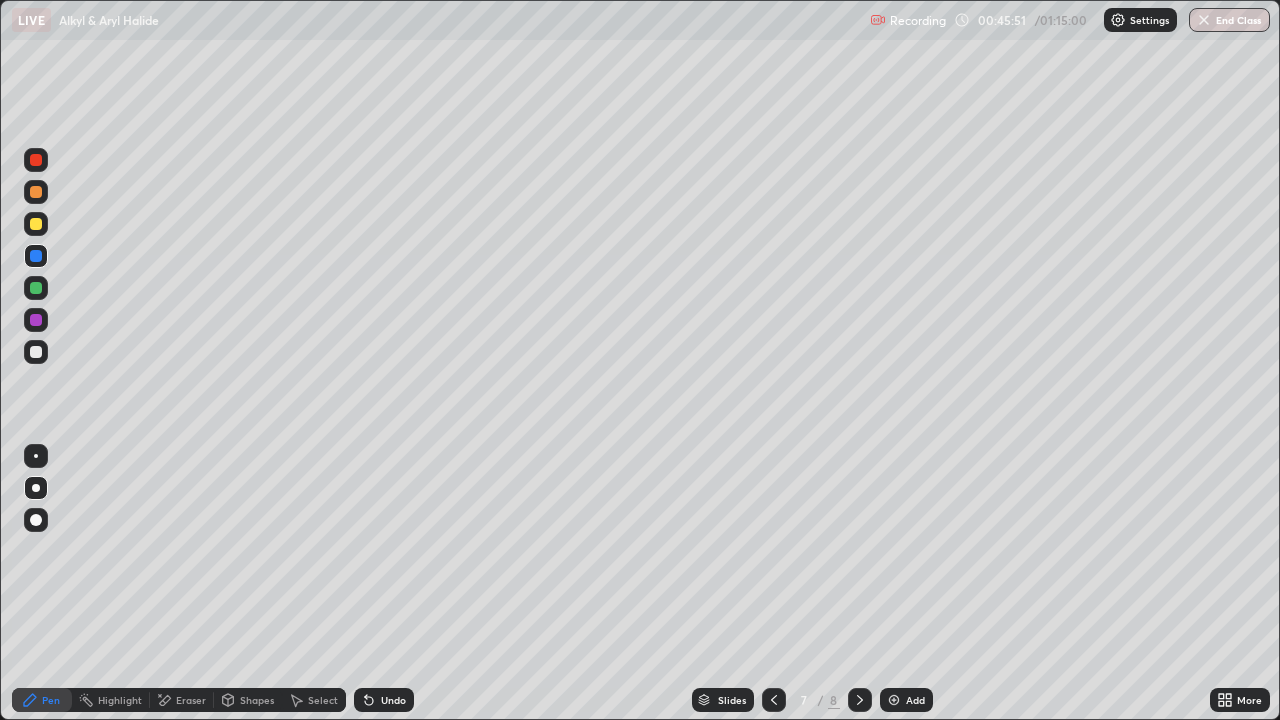 click on "Add" at bounding box center [906, 700] 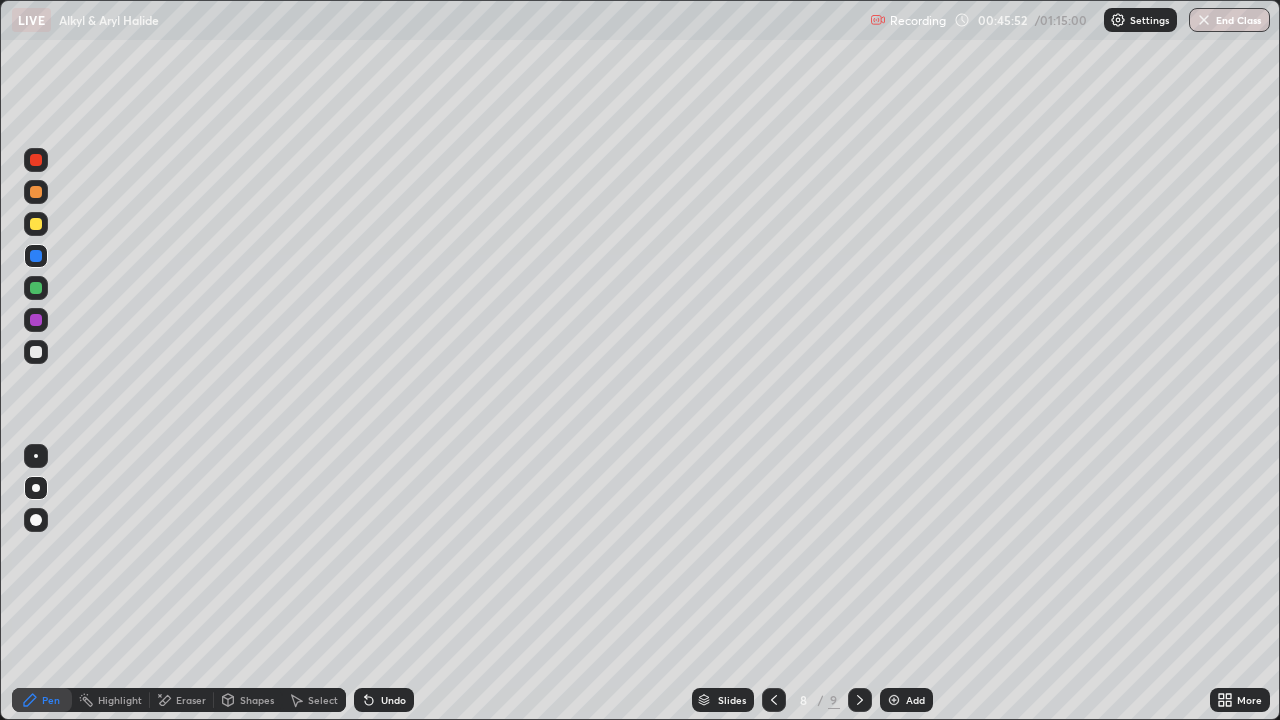 click at bounding box center (36, 352) 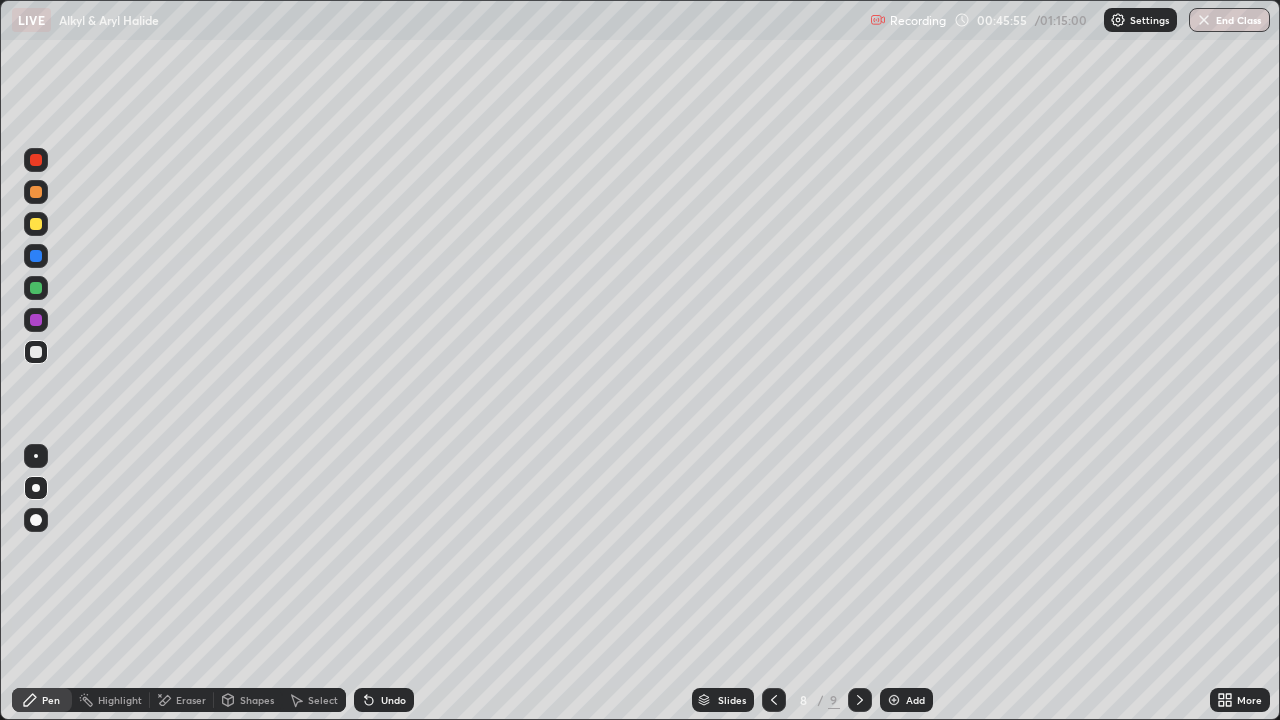 click at bounding box center (36, 224) 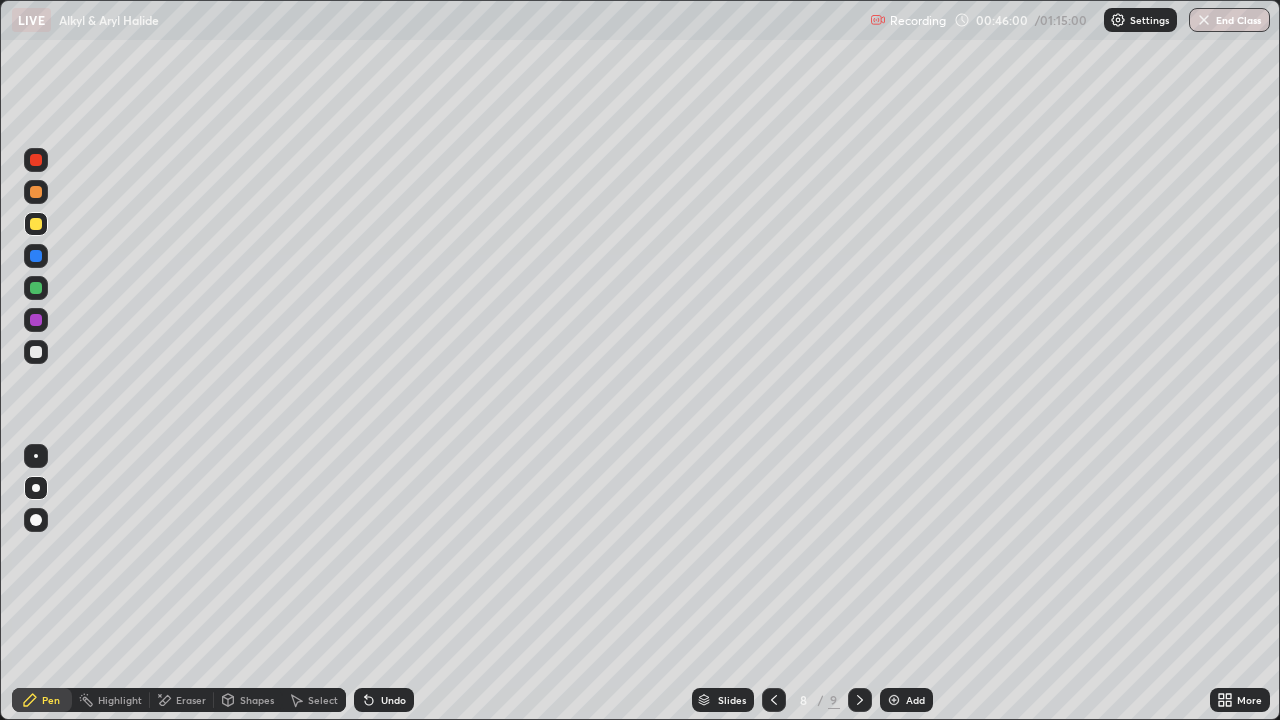 click on "Highlight" at bounding box center [111, 700] 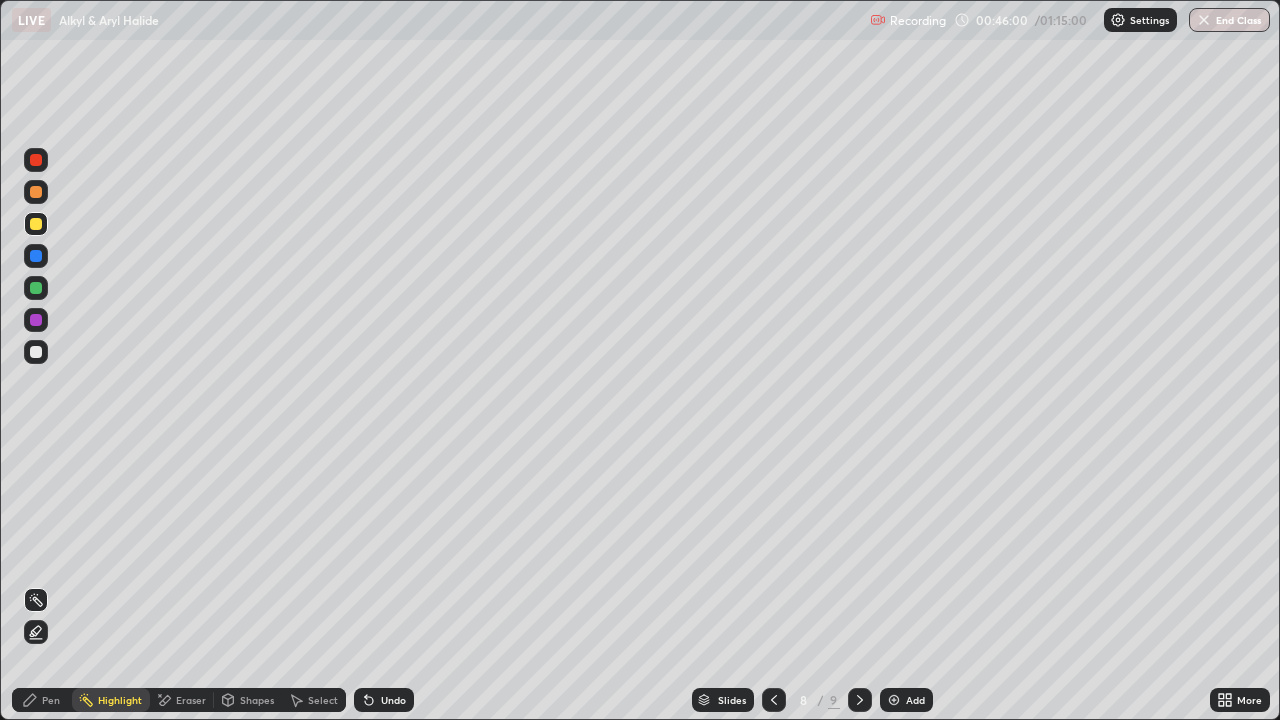 click on "Eraser" at bounding box center (182, 700) 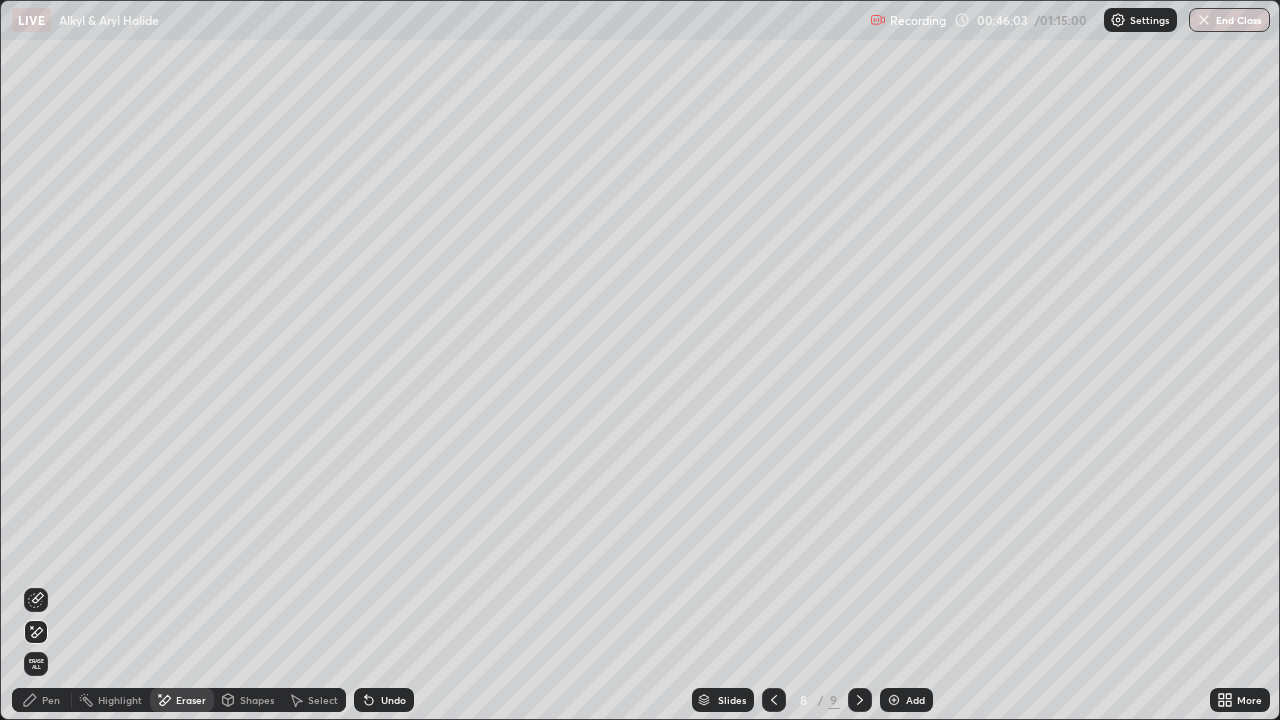 click 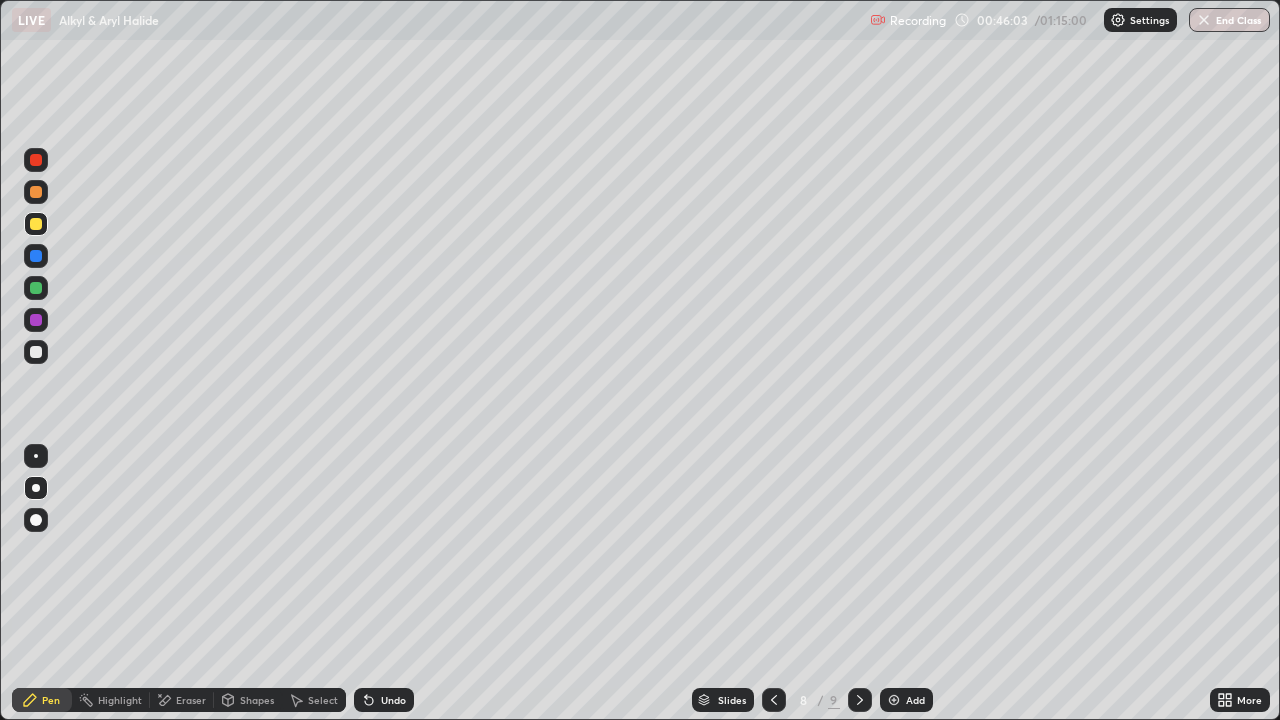 click at bounding box center [36, 352] 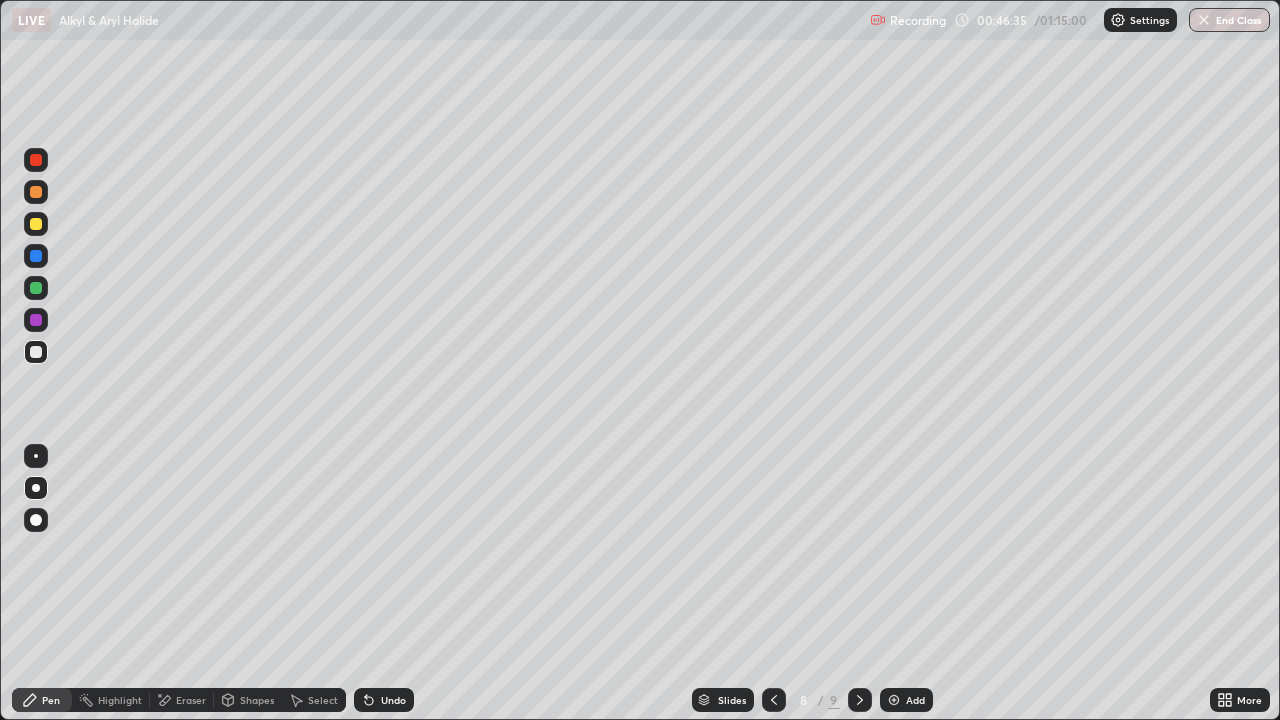 click on "Undo" at bounding box center (393, 700) 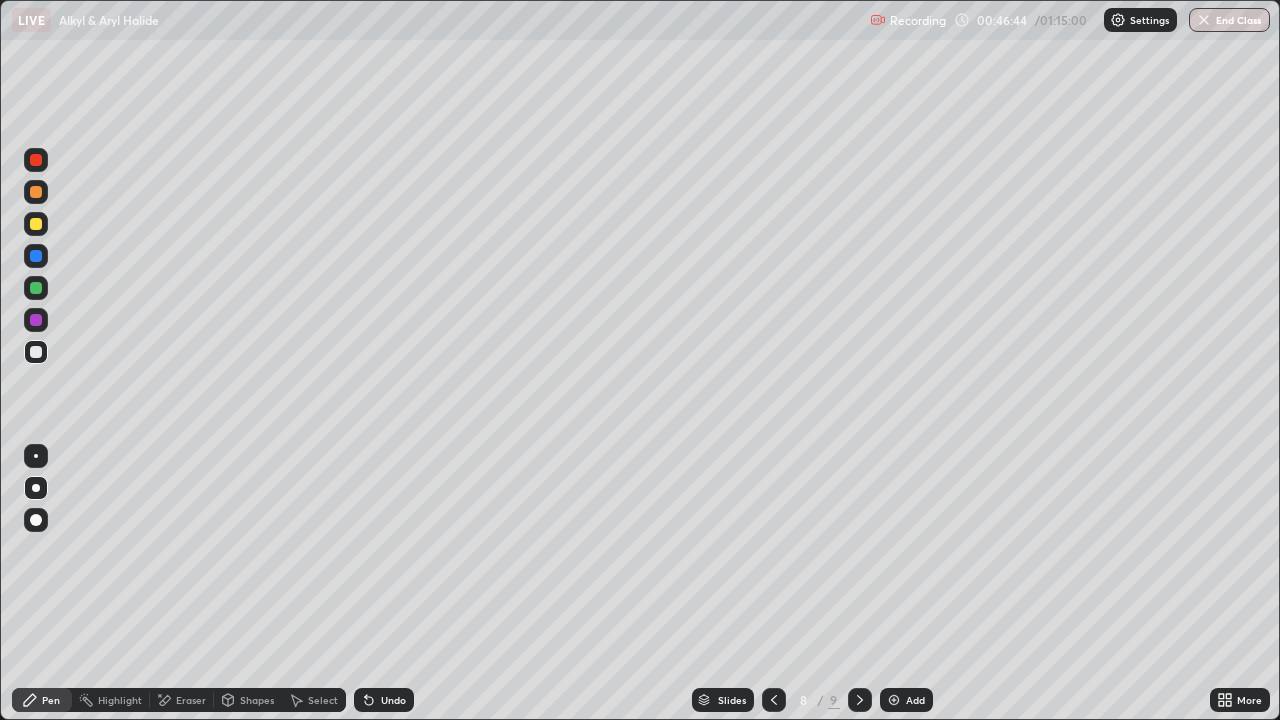 click on "Eraser" at bounding box center [191, 700] 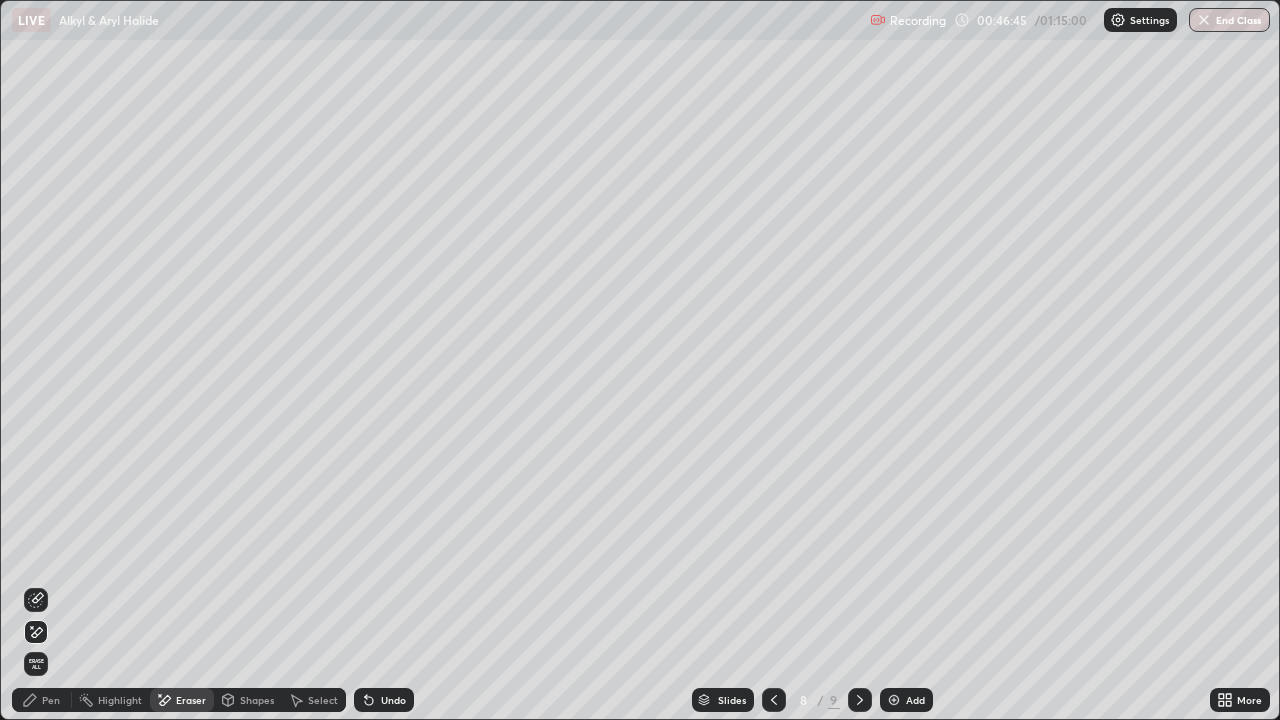 click on "Pen" at bounding box center (51, 700) 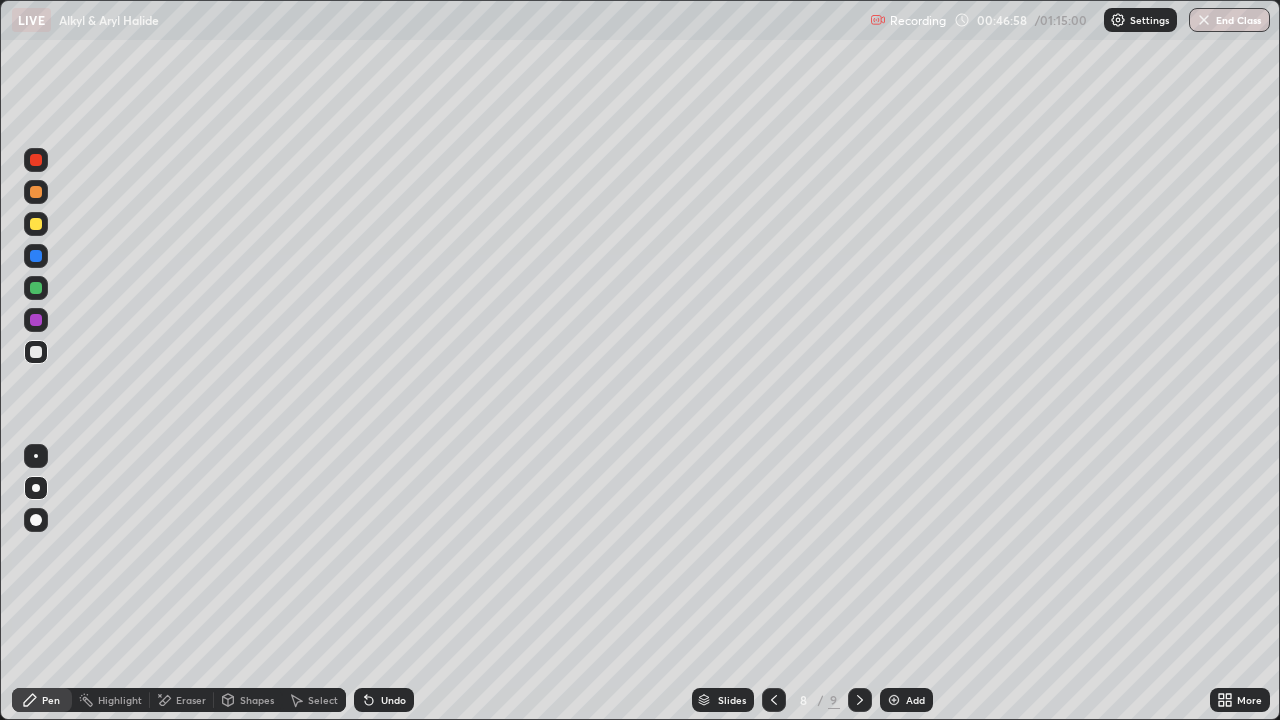 click at bounding box center (36, 288) 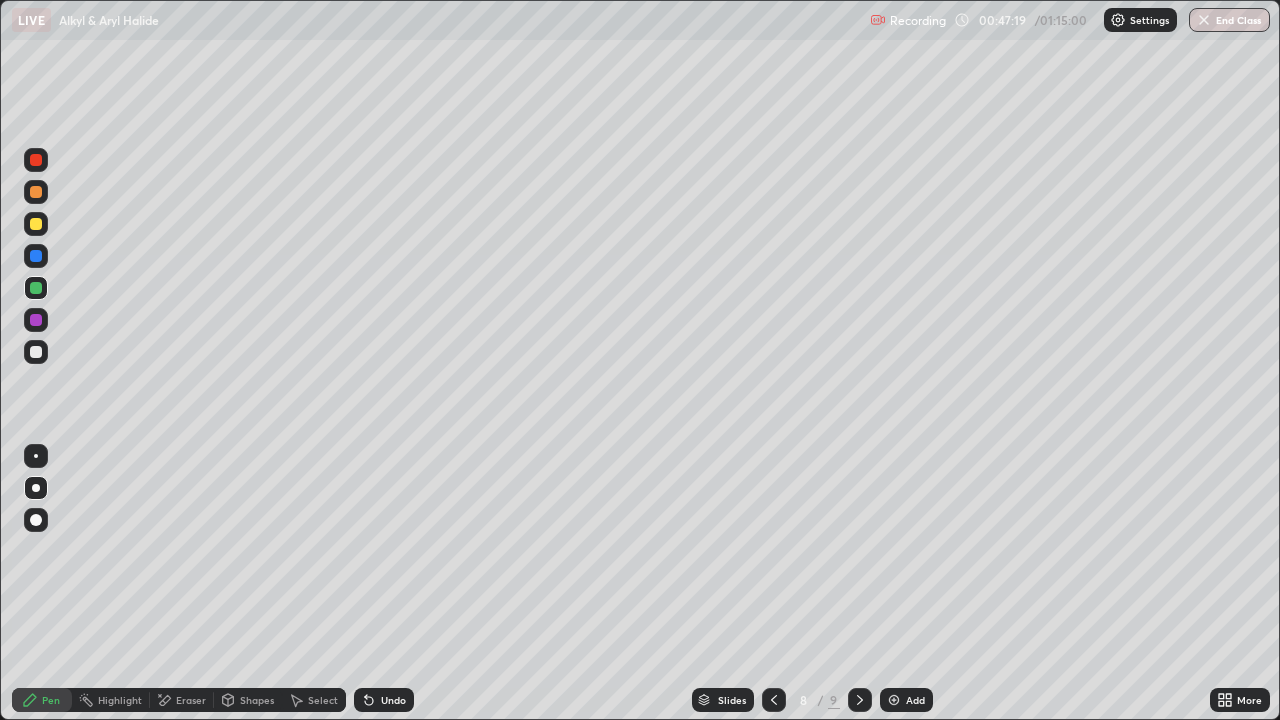 click at bounding box center (36, 256) 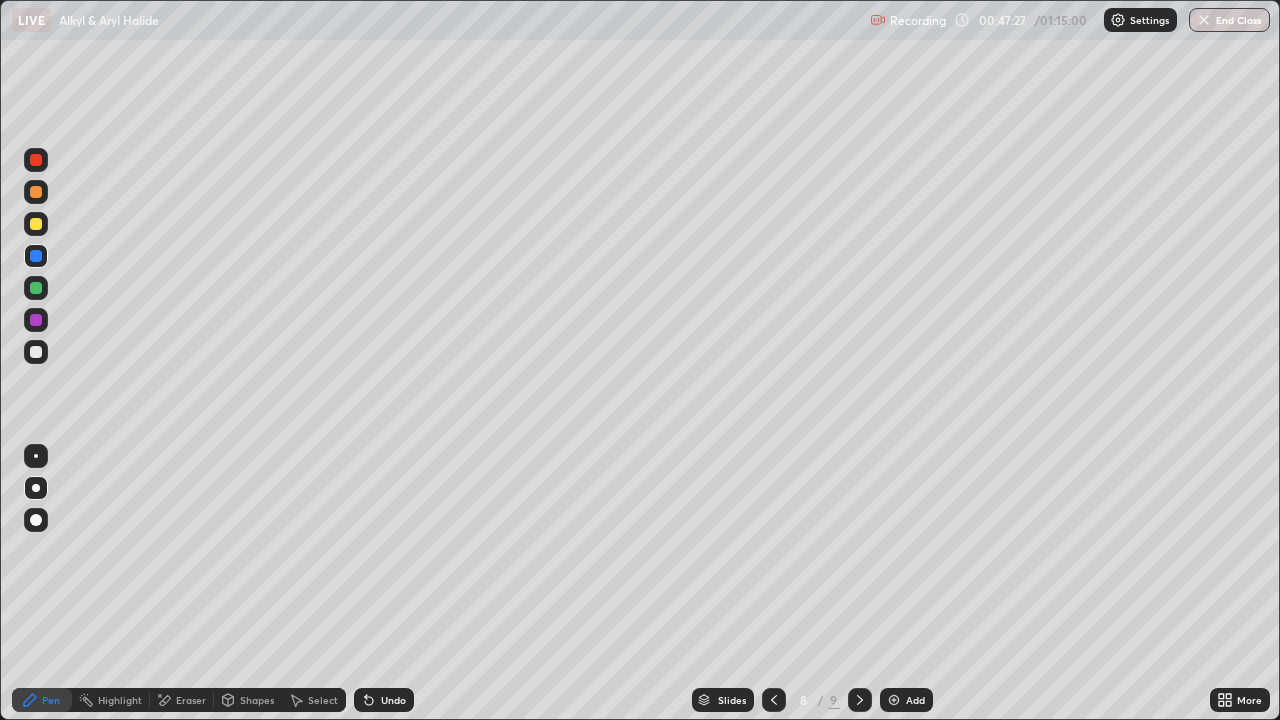 click on "Undo" at bounding box center [393, 700] 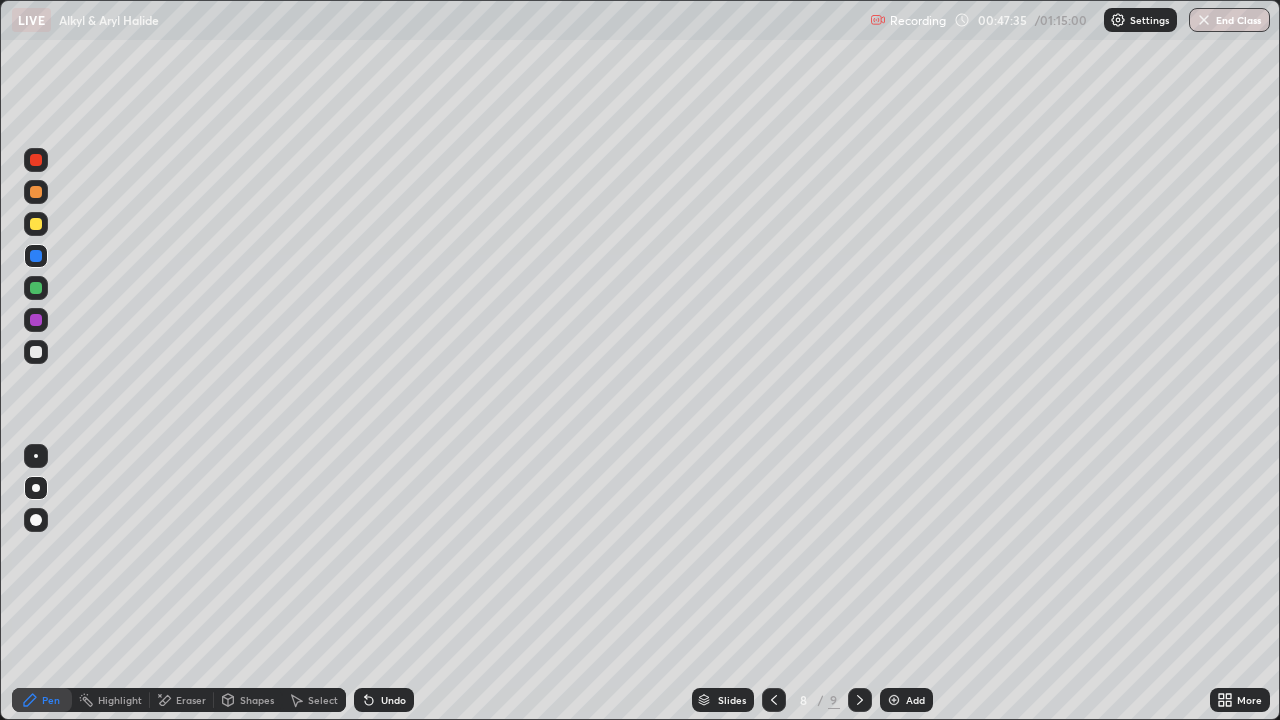 click at bounding box center (36, 224) 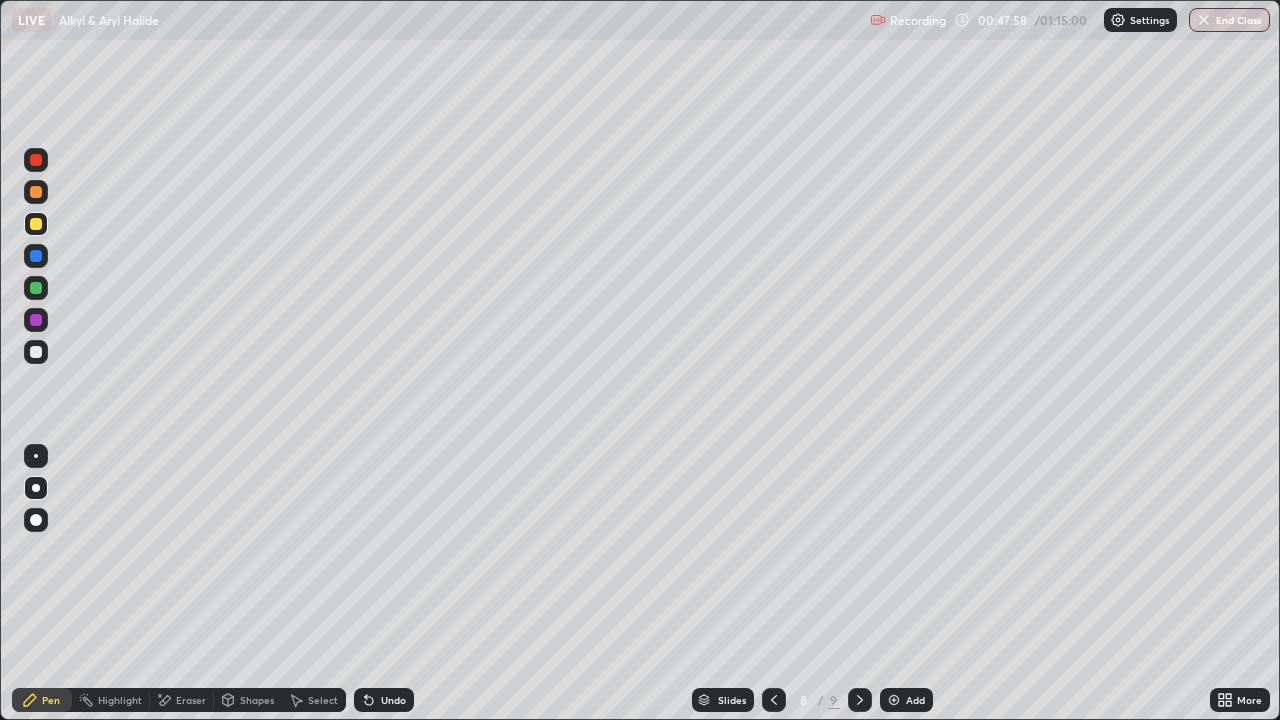 click on "Eraser" at bounding box center (182, 700) 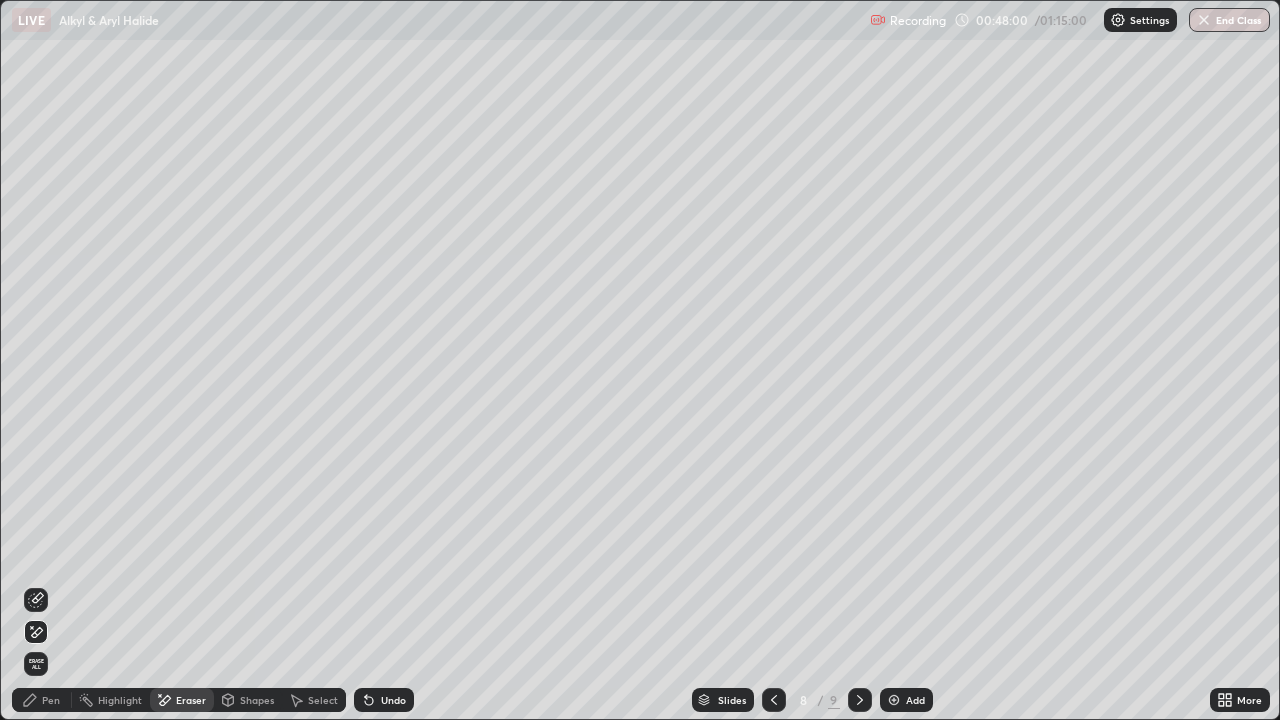 click on "Pen" at bounding box center (51, 700) 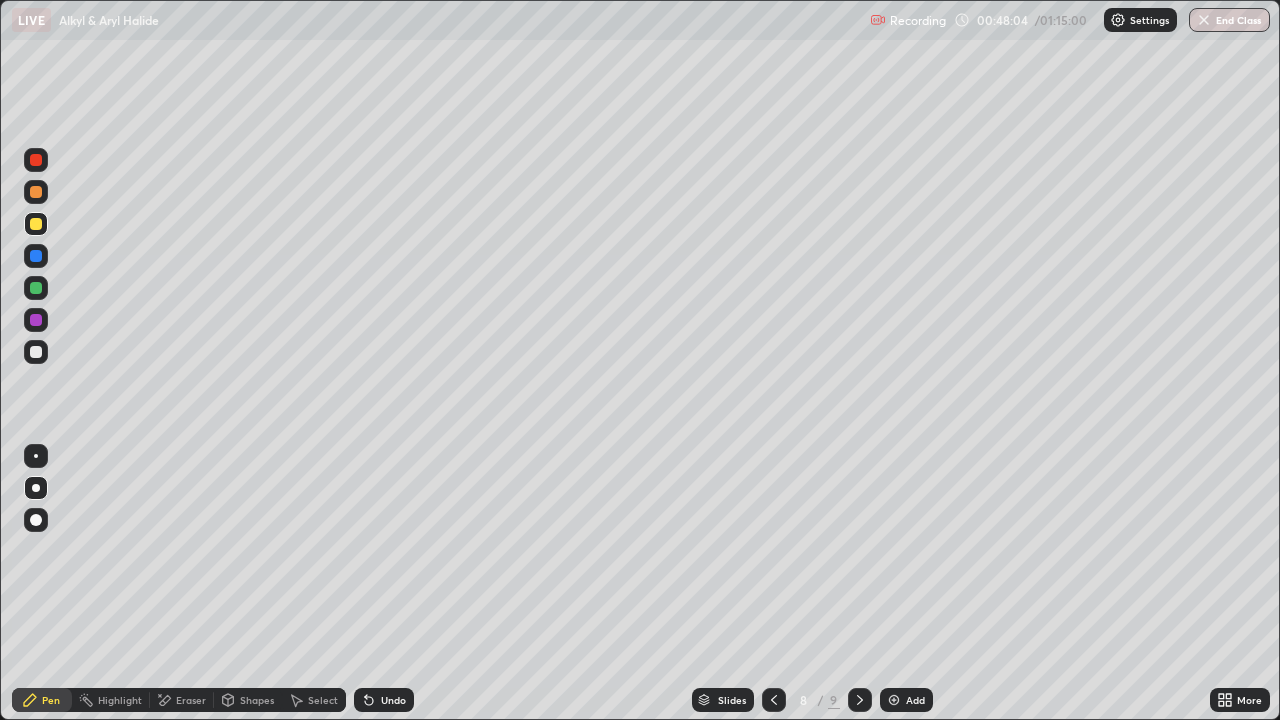 click at bounding box center (36, 352) 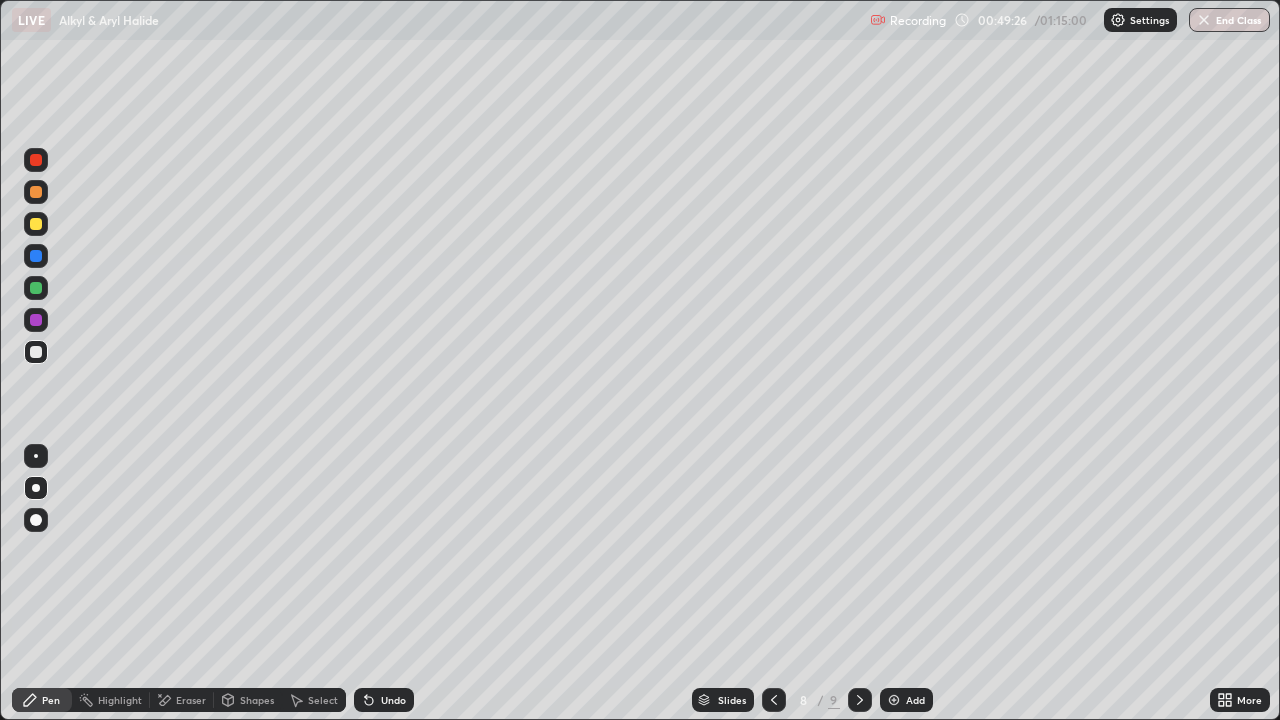 click at bounding box center [36, 256] 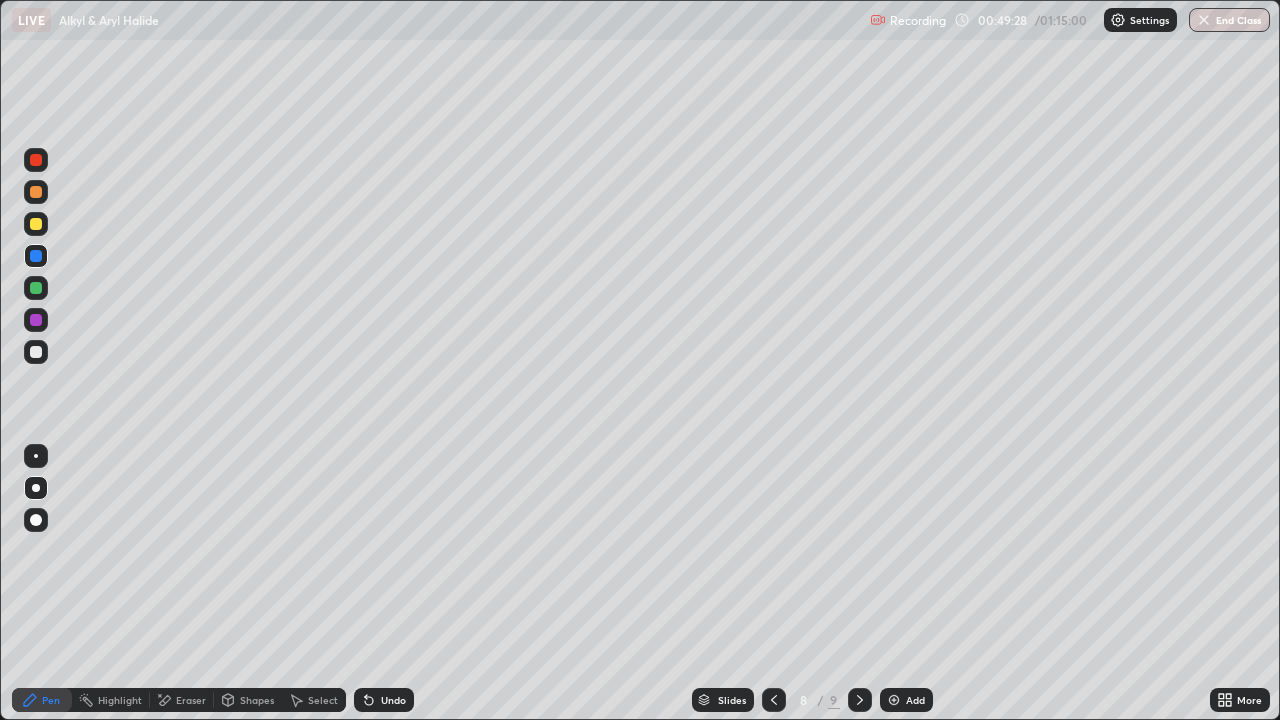 click at bounding box center [36, 224] 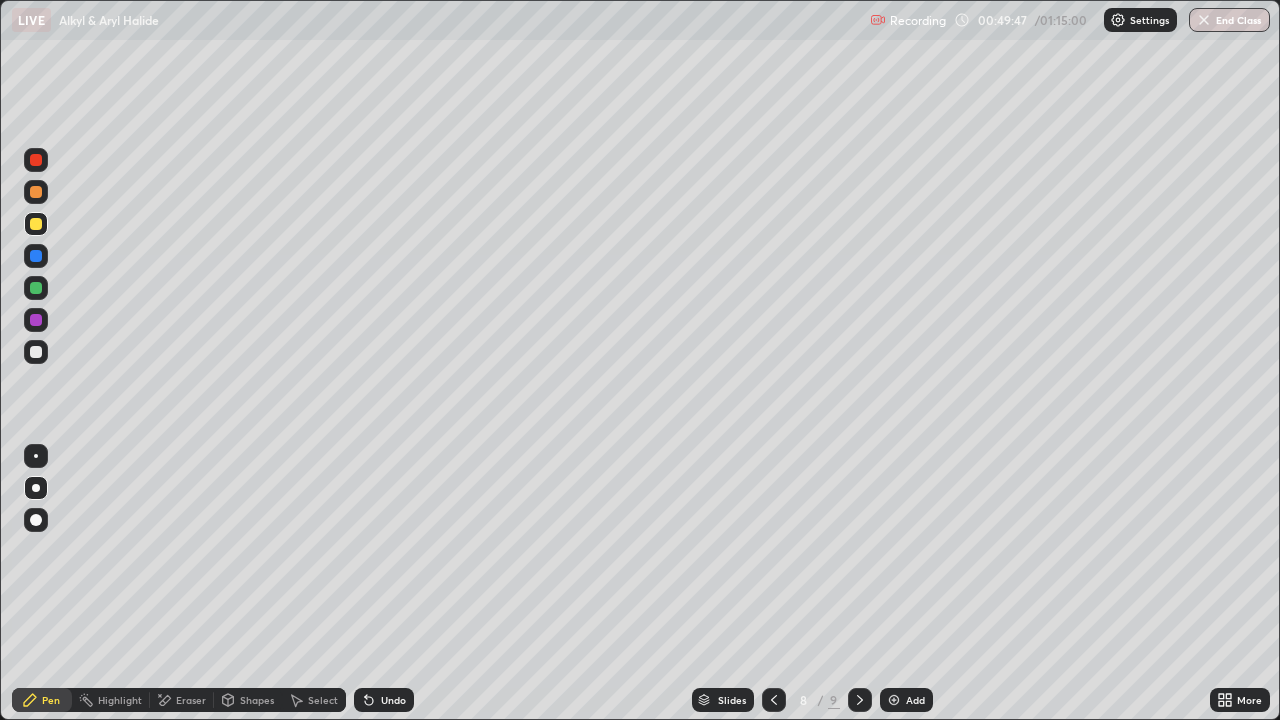 click at bounding box center [36, 192] 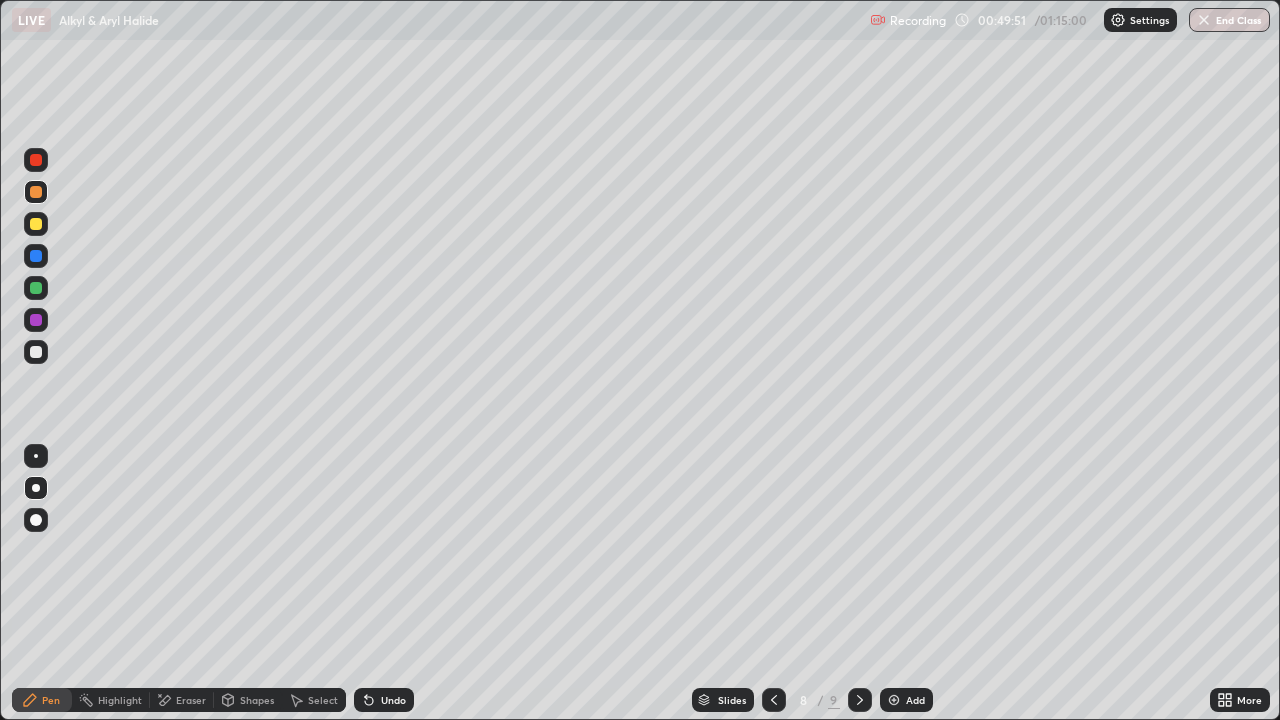 click on "Undo" at bounding box center (393, 700) 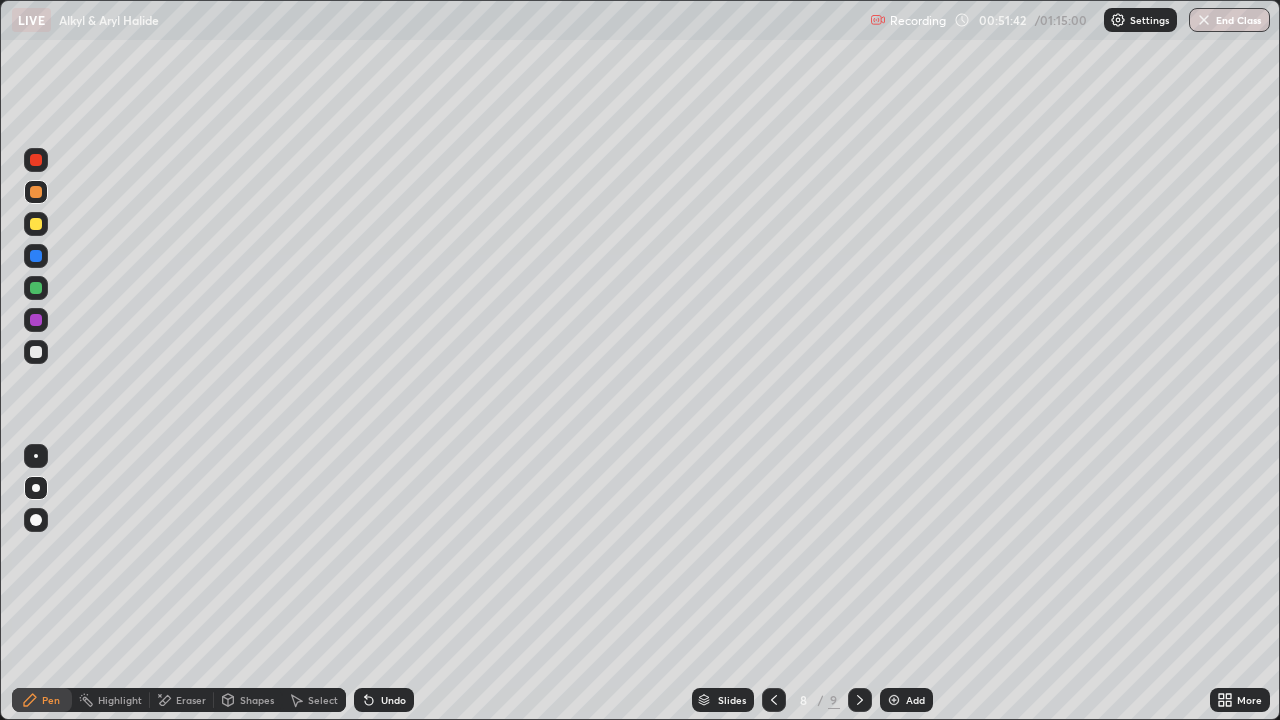 click 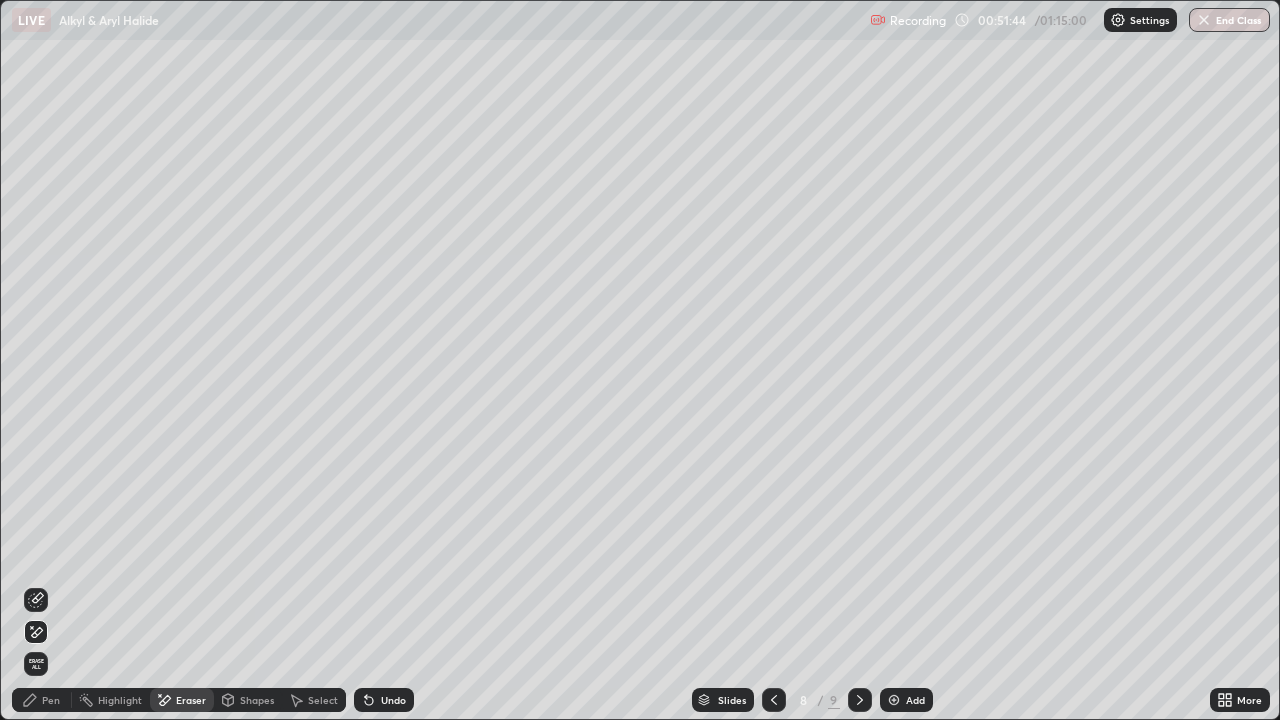click on "Pen" at bounding box center [51, 700] 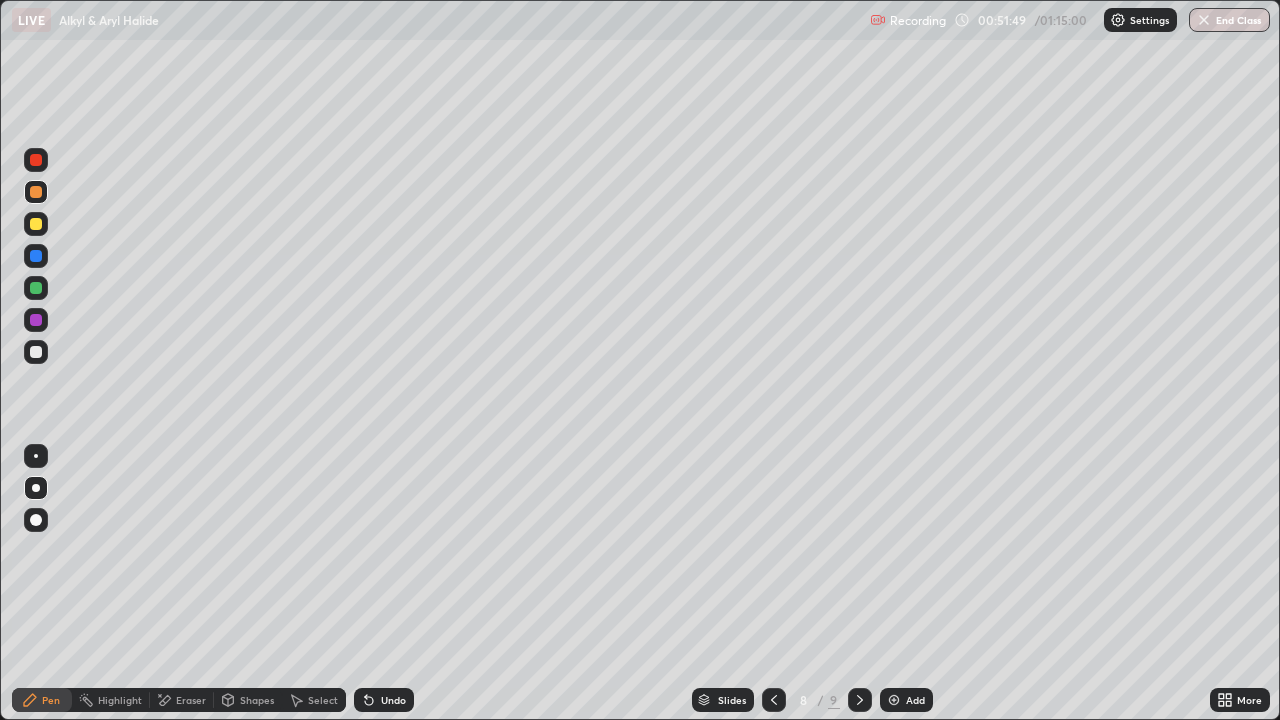 click at bounding box center (36, 352) 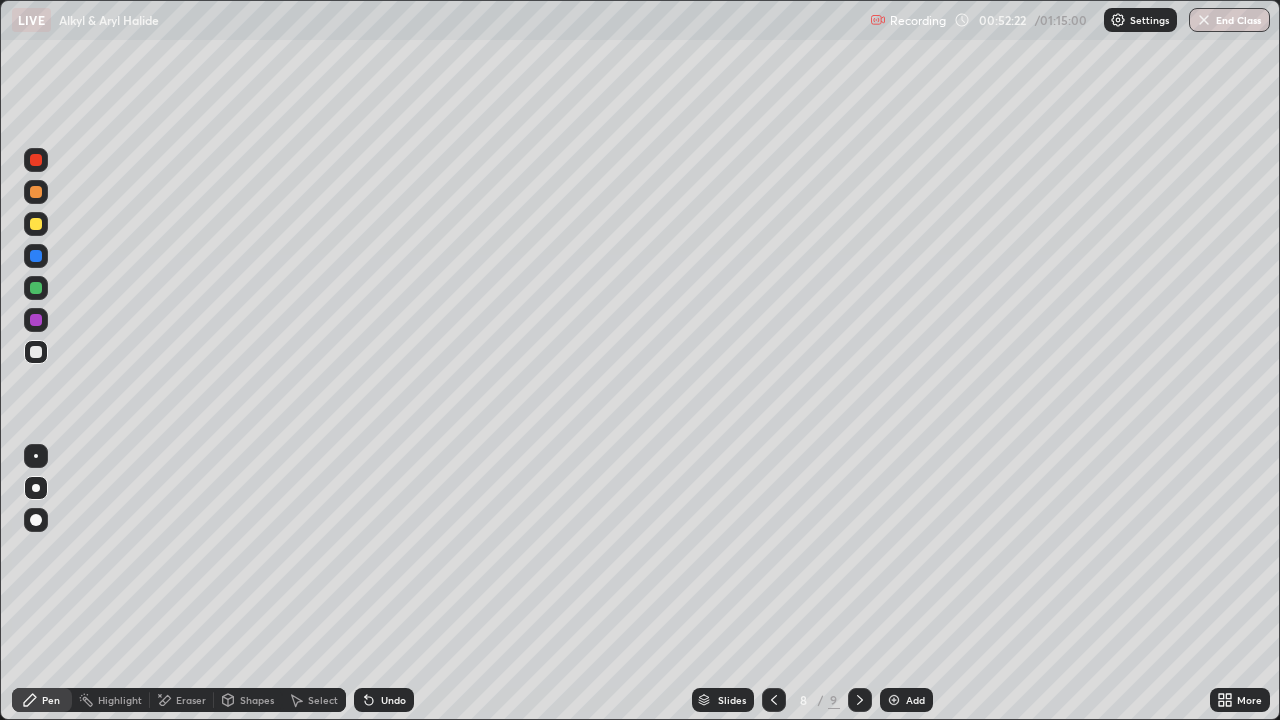 click at bounding box center [36, 256] 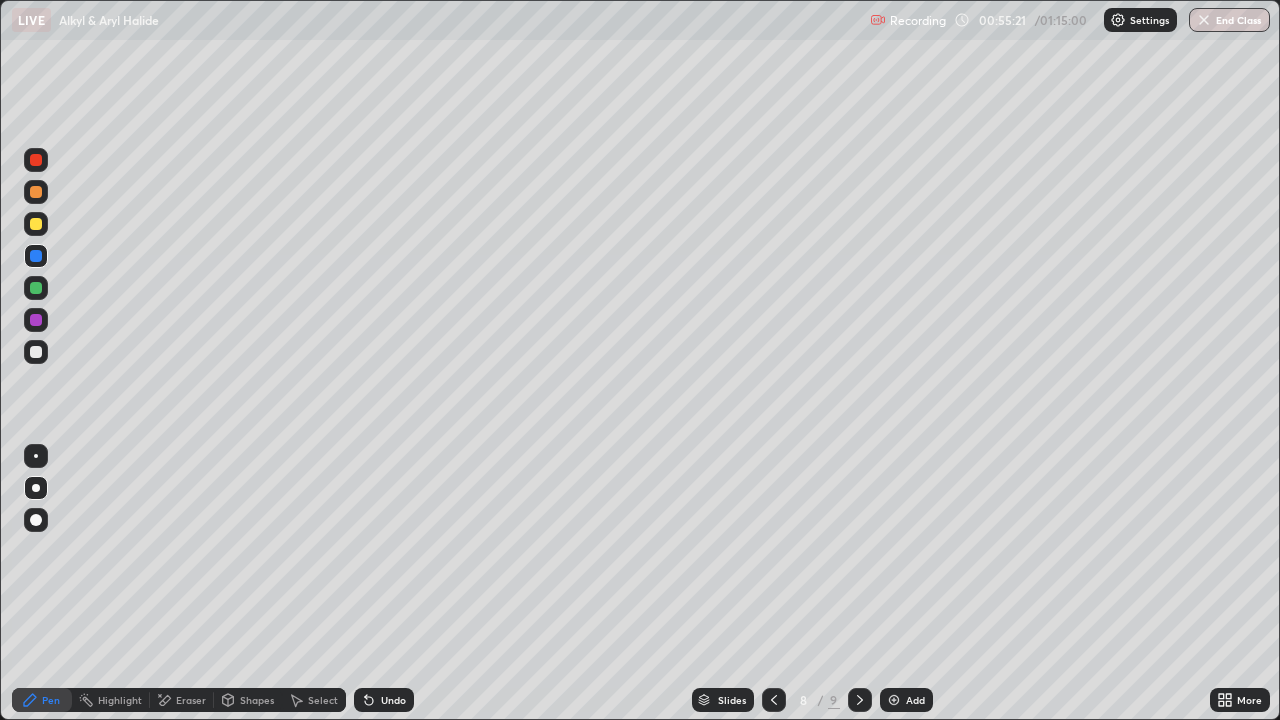 click at bounding box center (36, 224) 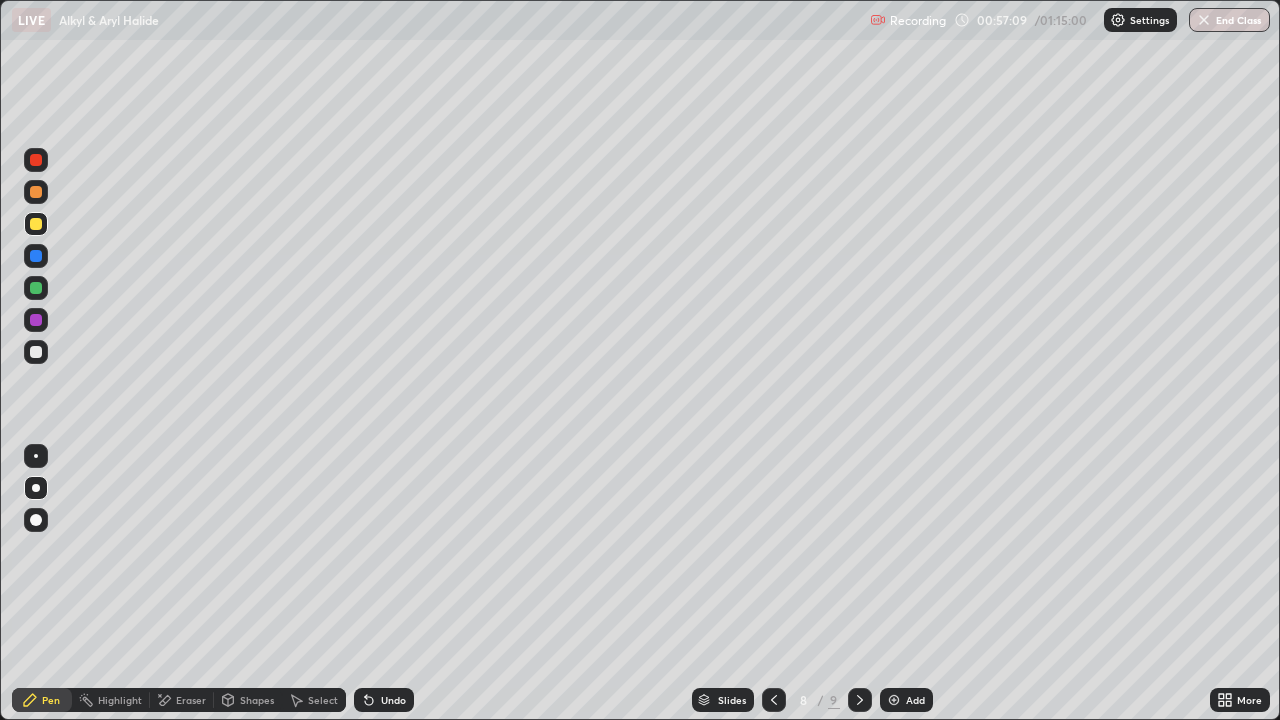 click on "Eraser" at bounding box center (191, 700) 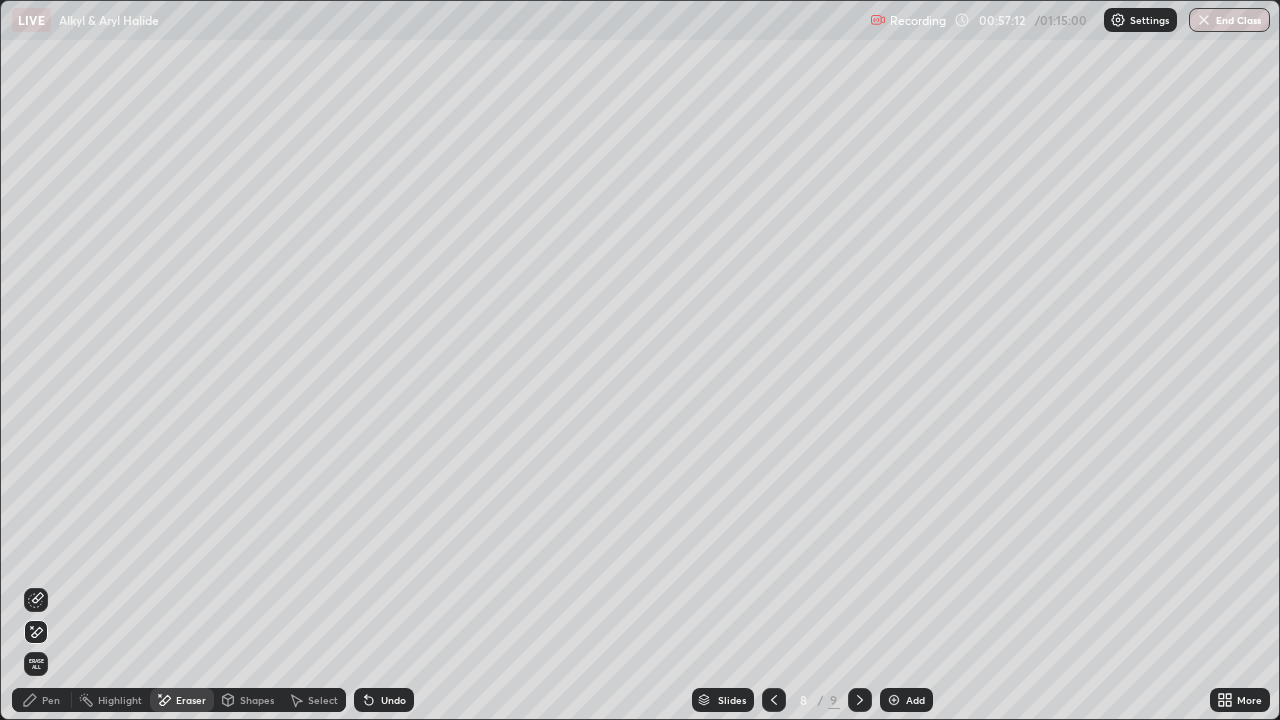 click on "Pen" at bounding box center [42, 700] 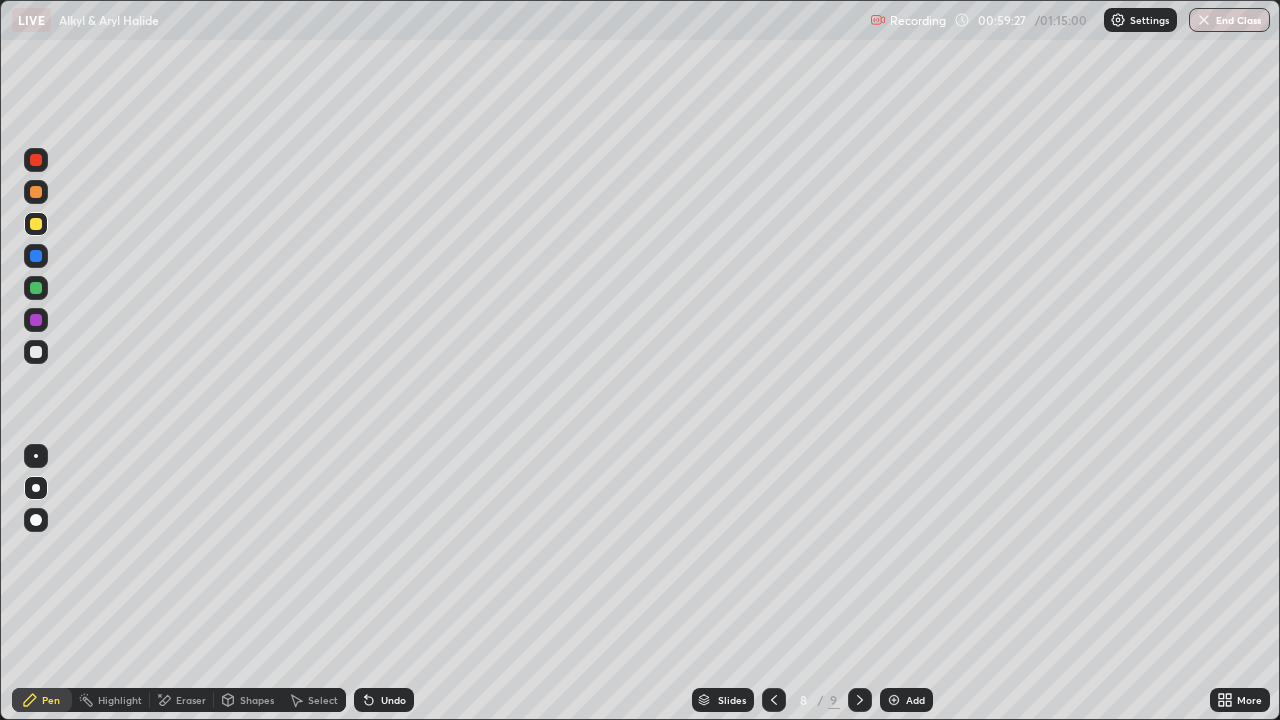 click on "Eraser" at bounding box center [191, 700] 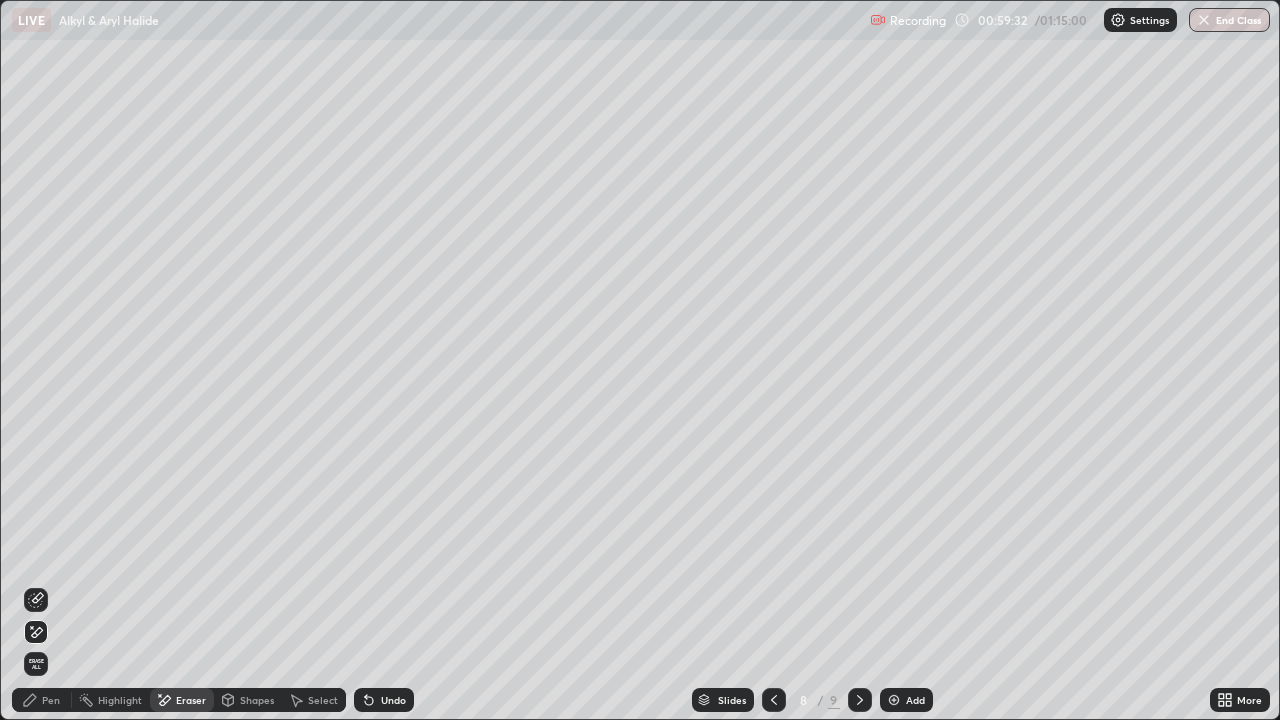 click on "Pen" at bounding box center [51, 700] 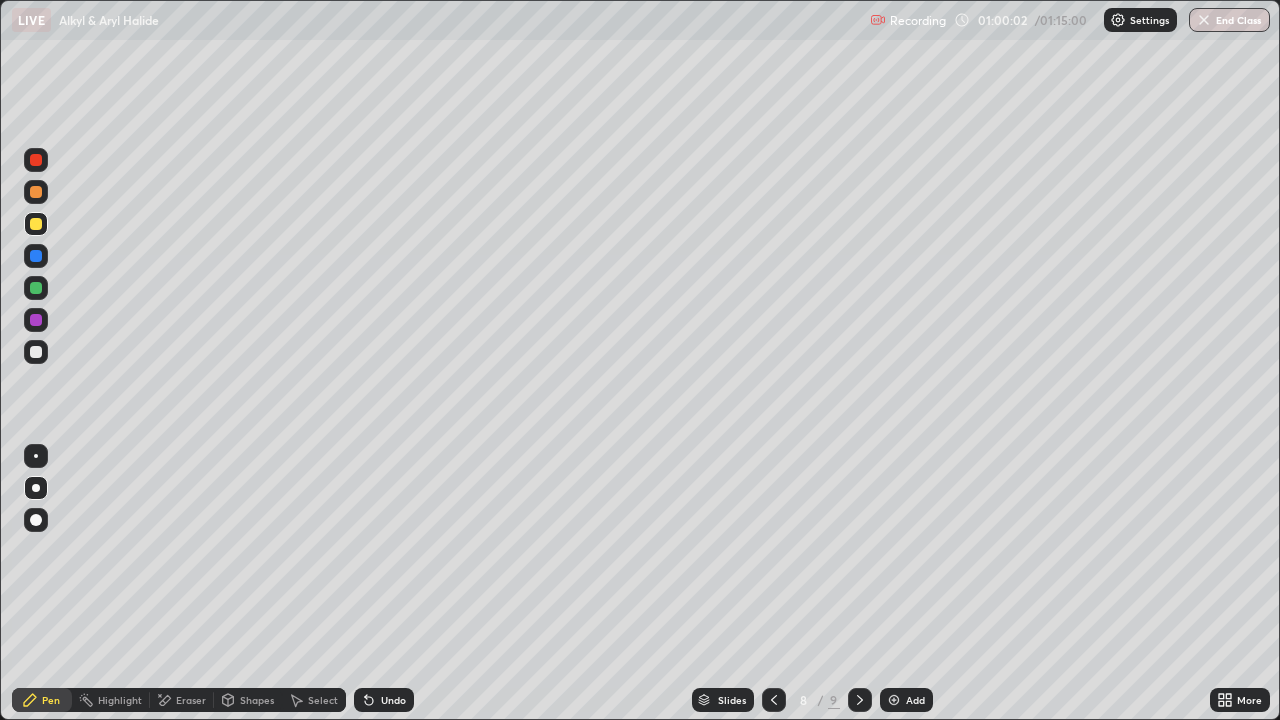 click on "Add" at bounding box center (915, 700) 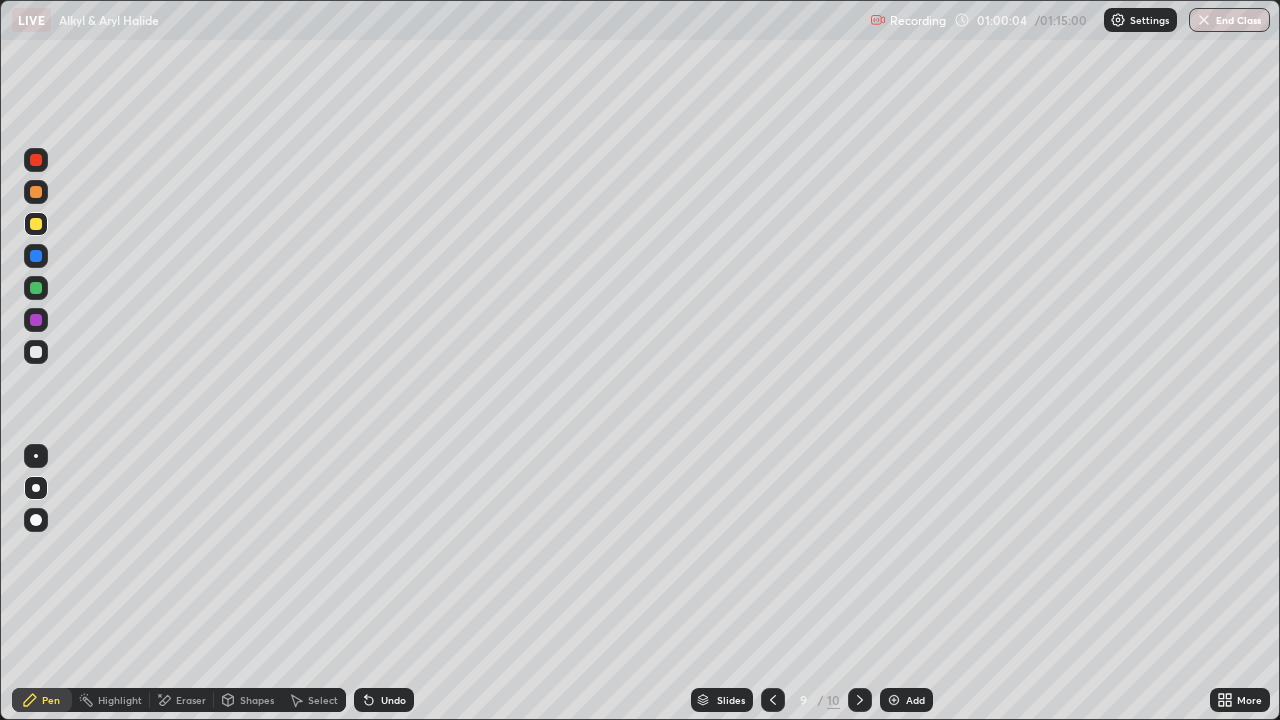 click at bounding box center [36, 224] 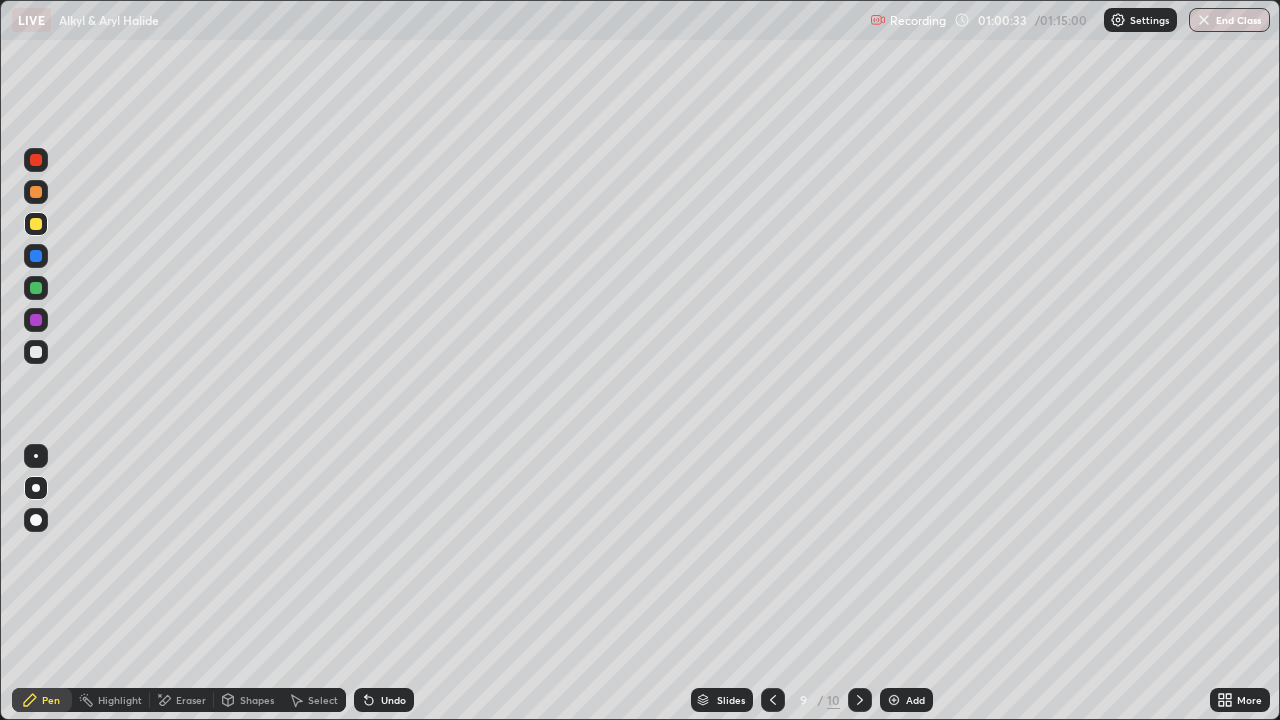 click at bounding box center [36, 192] 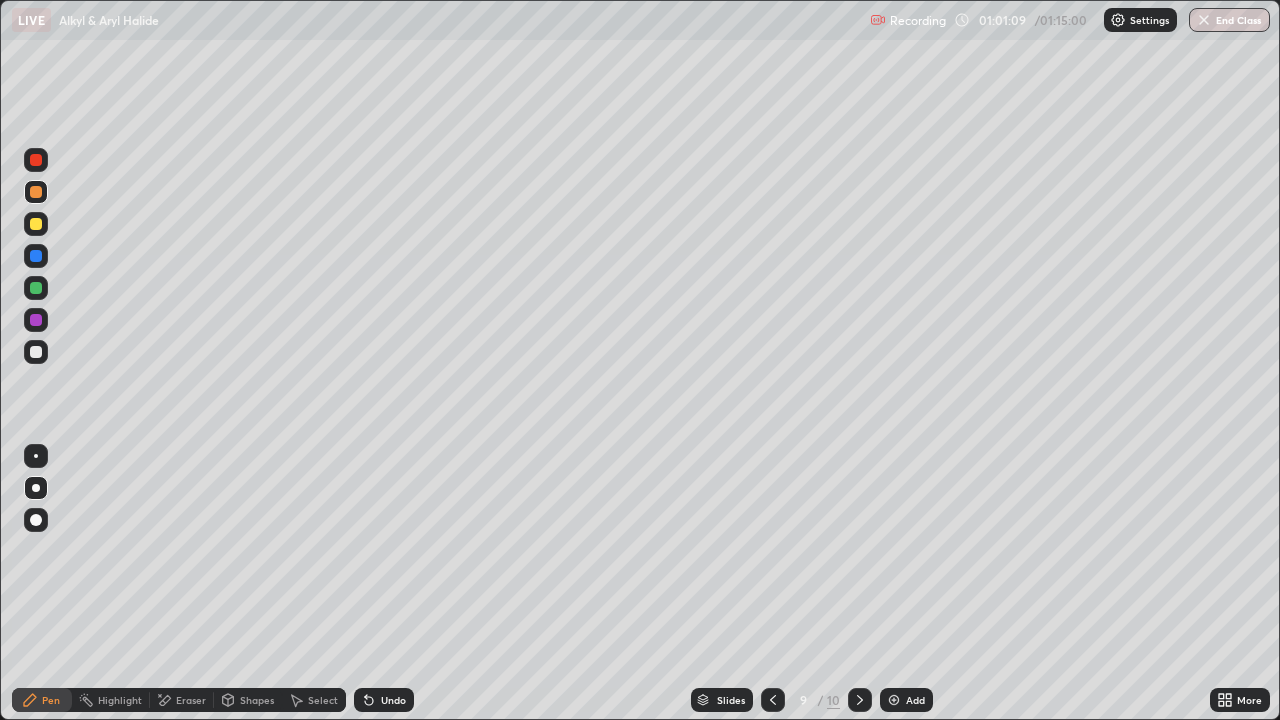 click at bounding box center (36, 160) 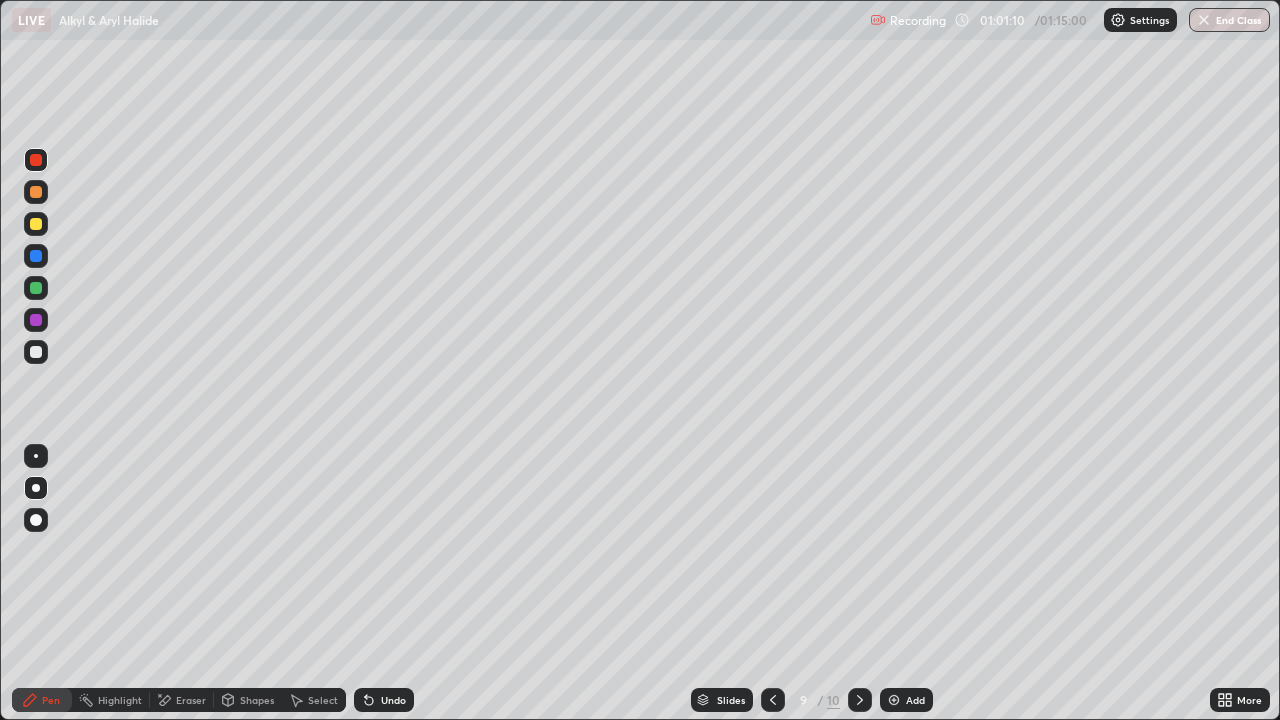 click at bounding box center (36, 192) 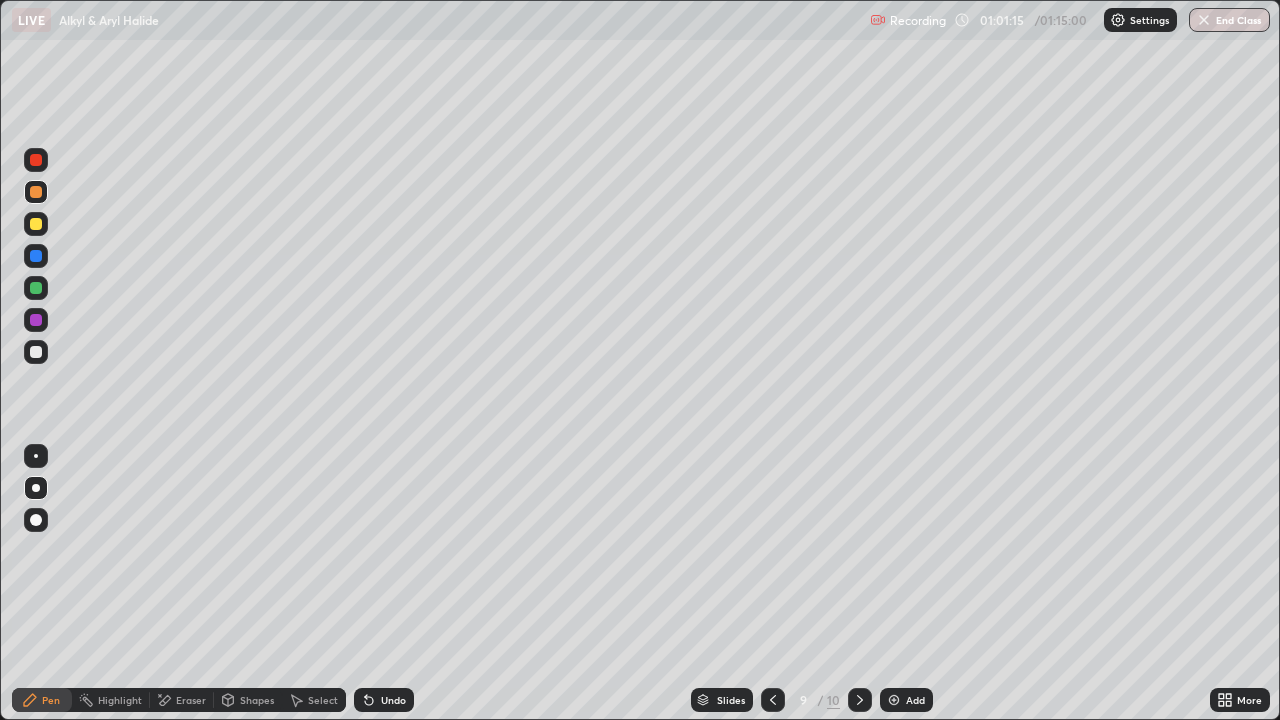 click at bounding box center [36, 352] 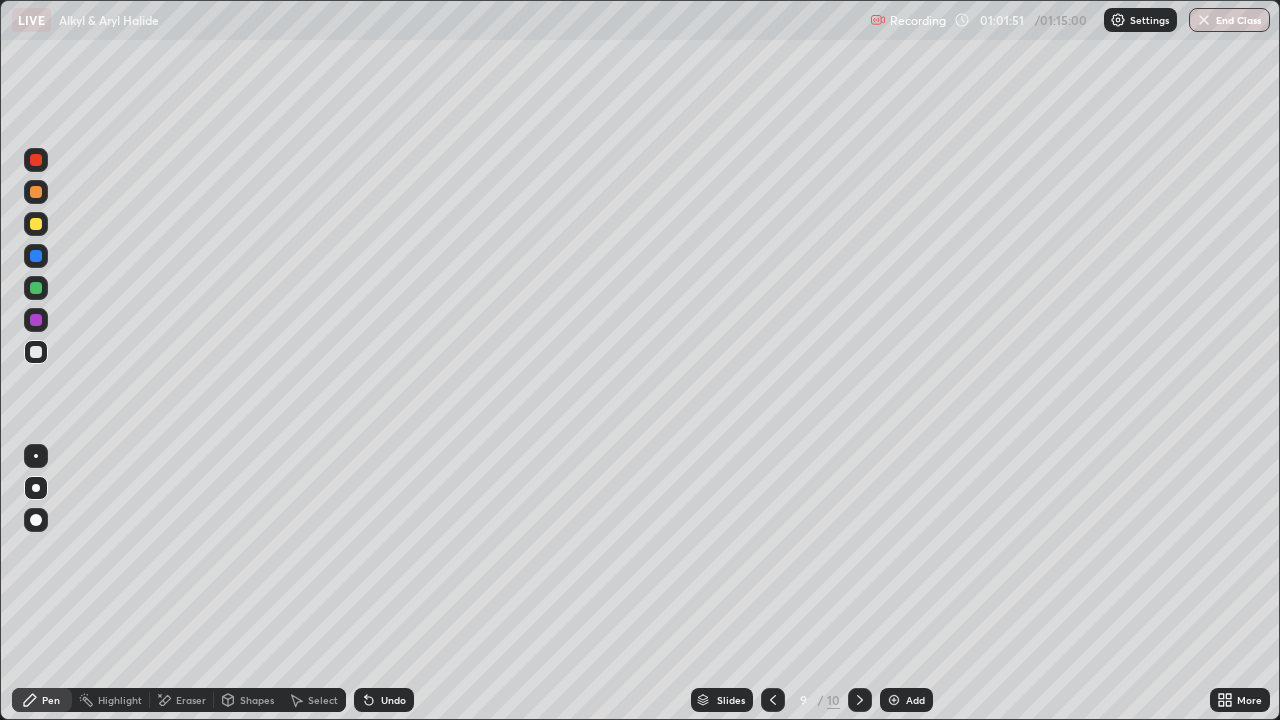 click at bounding box center (36, 224) 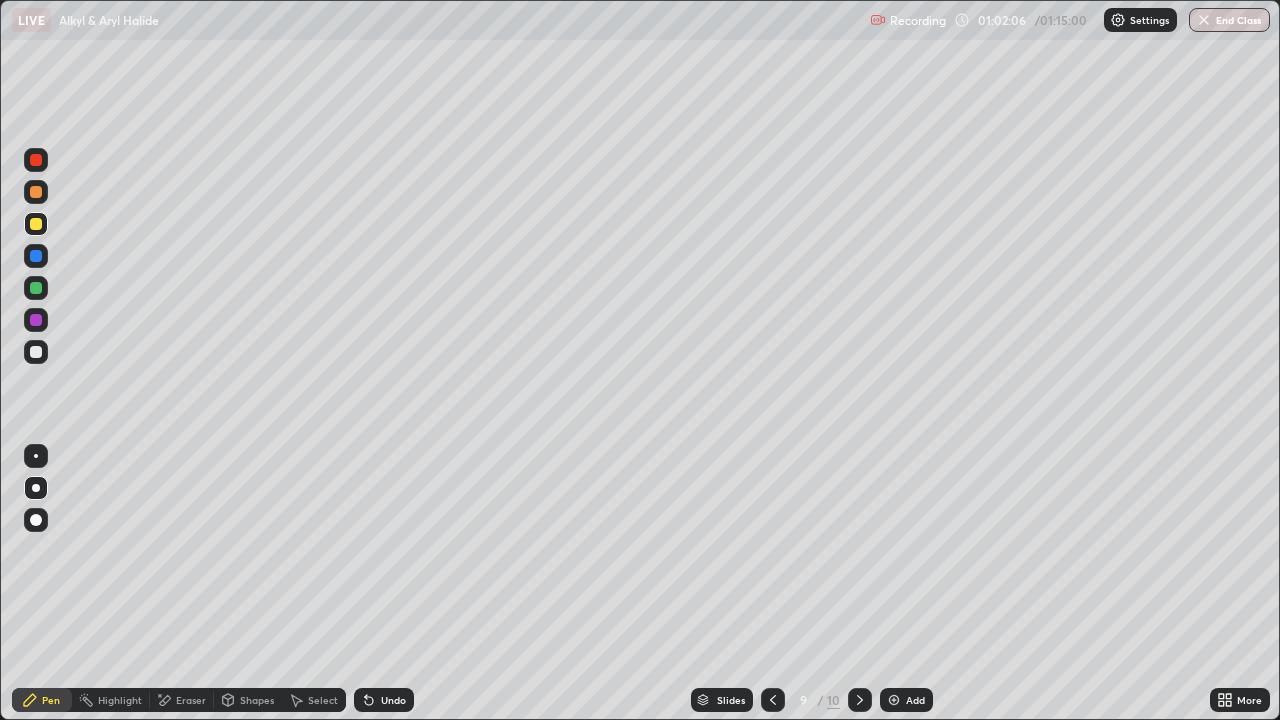 click at bounding box center [36, 352] 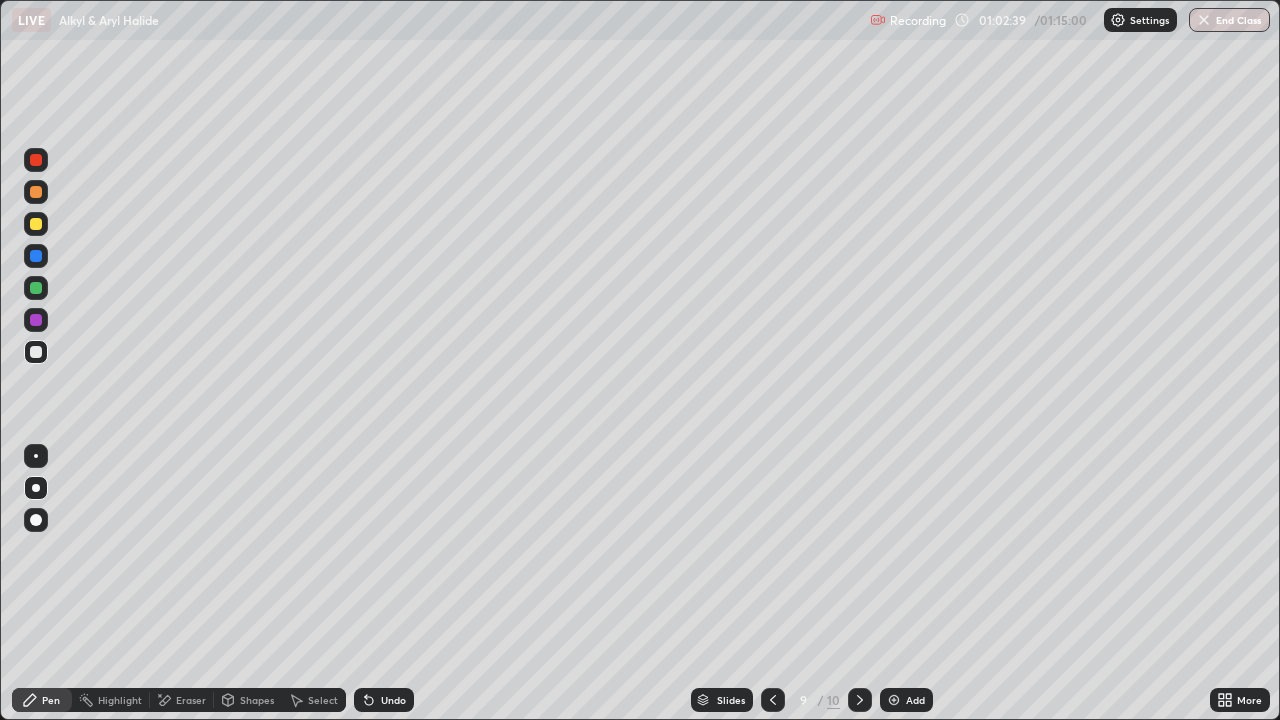 click on "Undo" at bounding box center (393, 700) 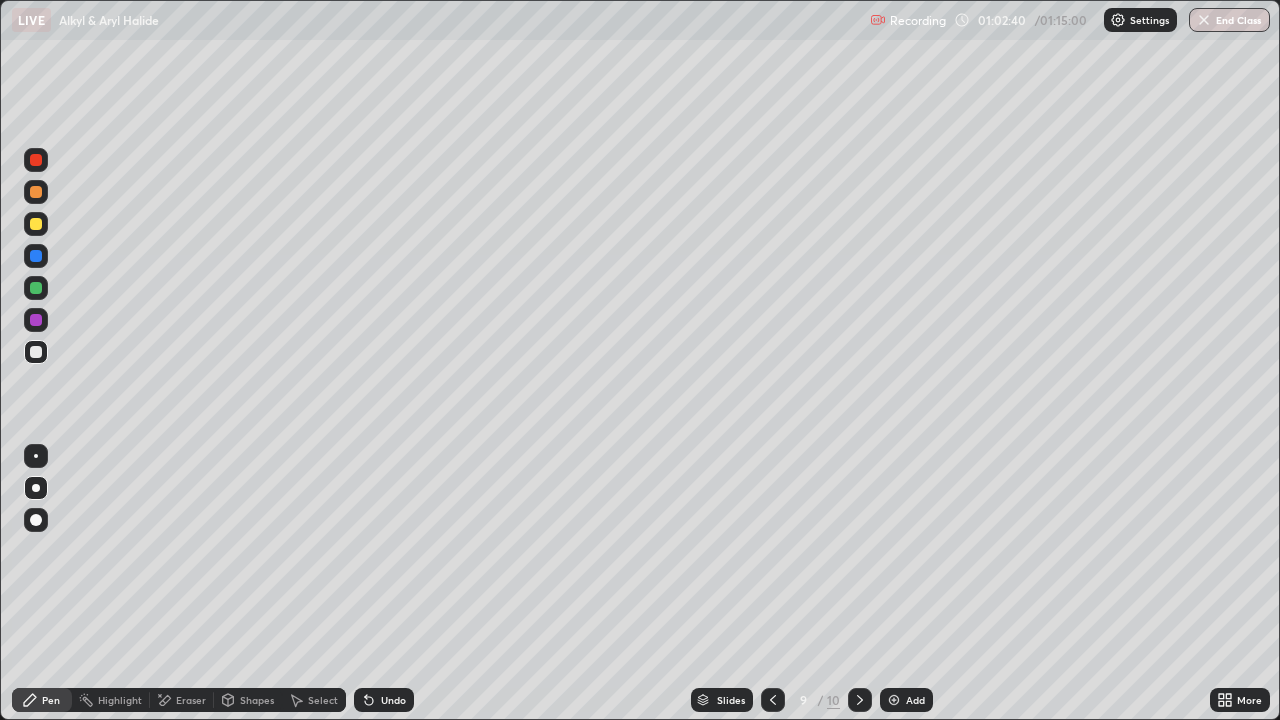 click on "Undo" at bounding box center (393, 700) 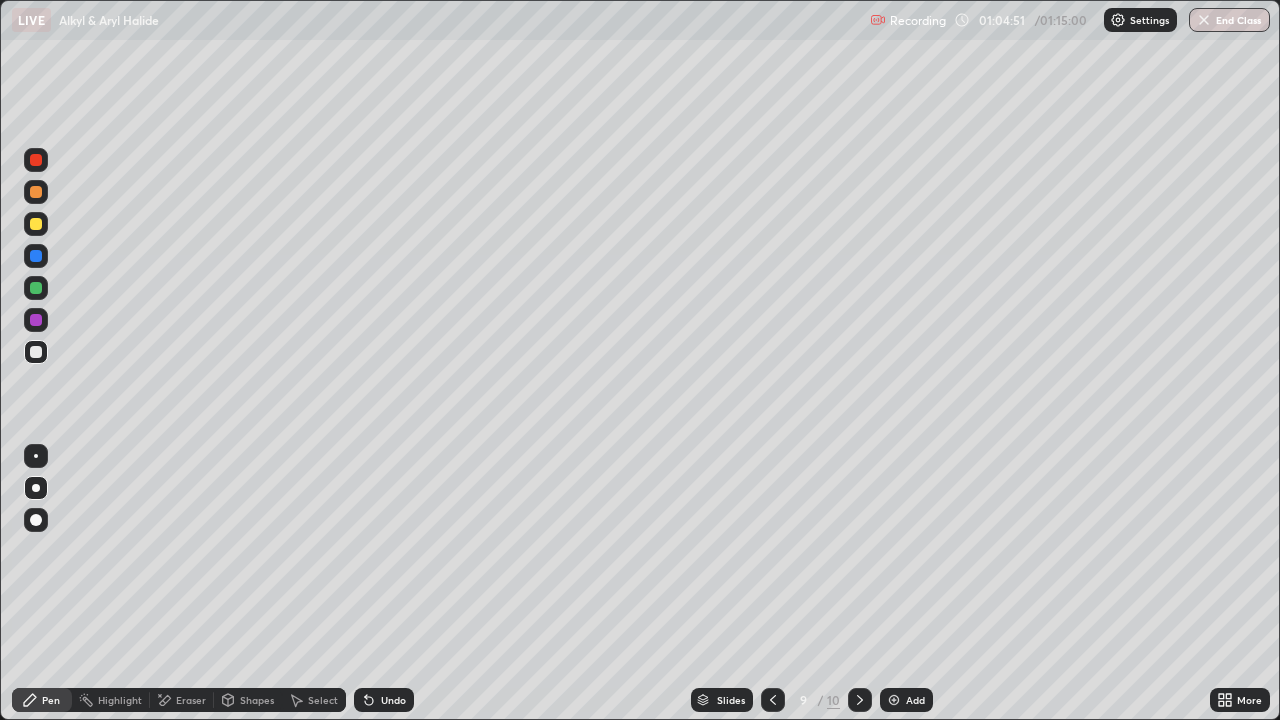 click on "Settings" at bounding box center [1140, 20] 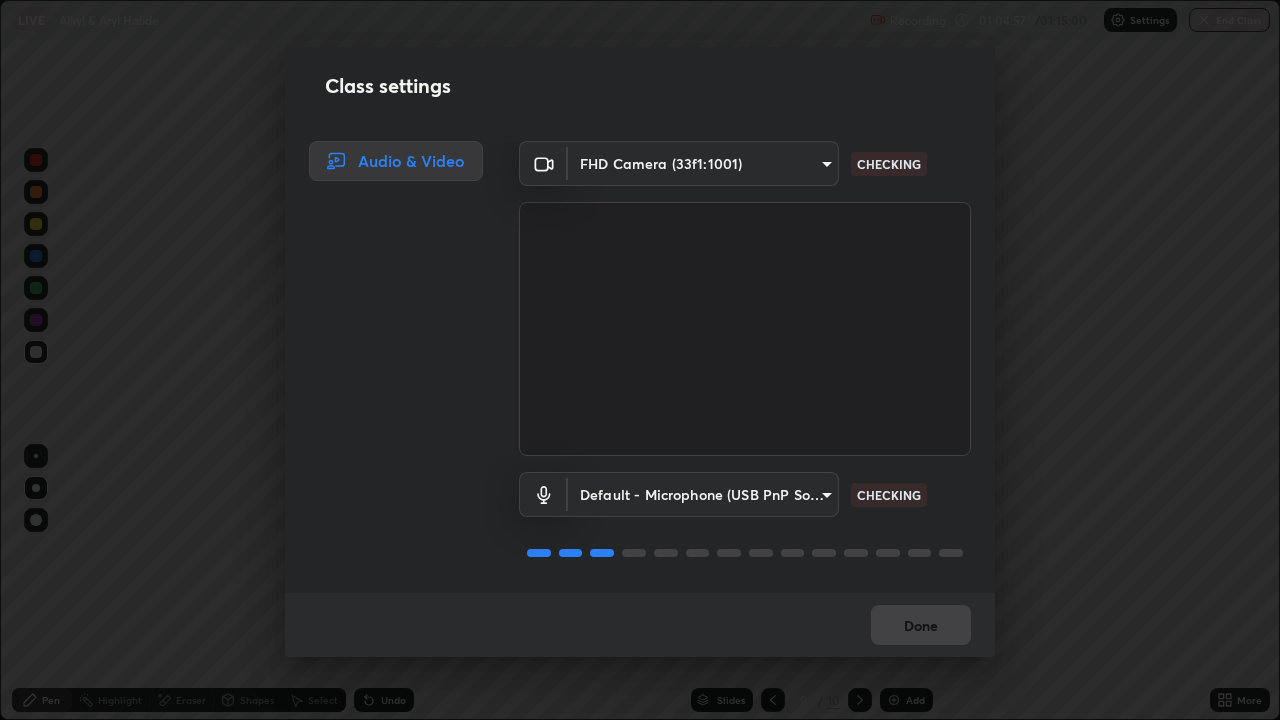 scroll, scrollTop: 0, scrollLeft: 0, axis: both 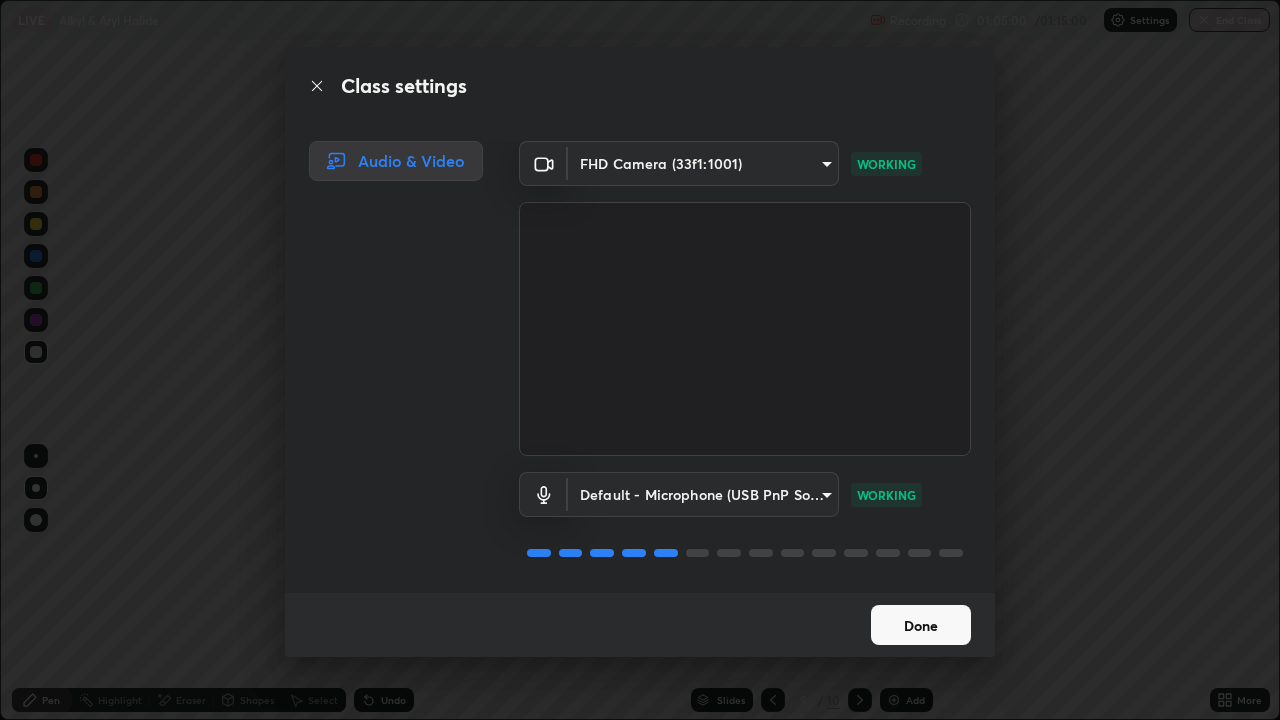 click on "Default - Microphone (USB PnP Sound Device) default WORKING" at bounding box center (745, 494) 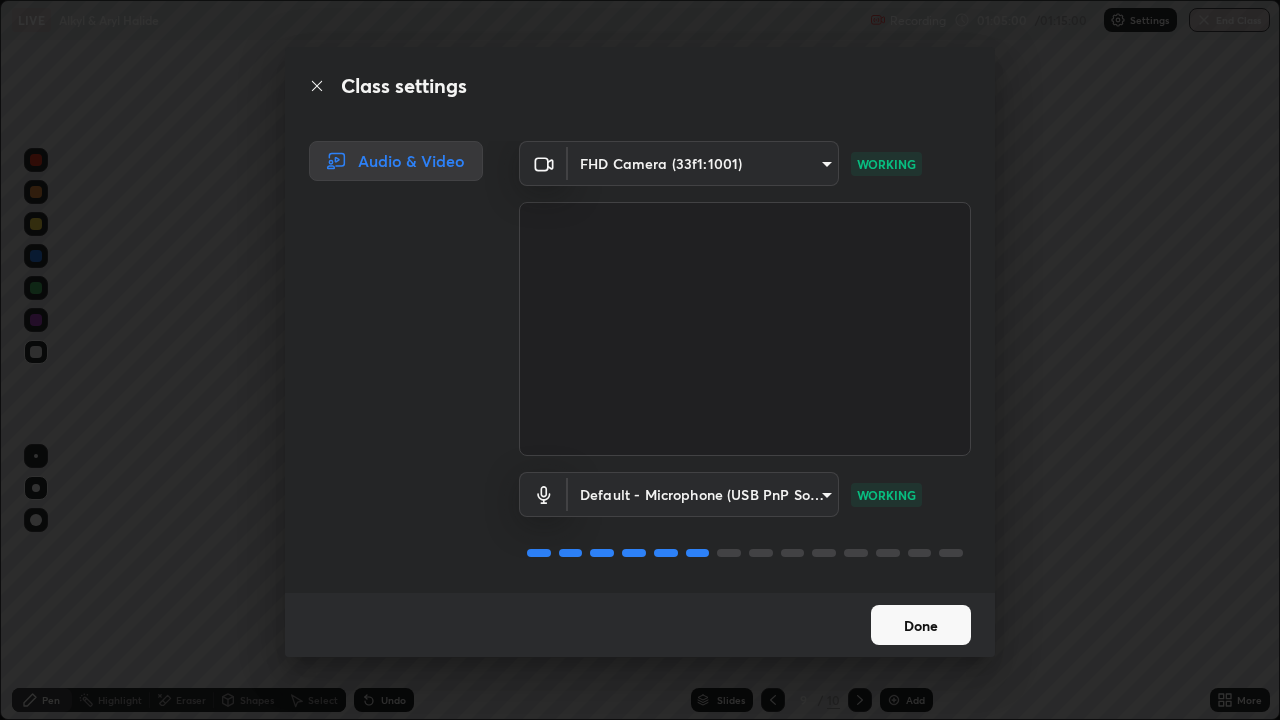 click on "Done" at bounding box center [921, 625] 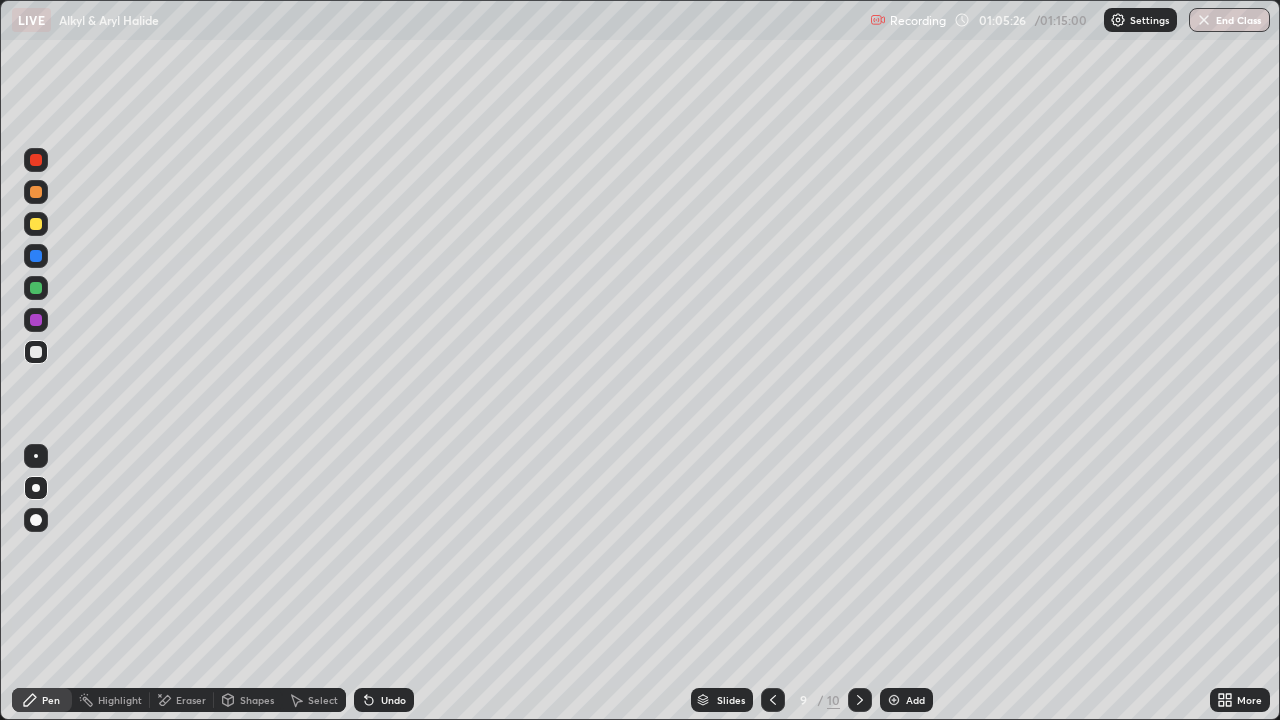 click on "Eraser" at bounding box center [182, 700] 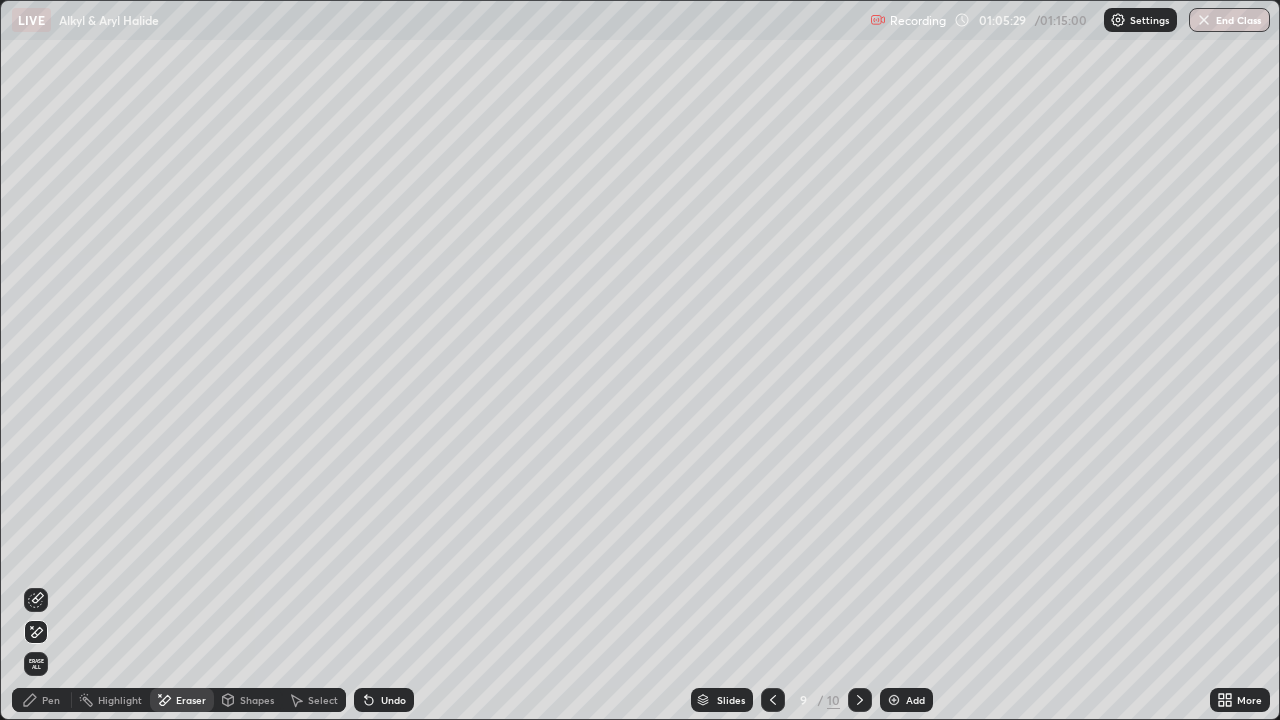 click 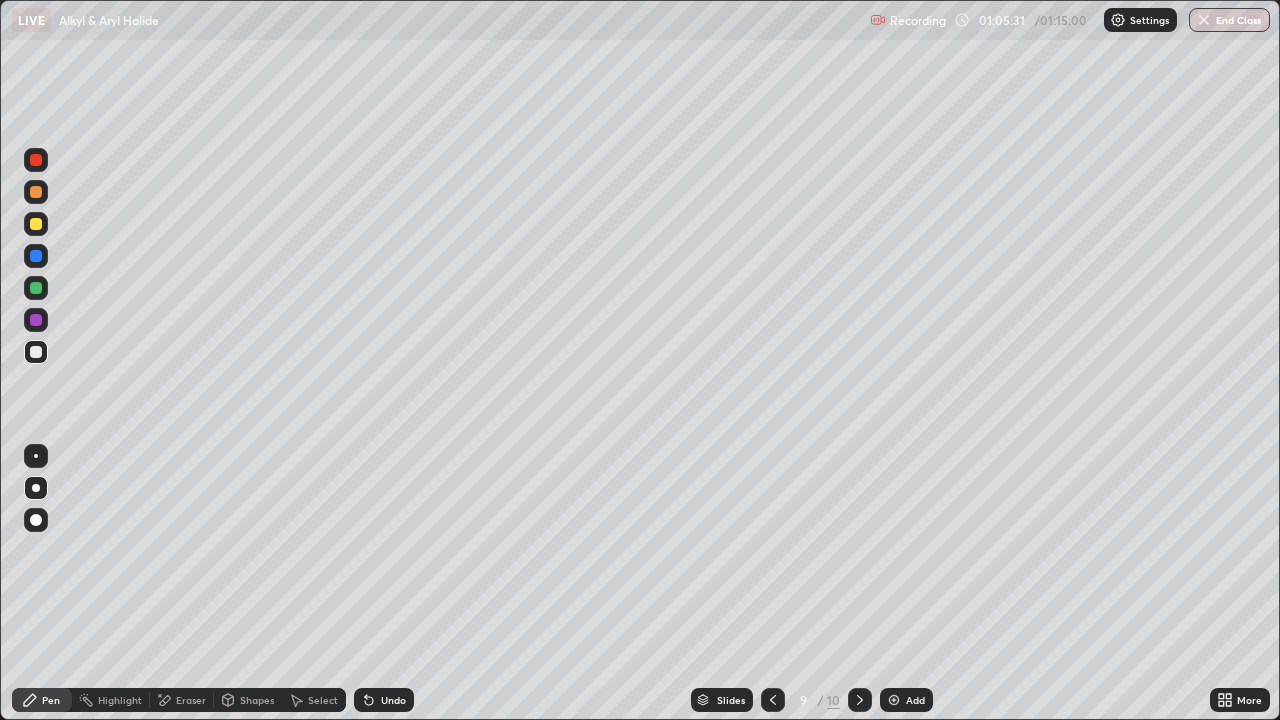 click on "Add" at bounding box center (906, 700) 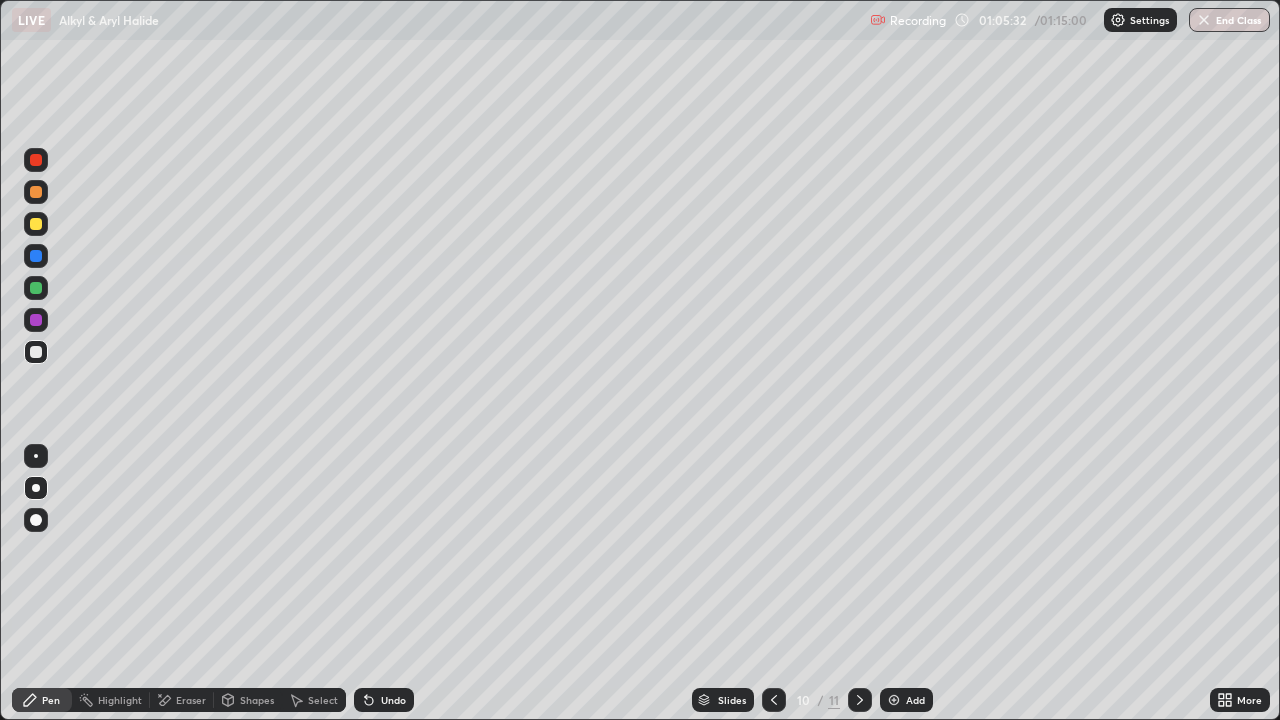click at bounding box center [36, 224] 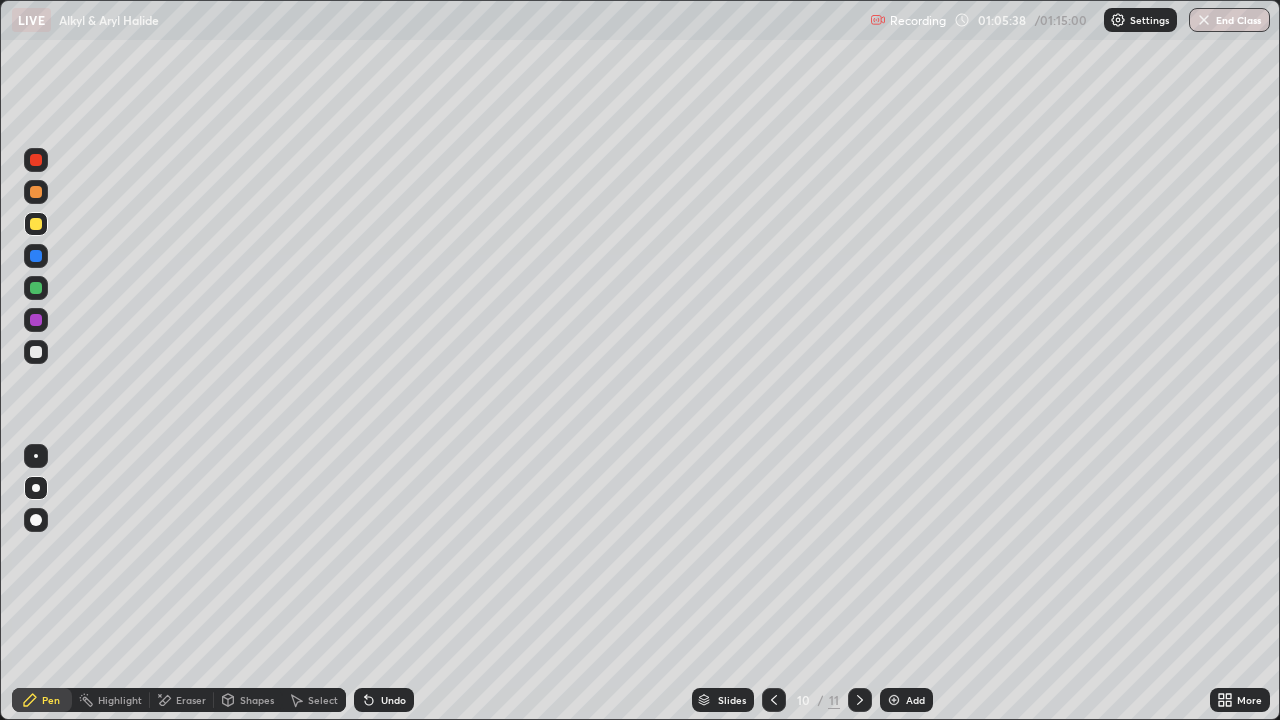 click on "Undo" at bounding box center (393, 700) 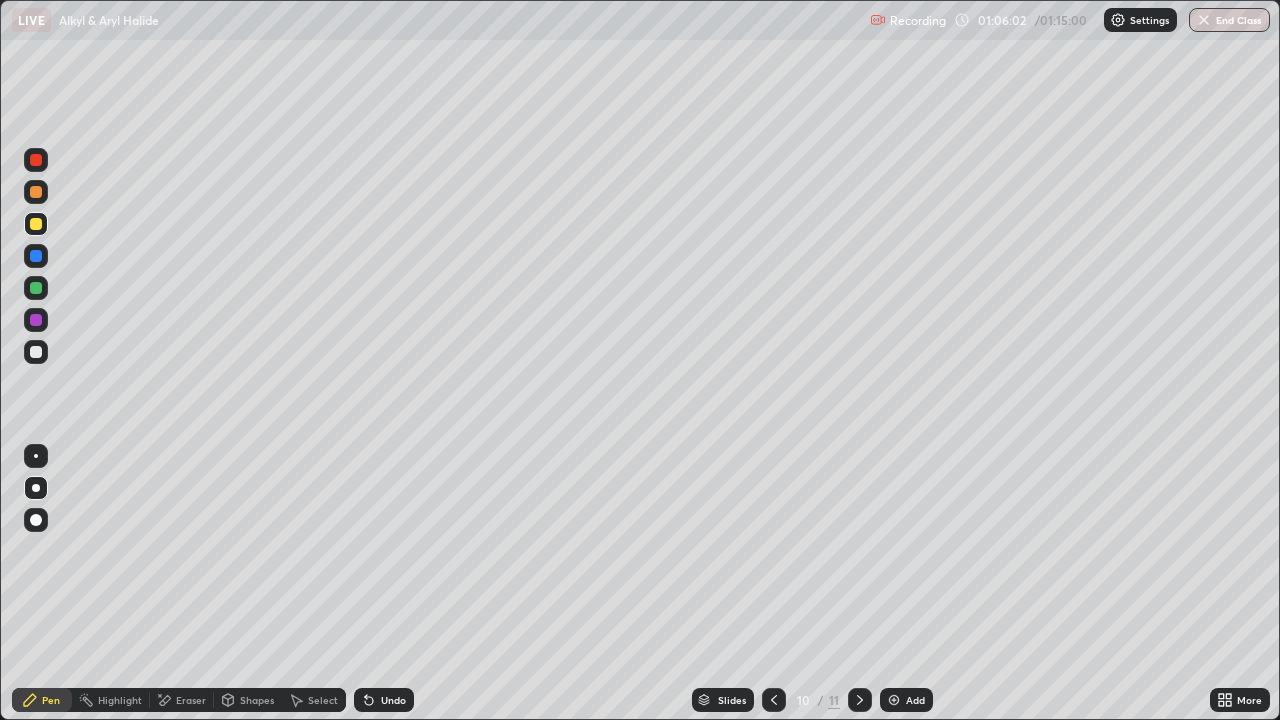click at bounding box center (36, 352) 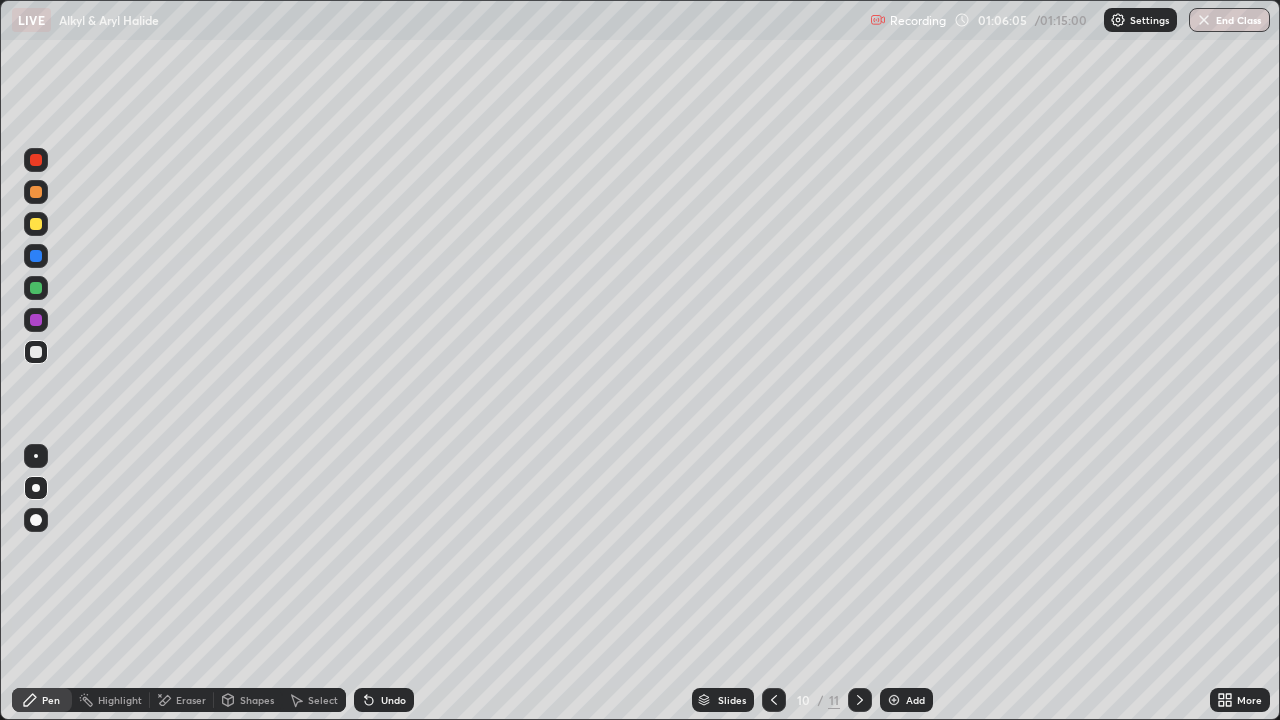 click on "Undo" at bounding box center [384, 700] 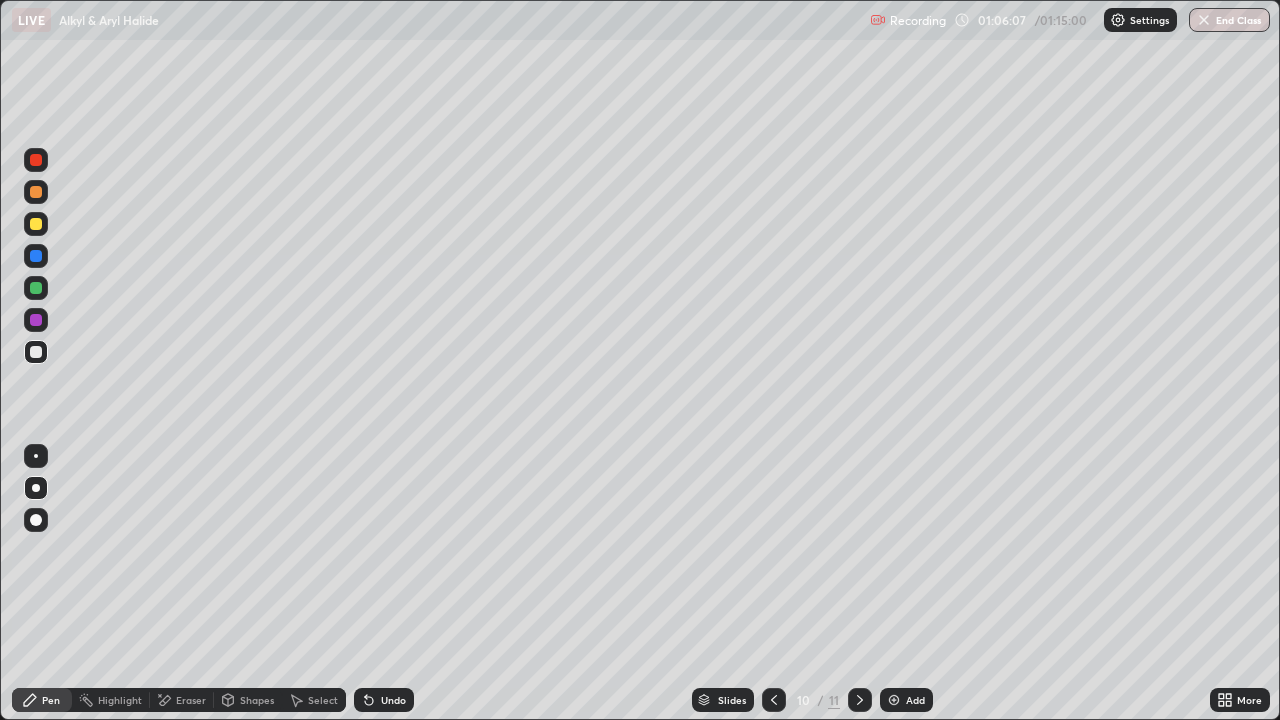 click at bounding box center (36, 192) 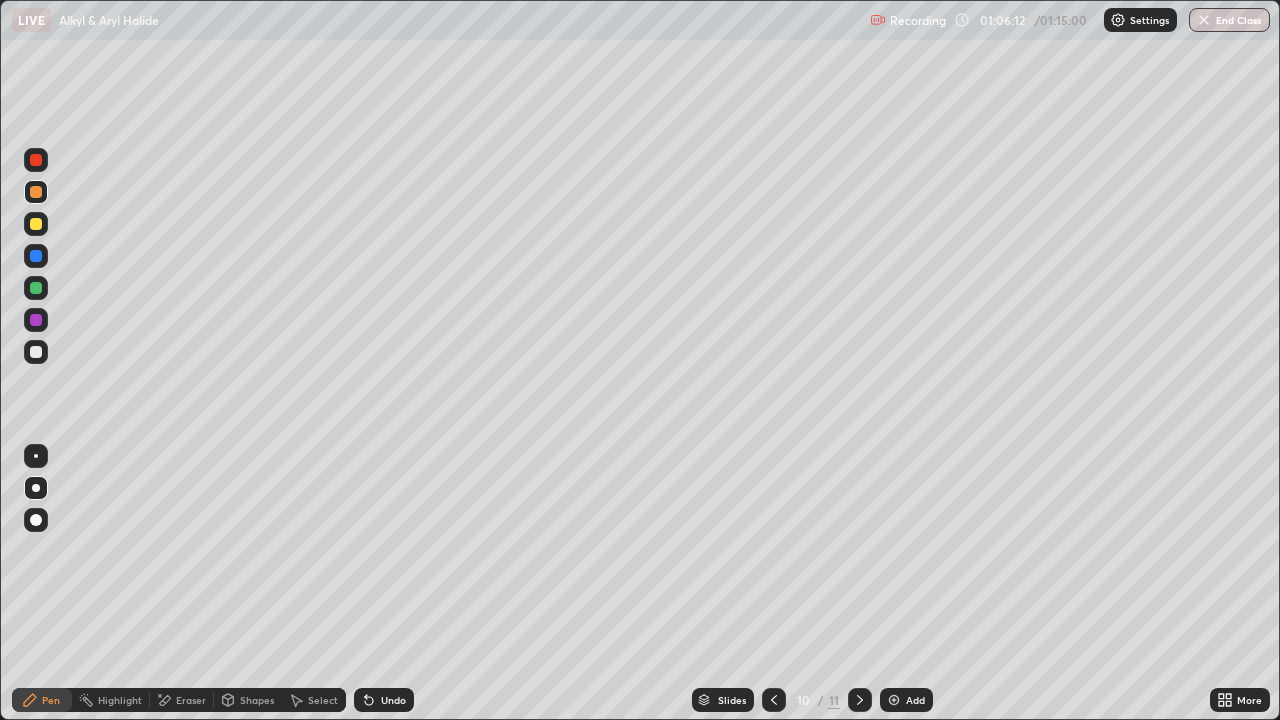 click at bounding box center [36, 352] 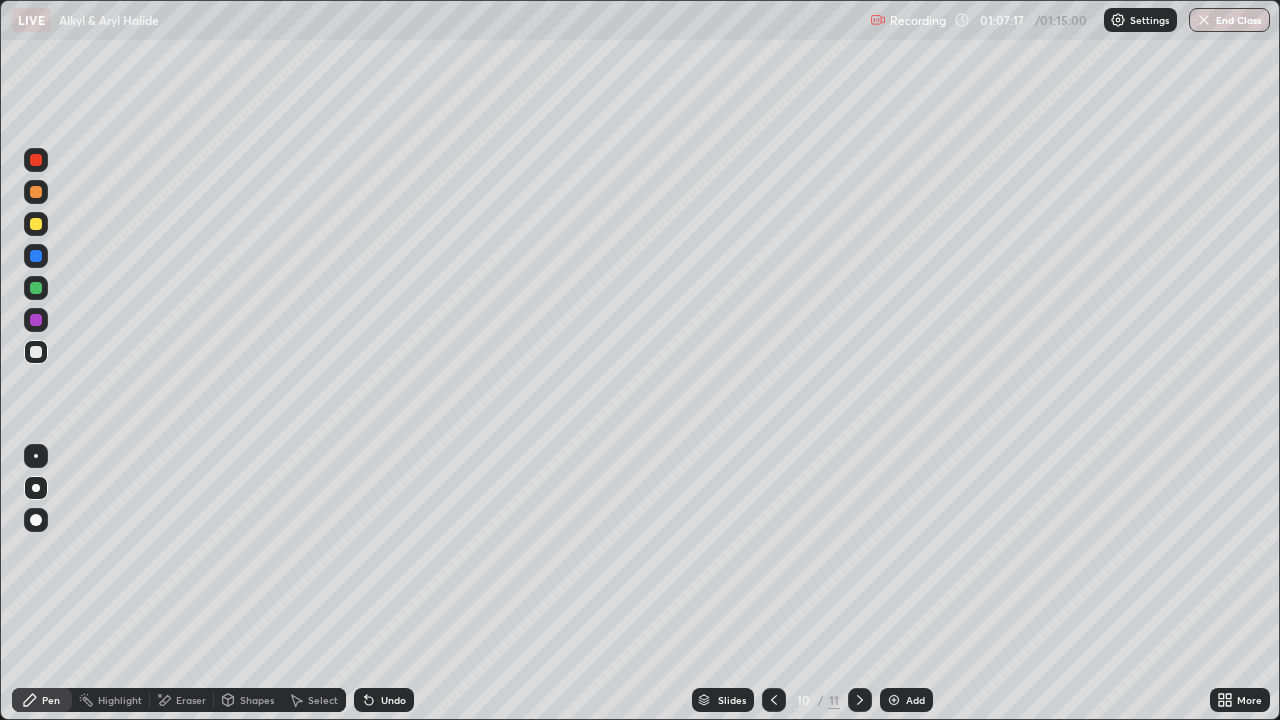 click at bounding box center [36, 288] 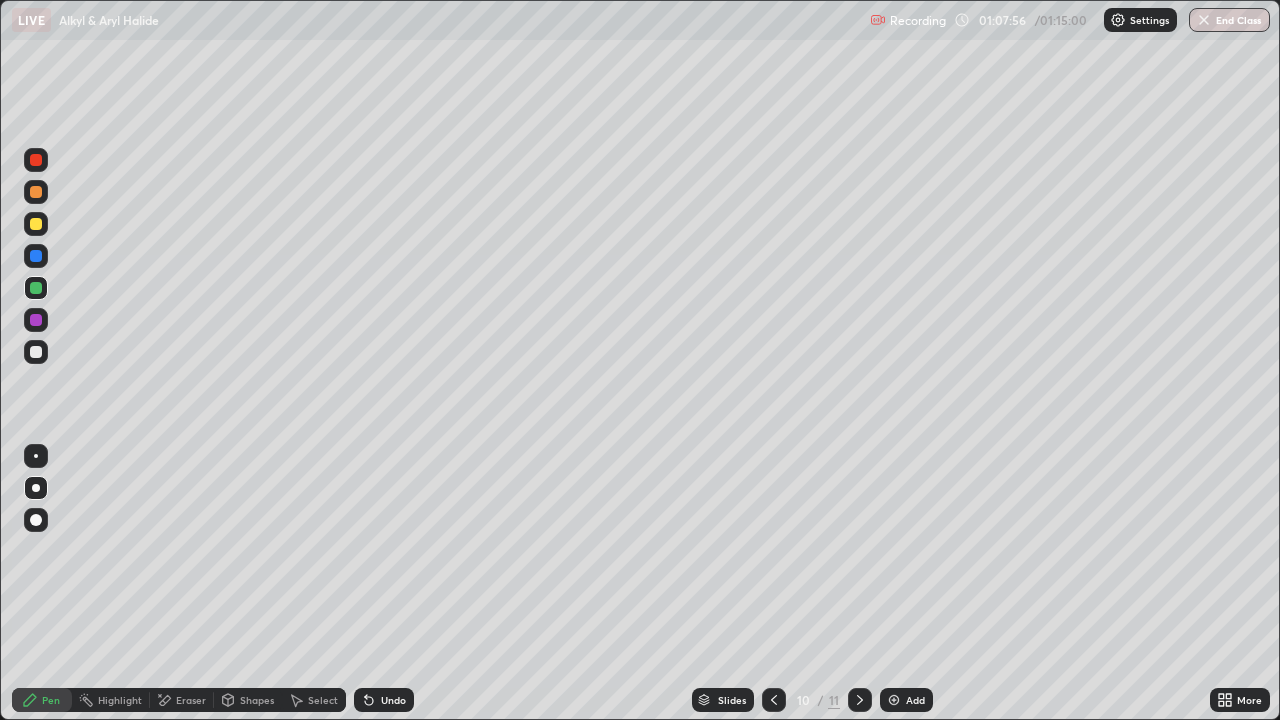 click at bounding box center [36, 192] 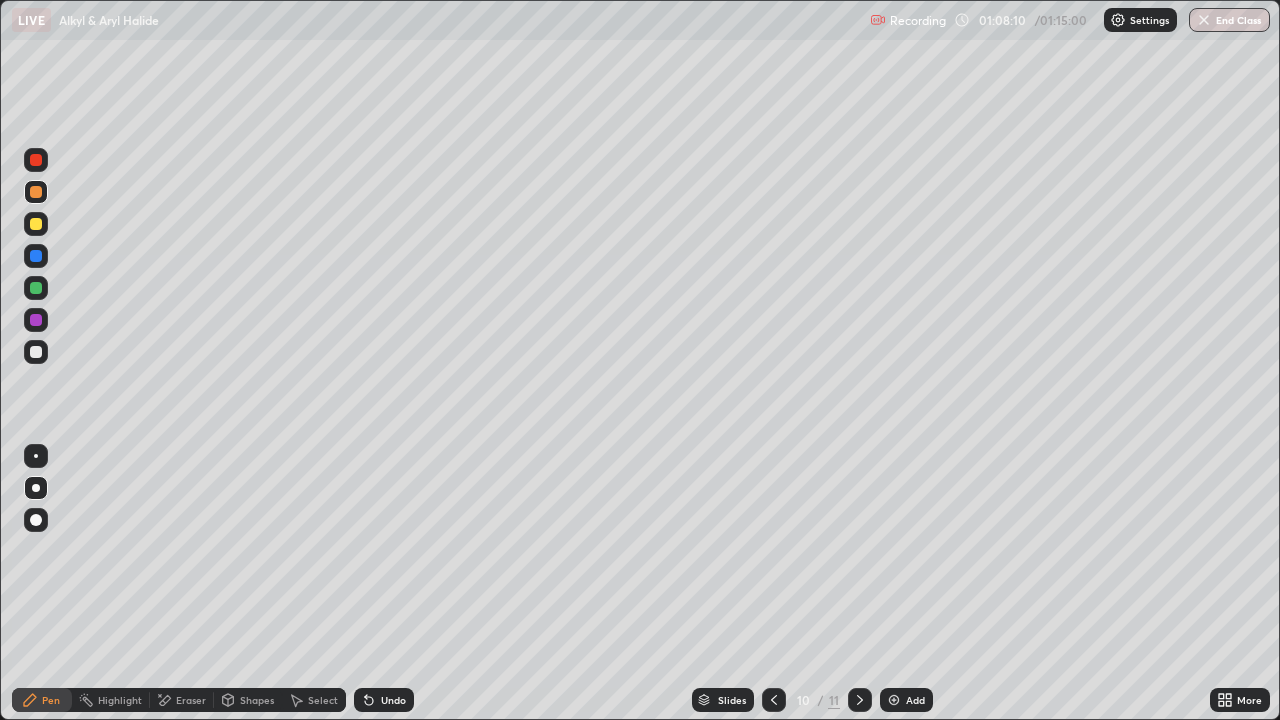 click at bounding box center [36, 352] 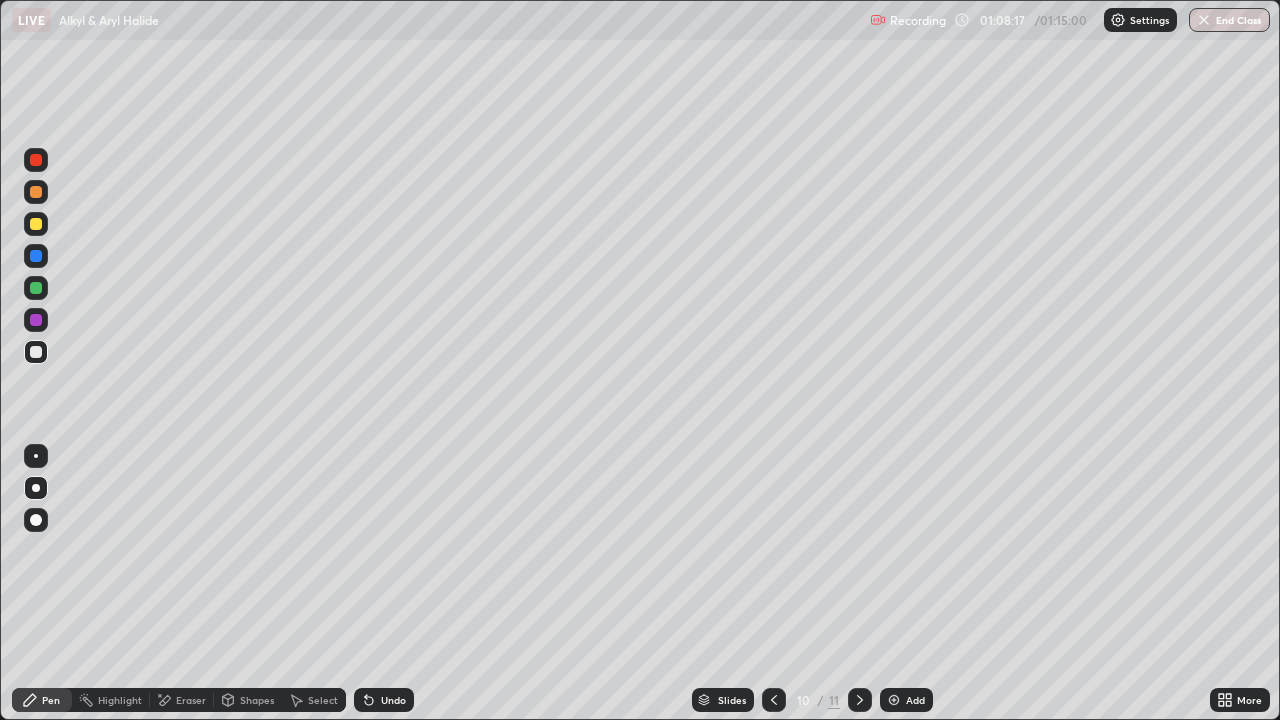 click at bounding box center (36, 352) 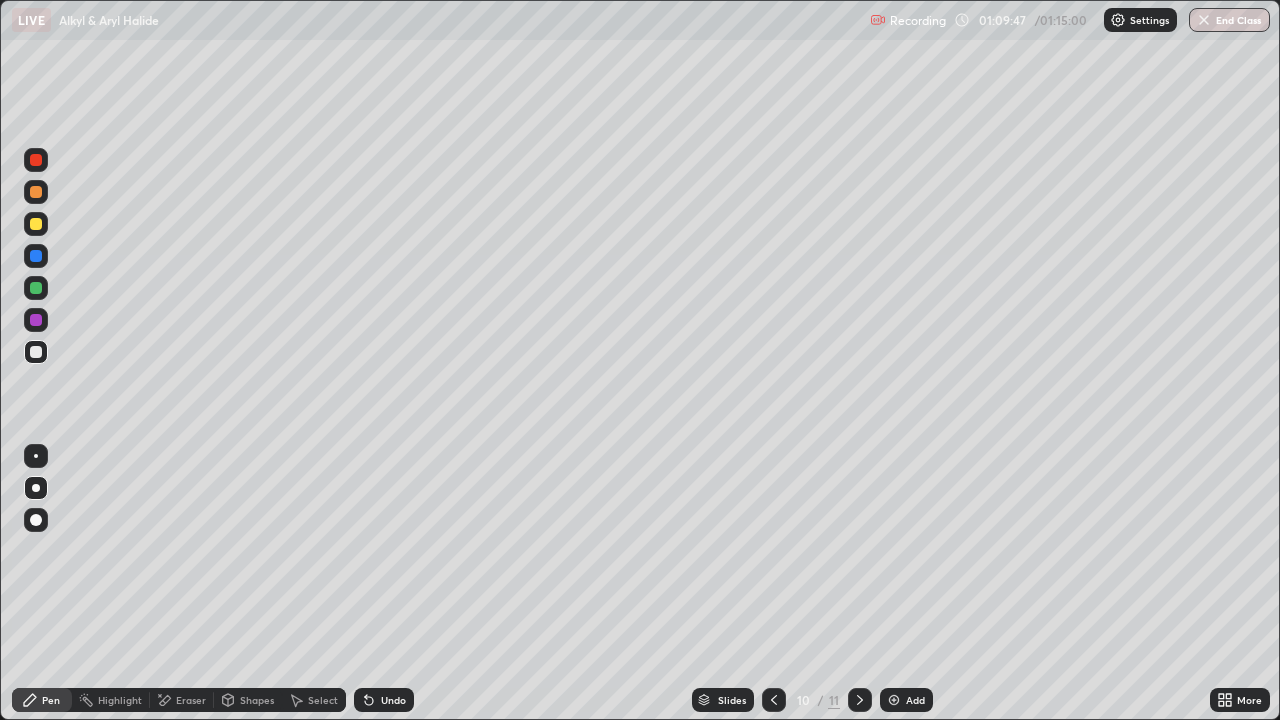 click at bounding box center (36, 352) 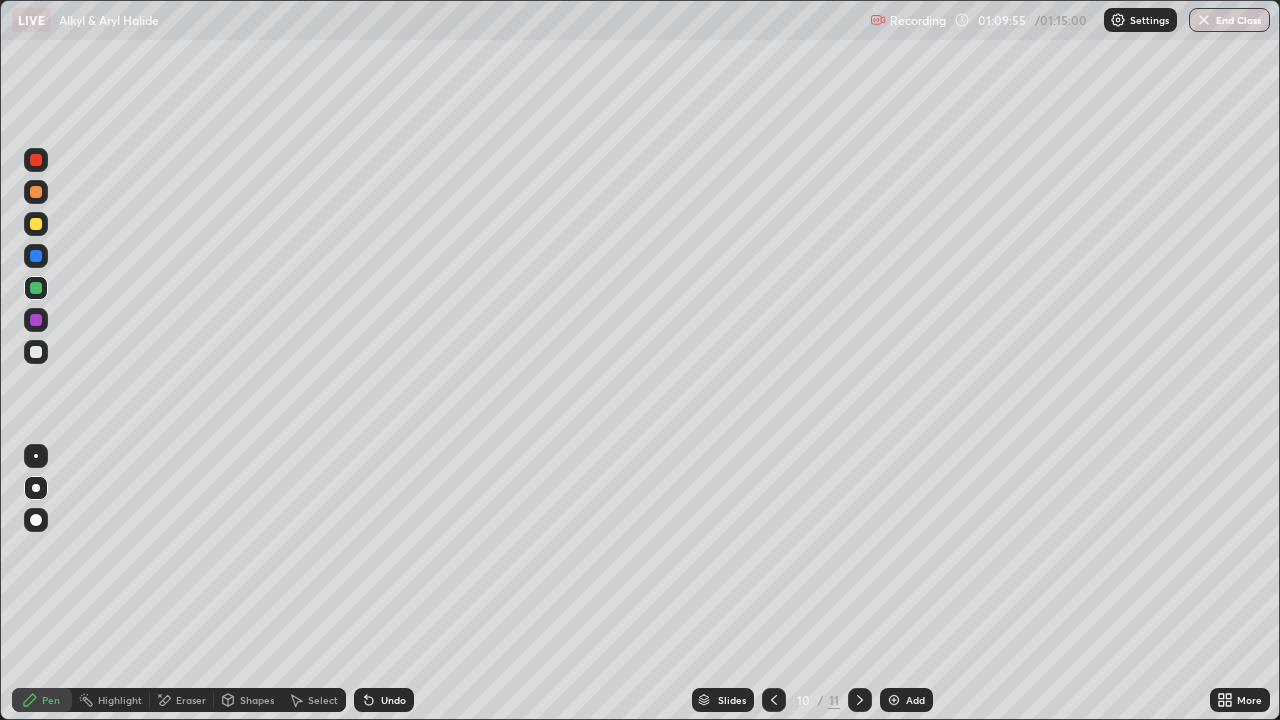 click at bounding box center (36, 352) 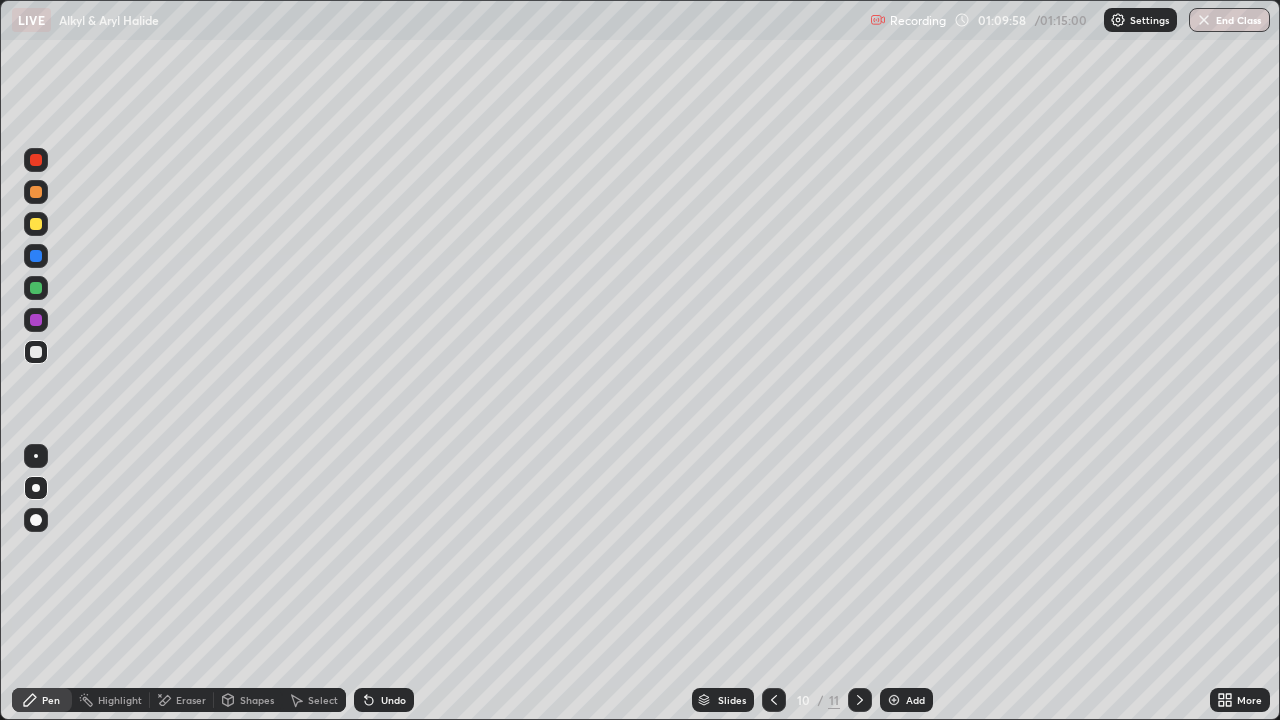 click at bounding box center (36, 352) 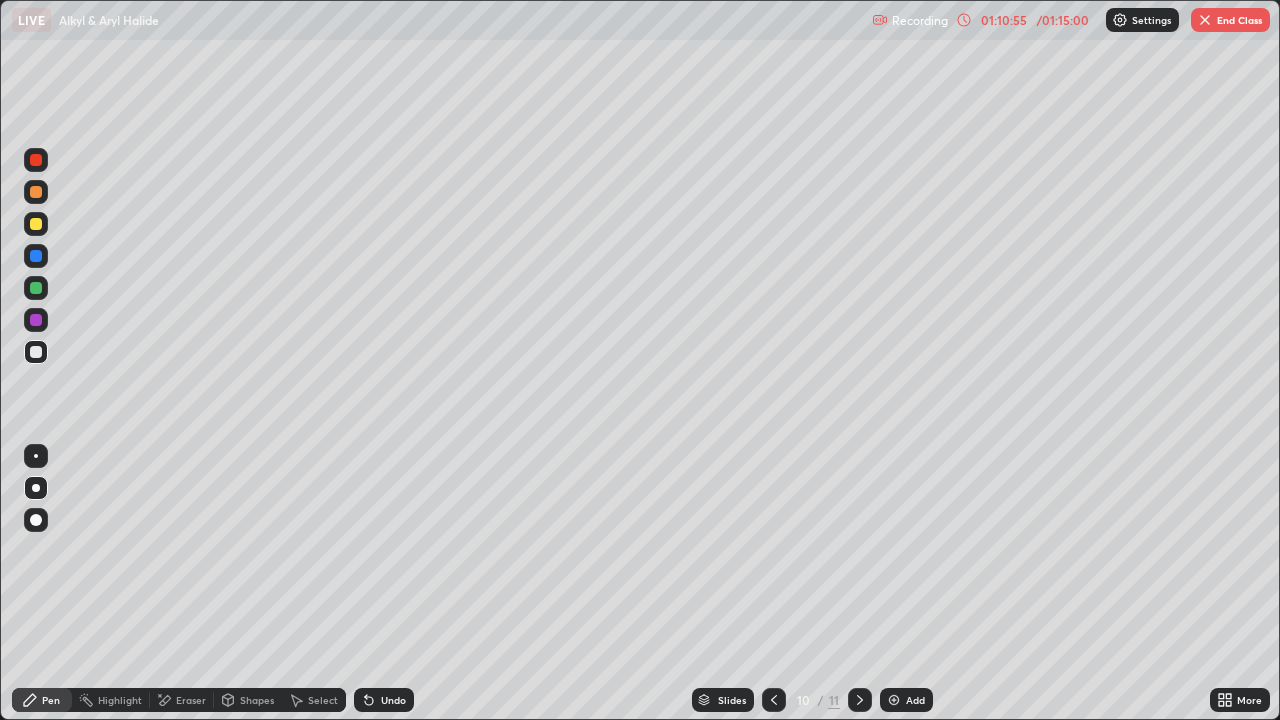 click at bounding box center [36, 192] 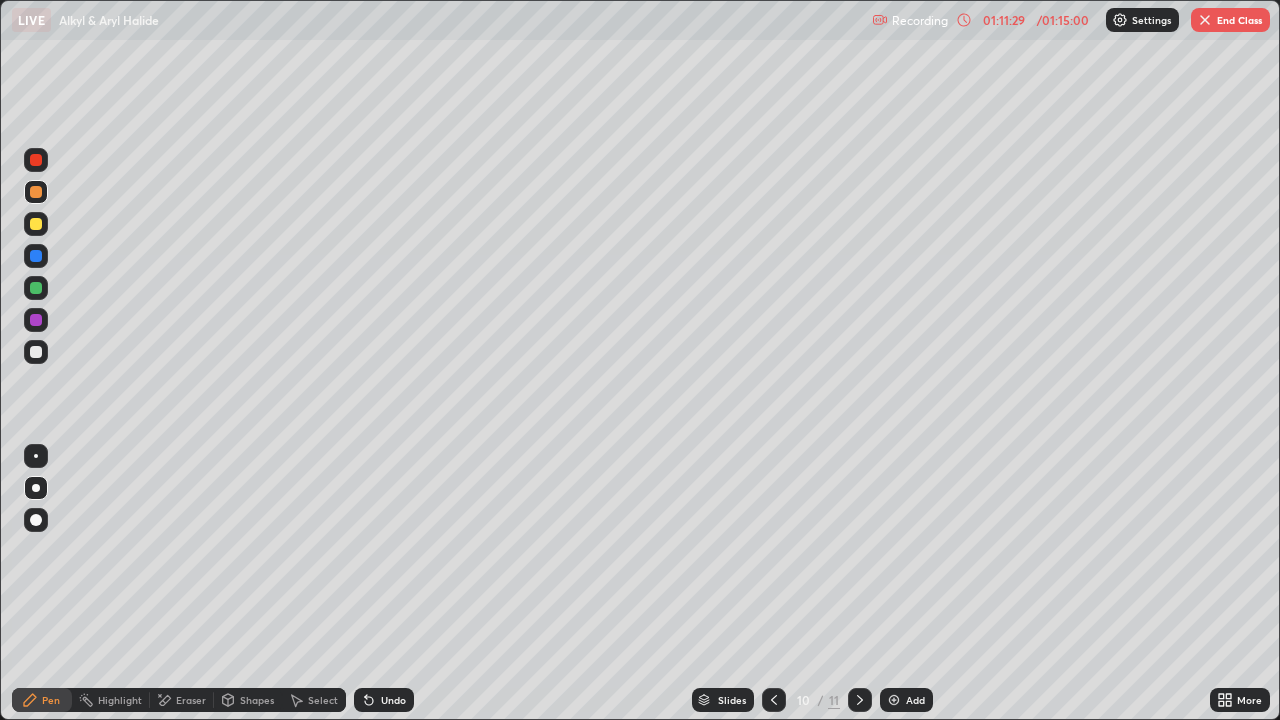click at bounding box center [36, 352] 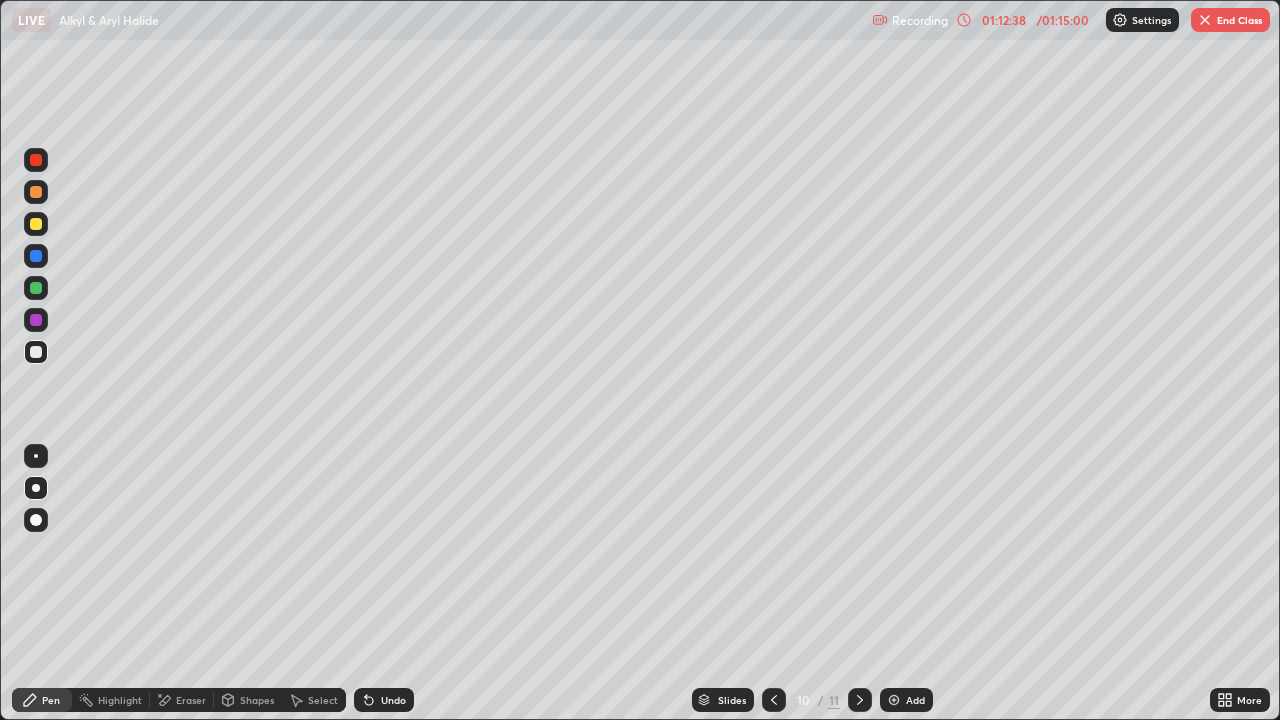 click on "Add" at bounding box center [915, 700] 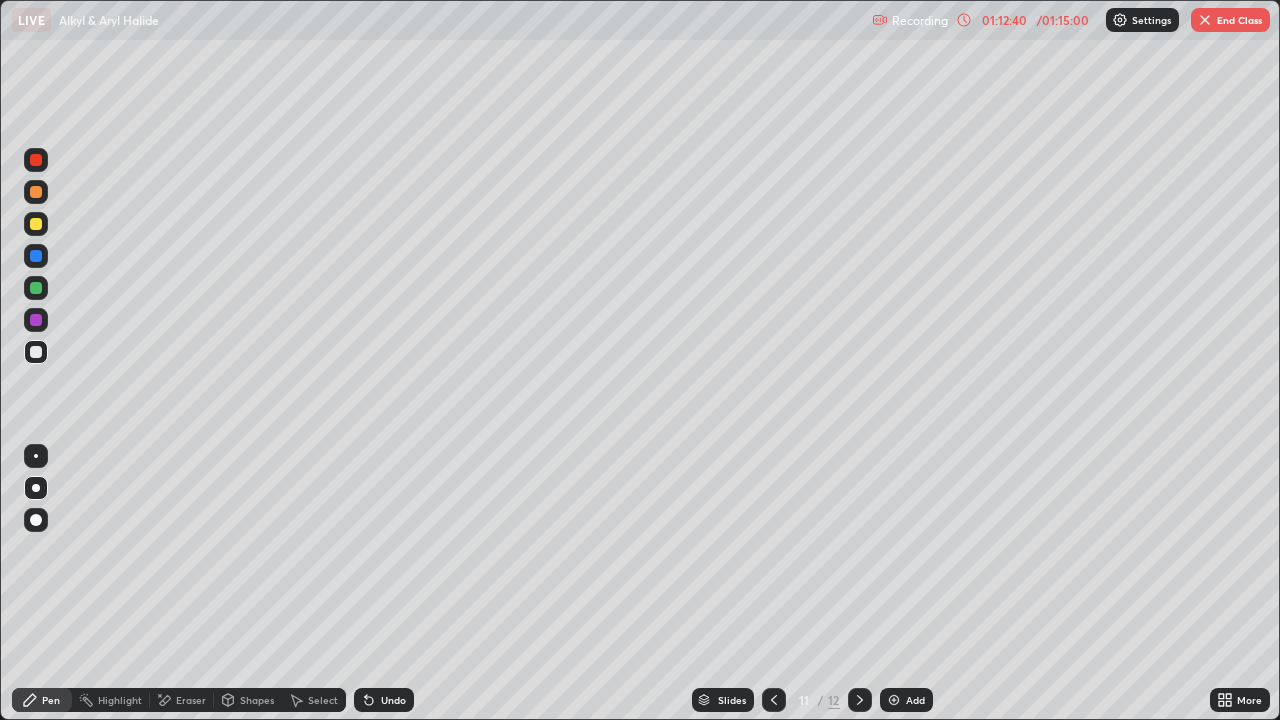 click at bounding box center (36, 352) 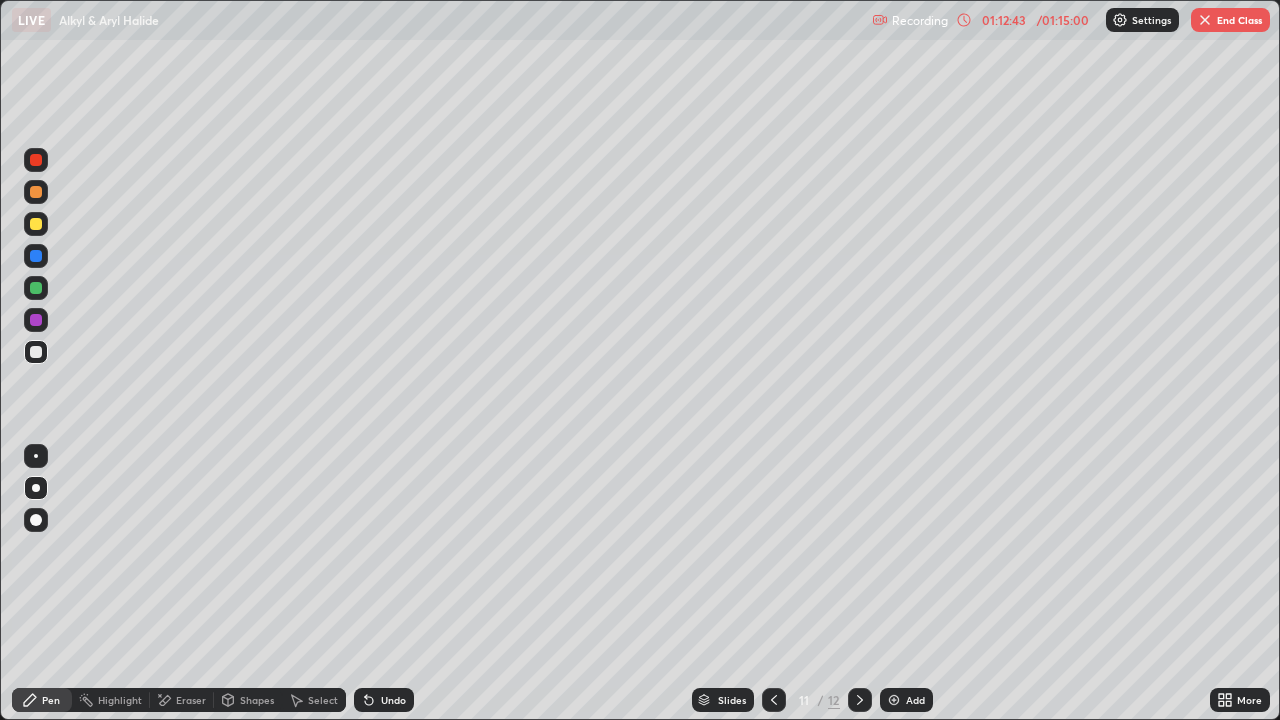 click on "Undo" at bounding box center [393, 700] 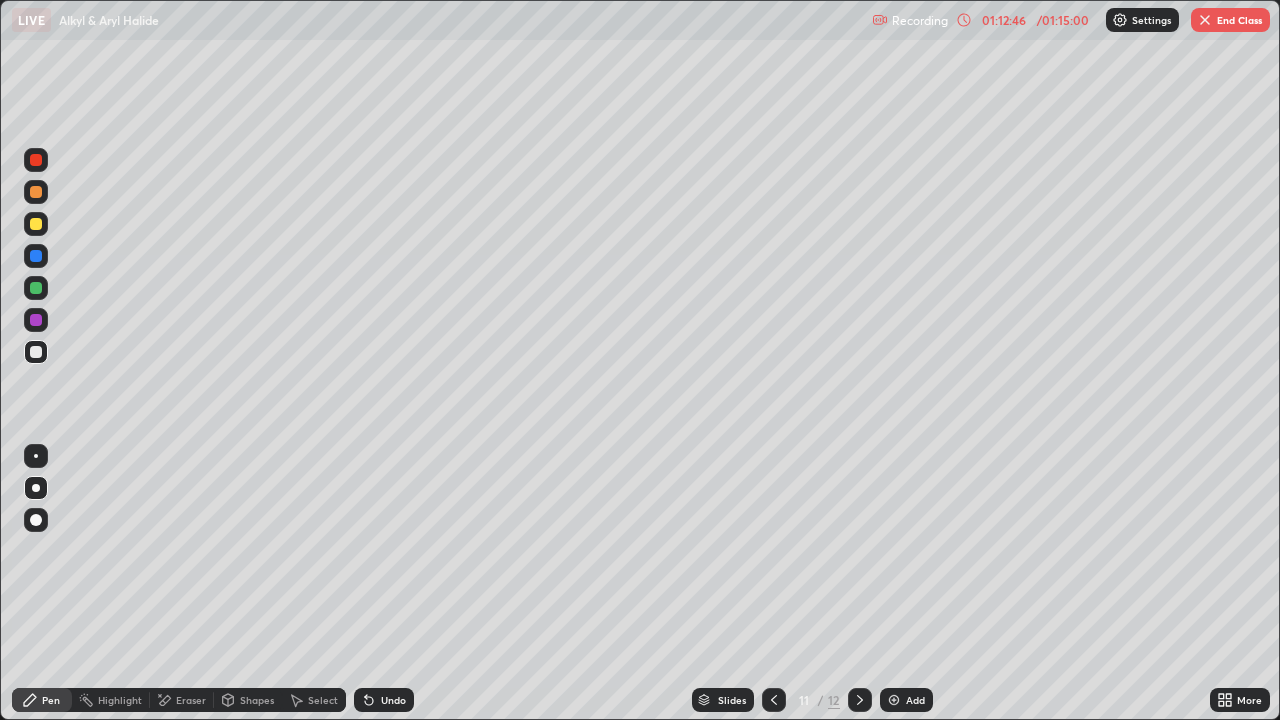 click 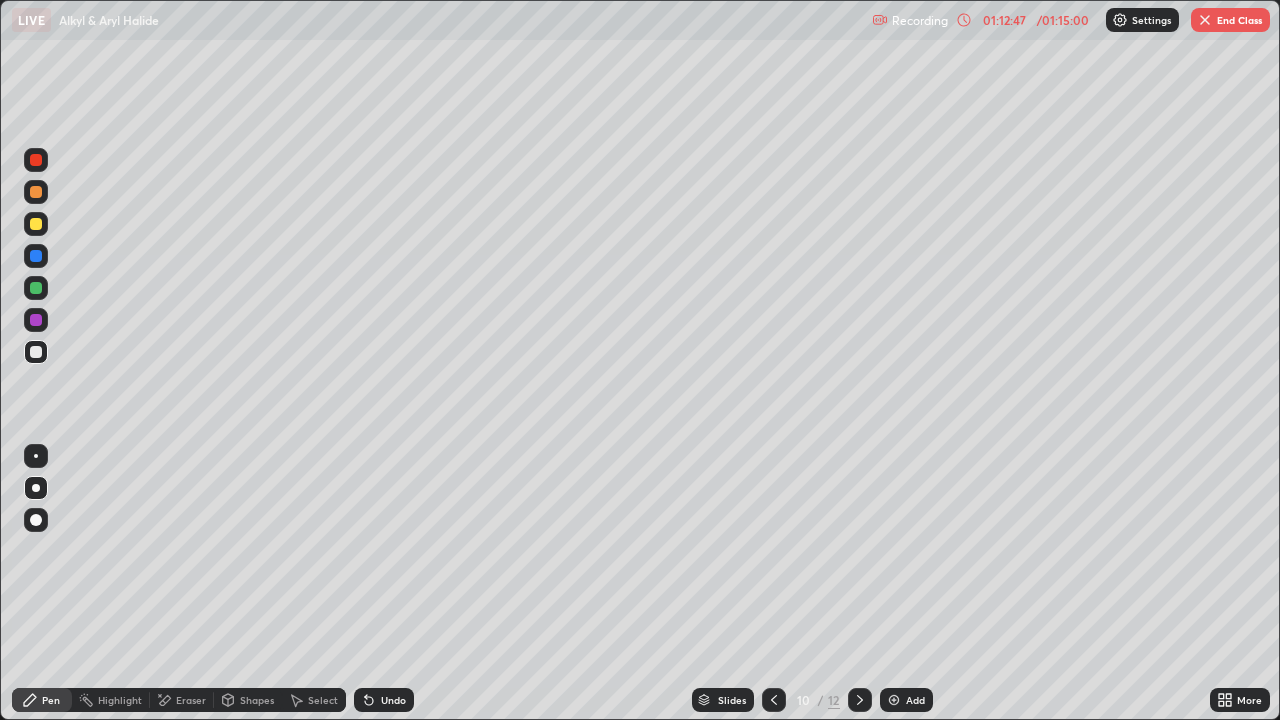 click 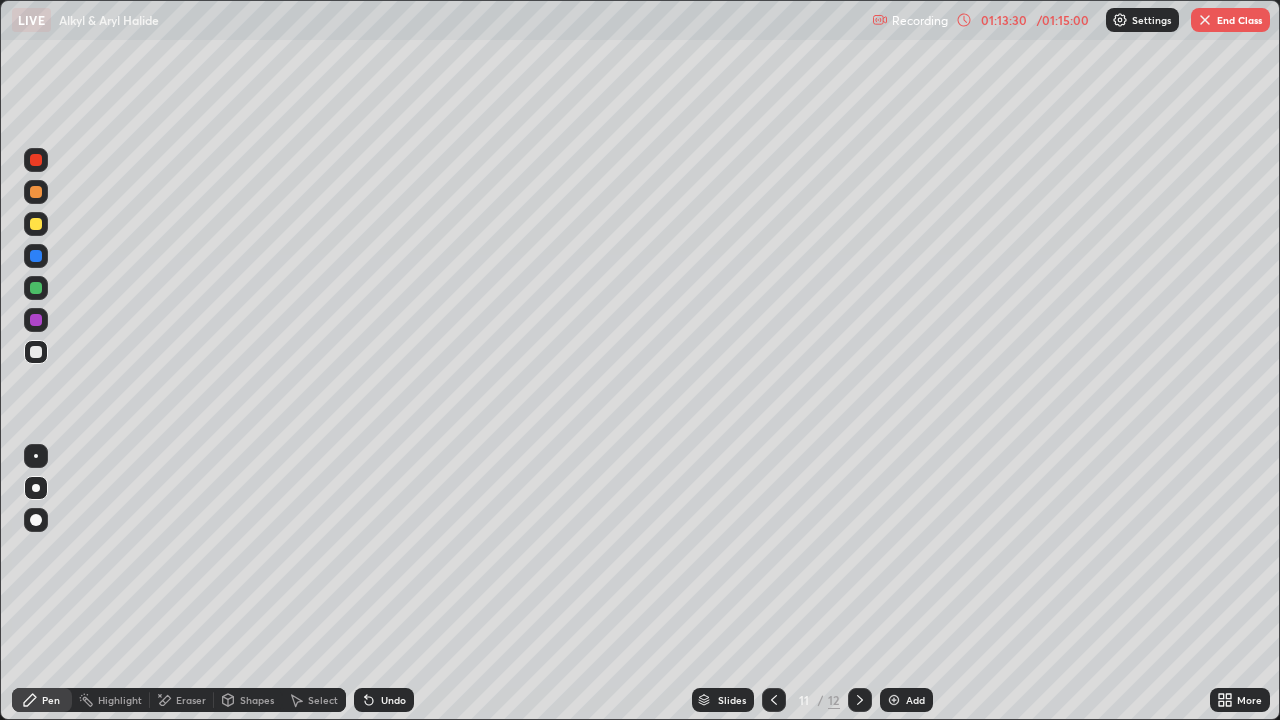 click on "Eraser" at bounding box center (182, 700) 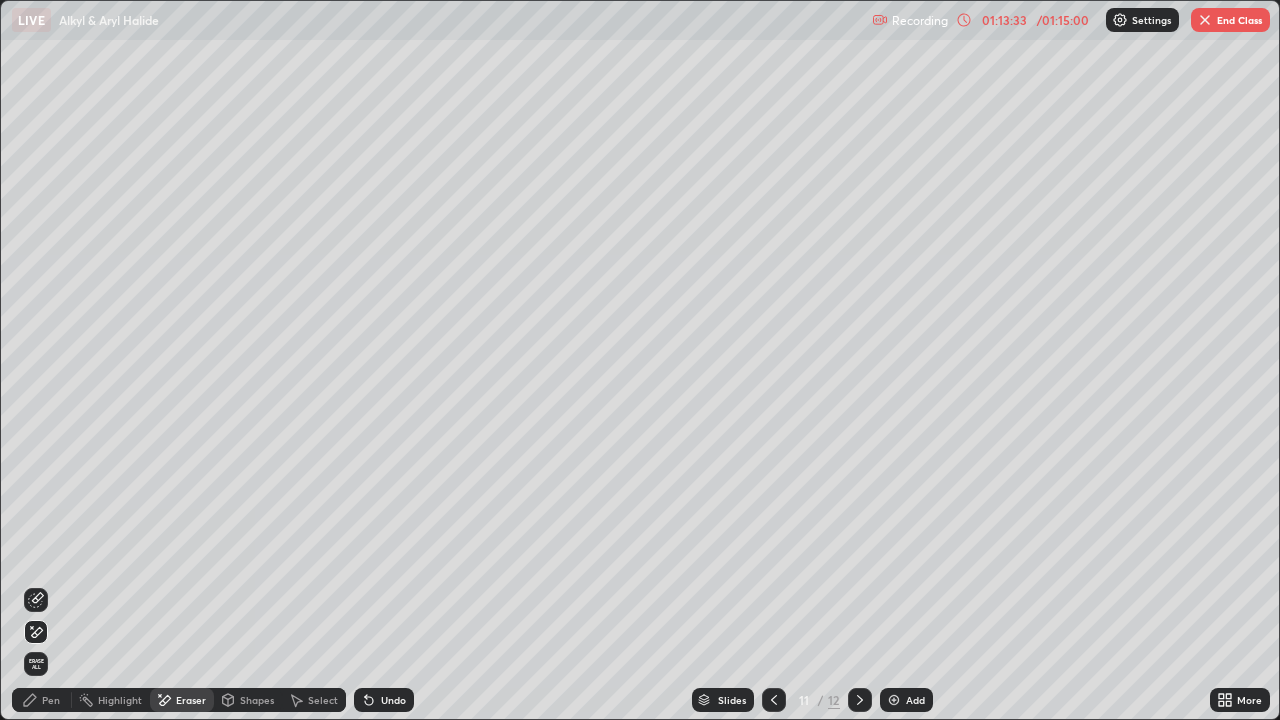 click on "Pen" at bounding box center (42, 700) 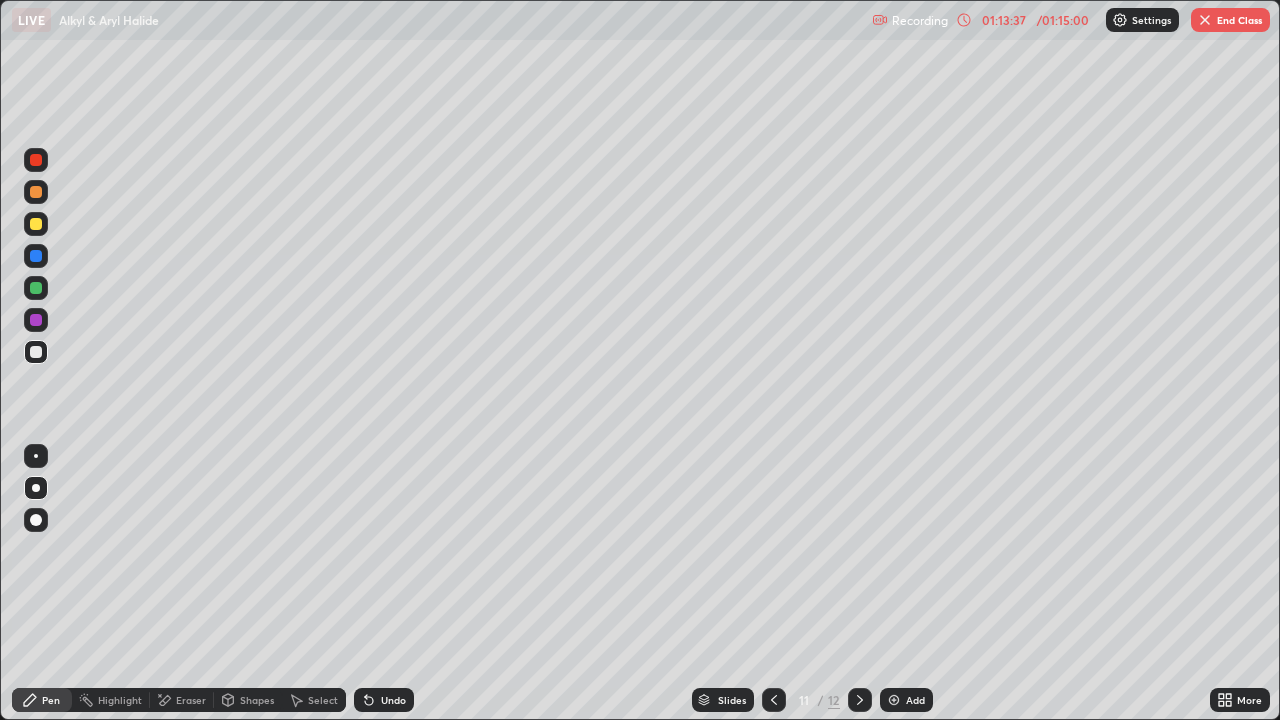 click 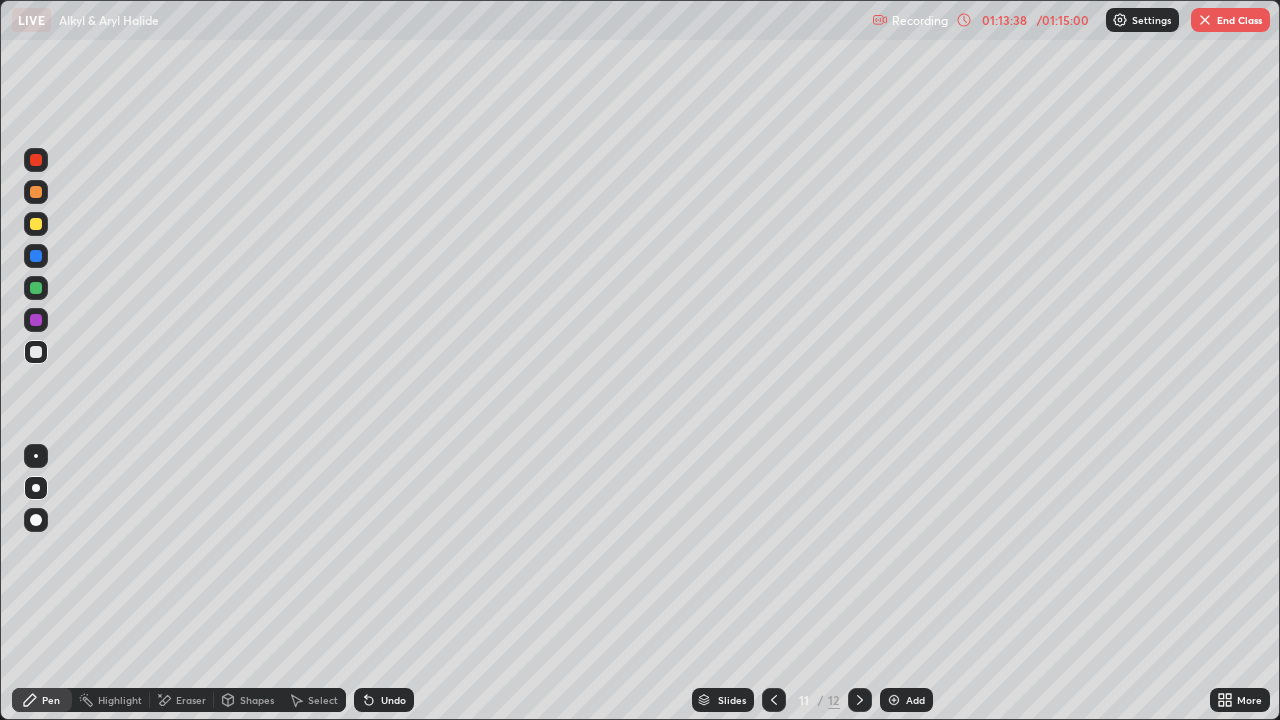 click on "Undo" at bounding box center [384, 700] 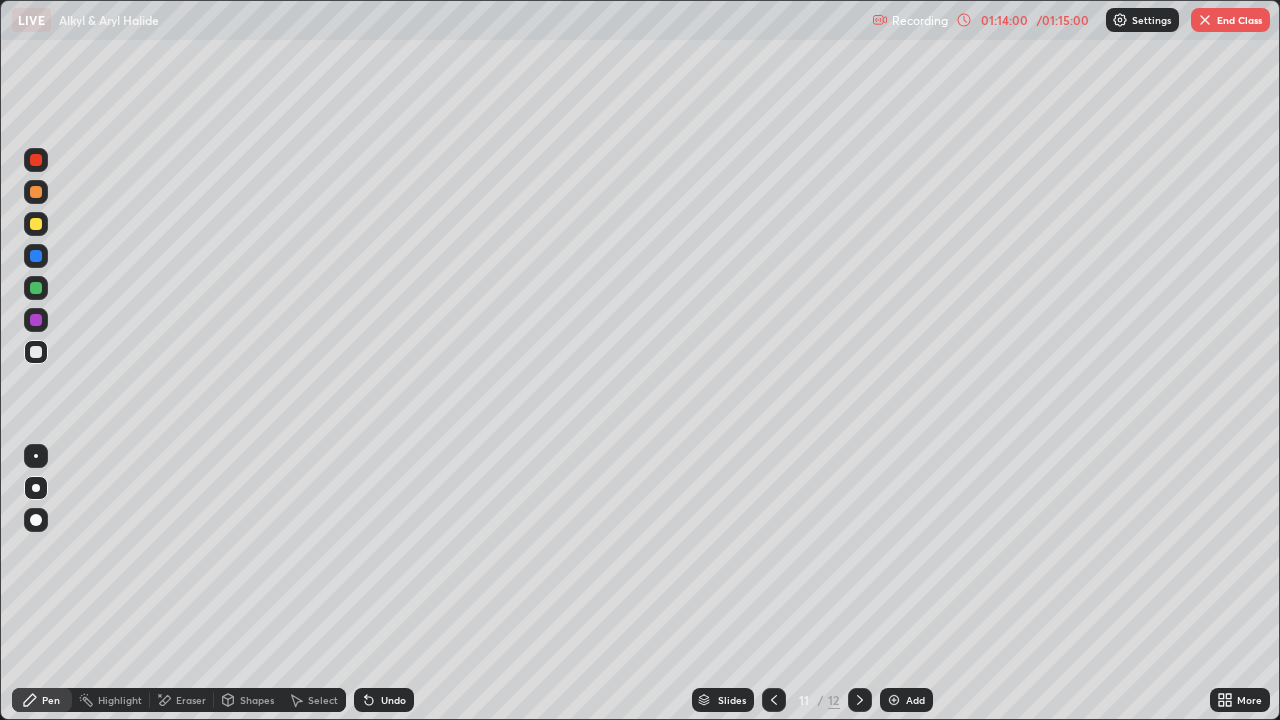 click 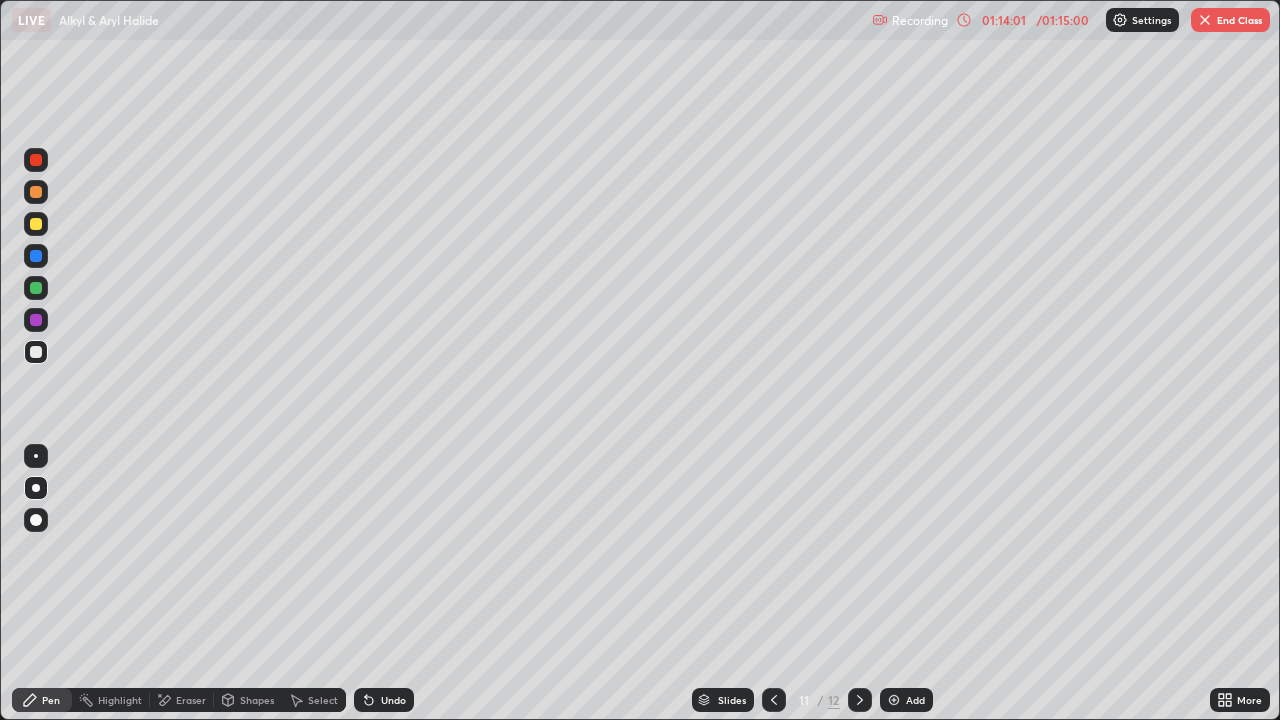 click 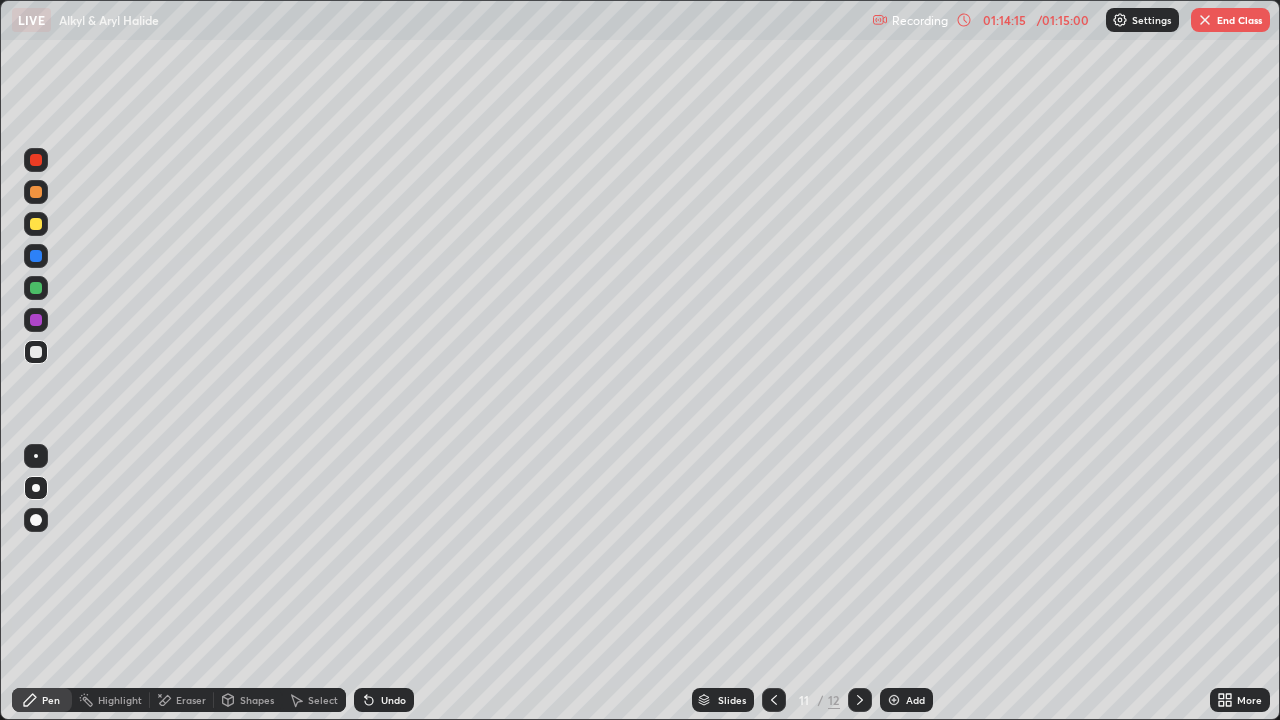 click on "Undo" at bounding box center (393, 700) 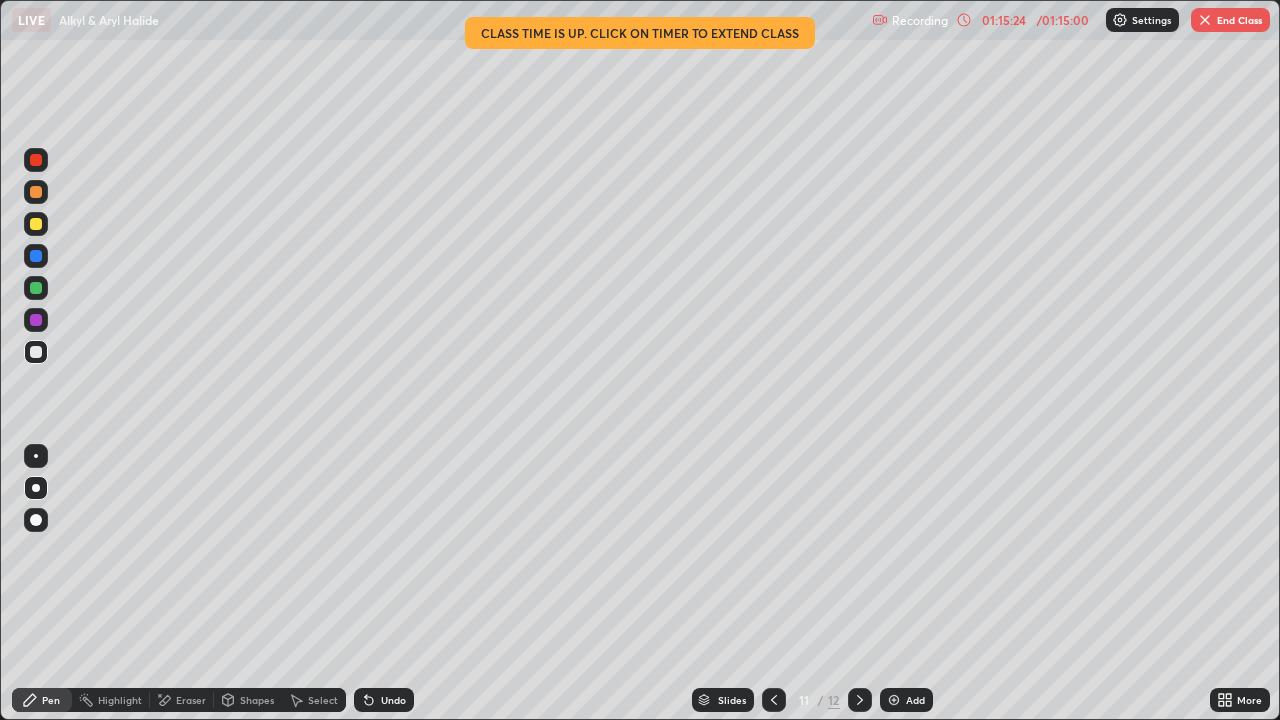 click on "End Class" at bounding box center (1230, 20) 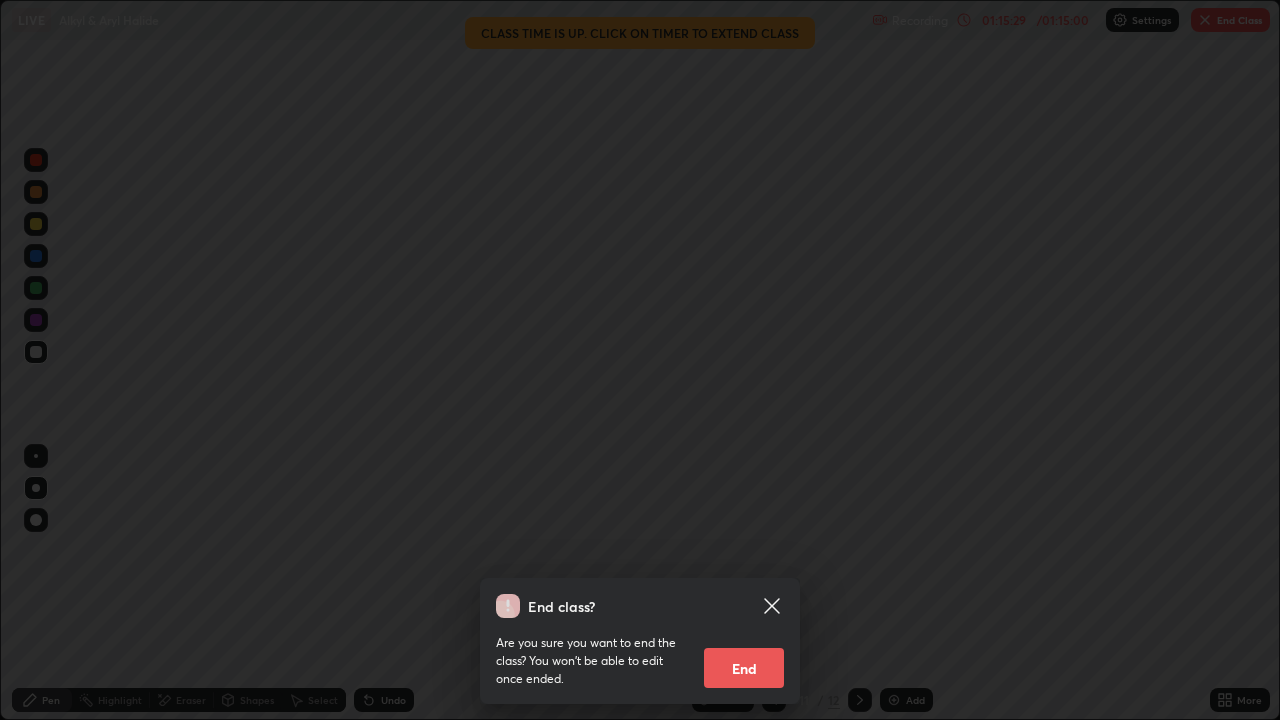 click on "End" at bounding box center [744, 668] 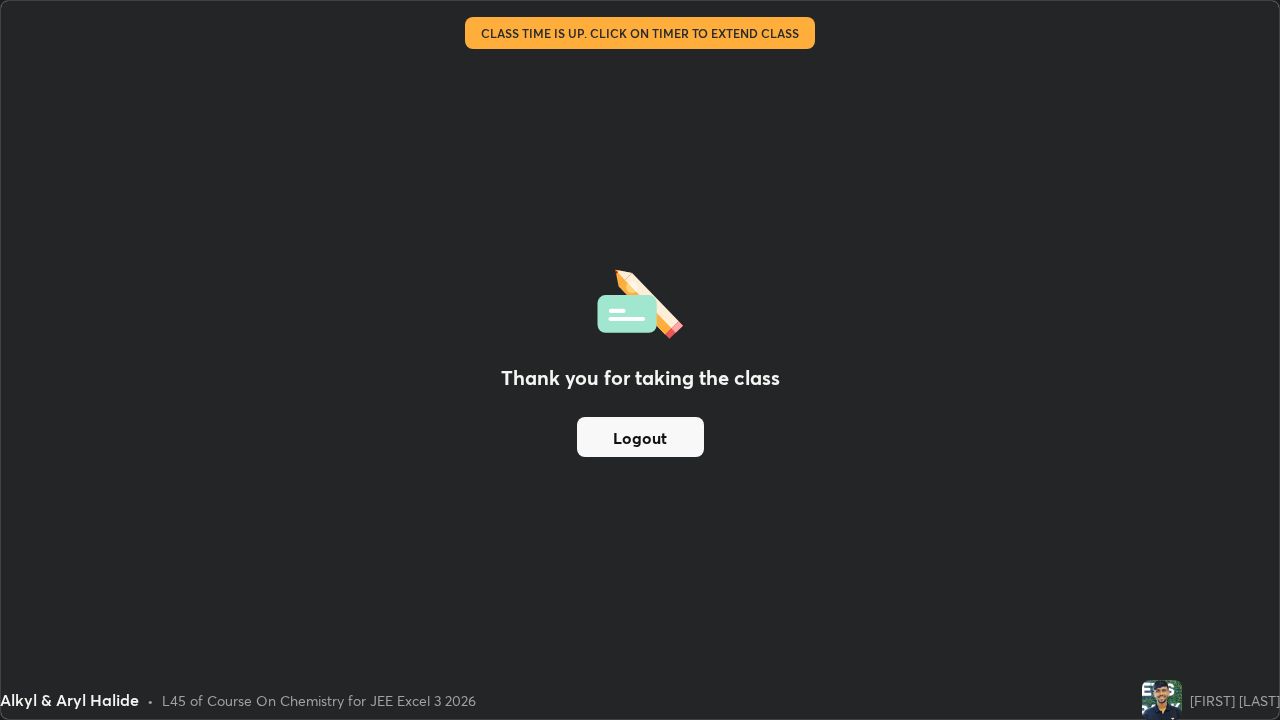 click on "Logout" at bounding box center (640, 437) 